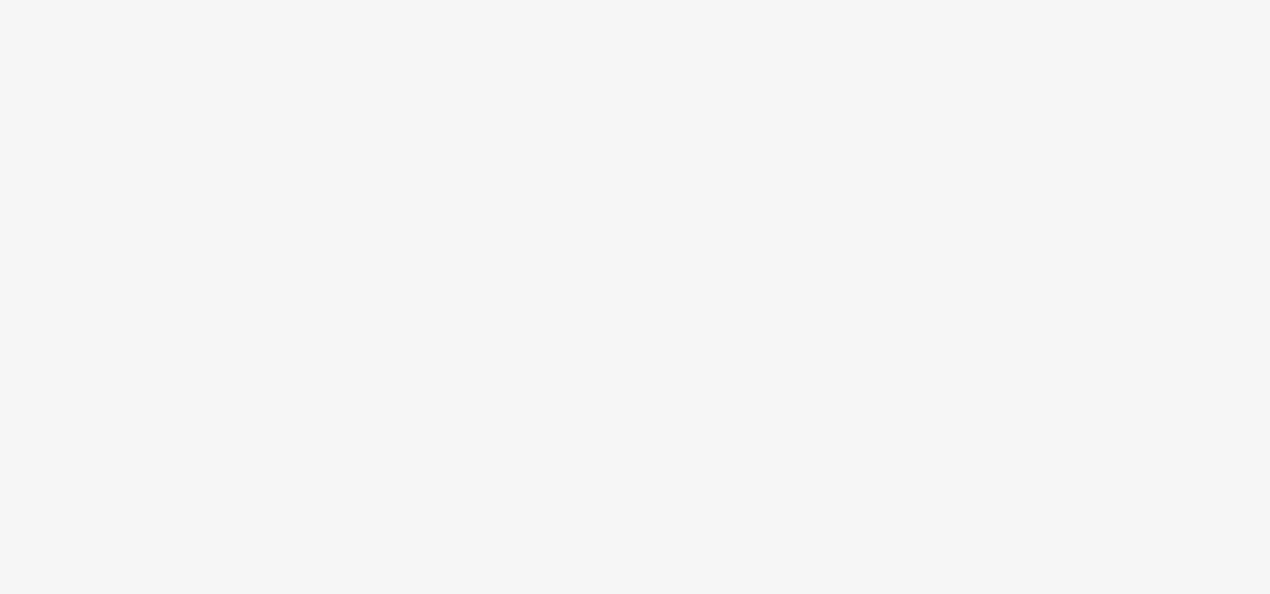 scroll, scrollTop: 0, scrollLeft: 0, axis: both 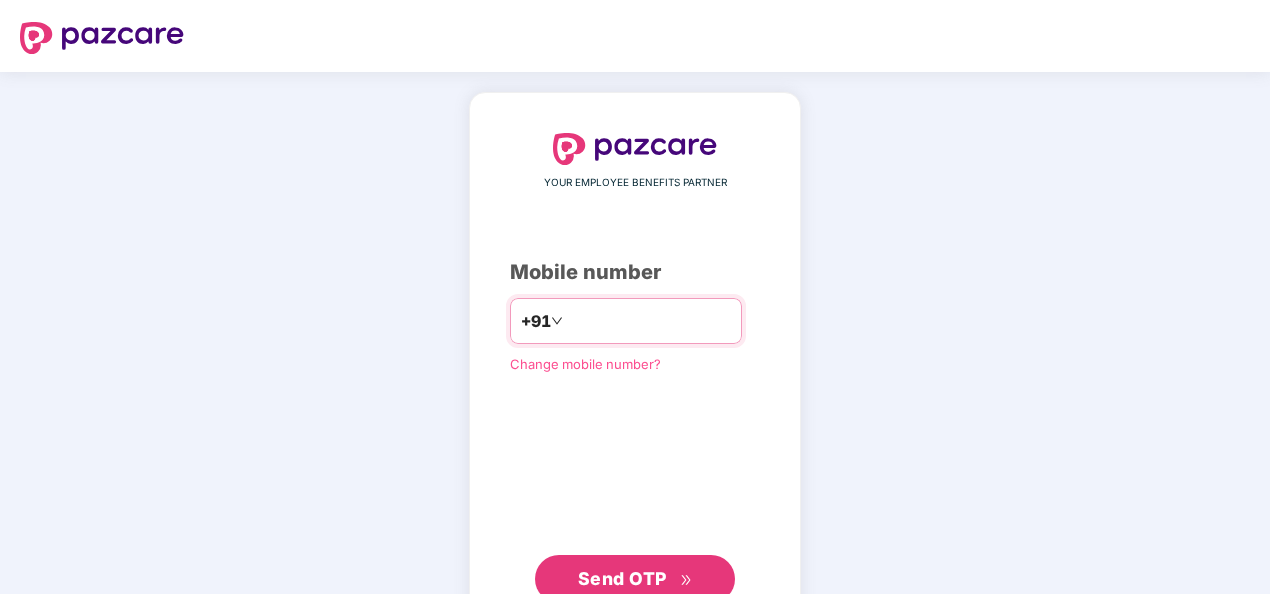 type on "**********" 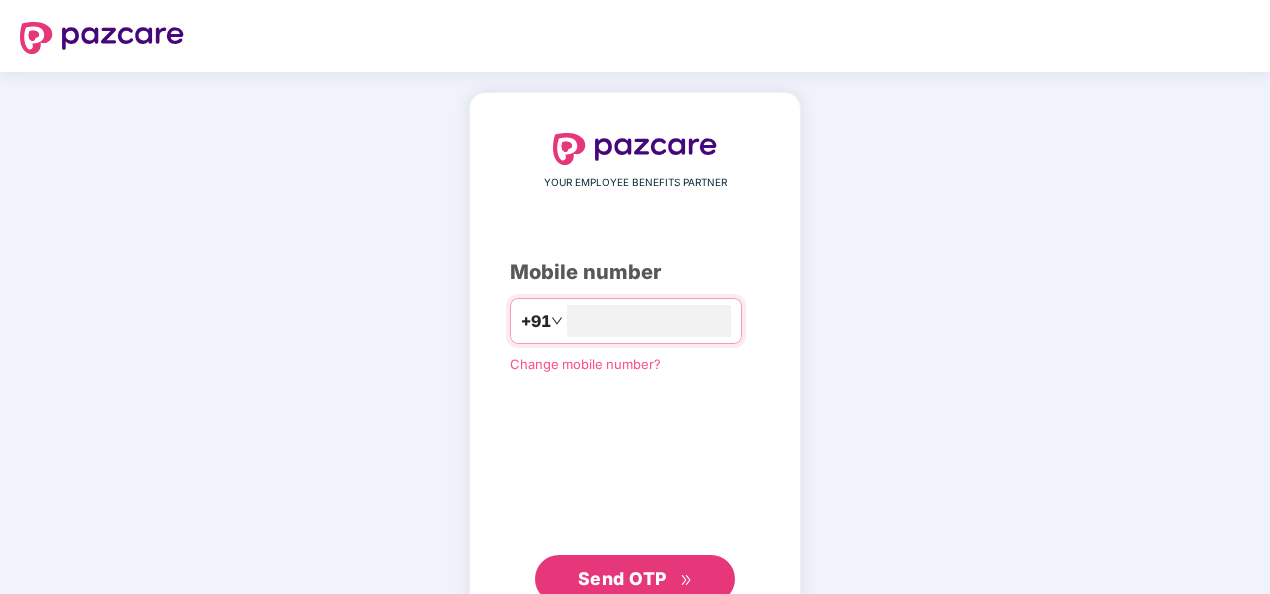 click on "Send OTP" at bounding box center (622, 578) 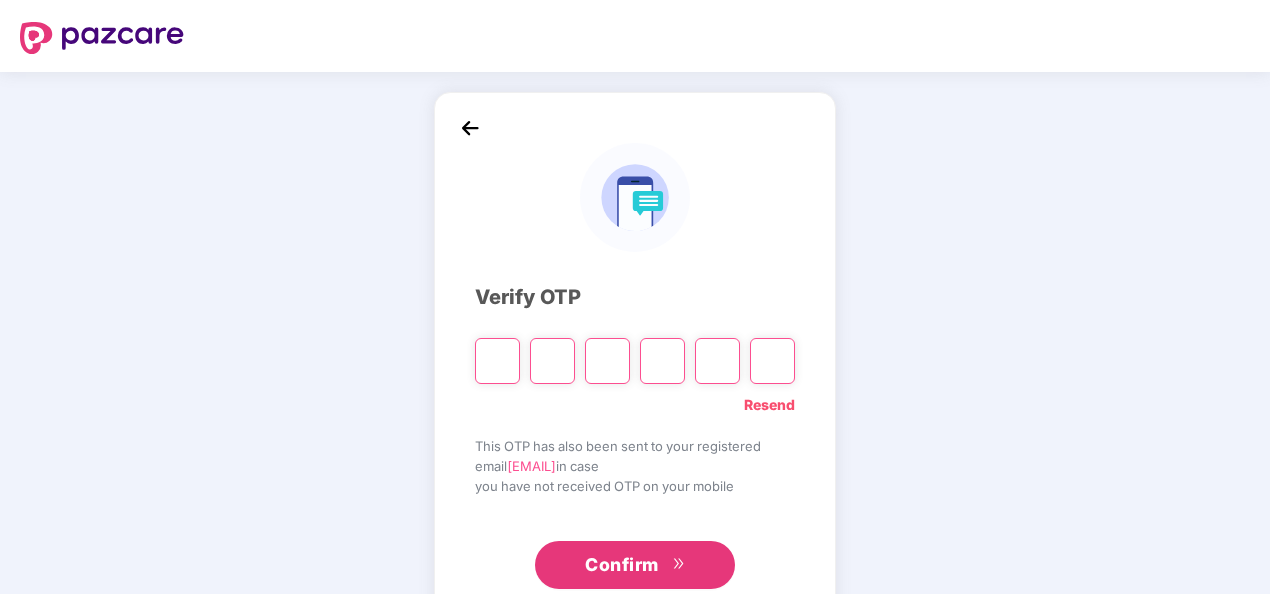 type on "*" 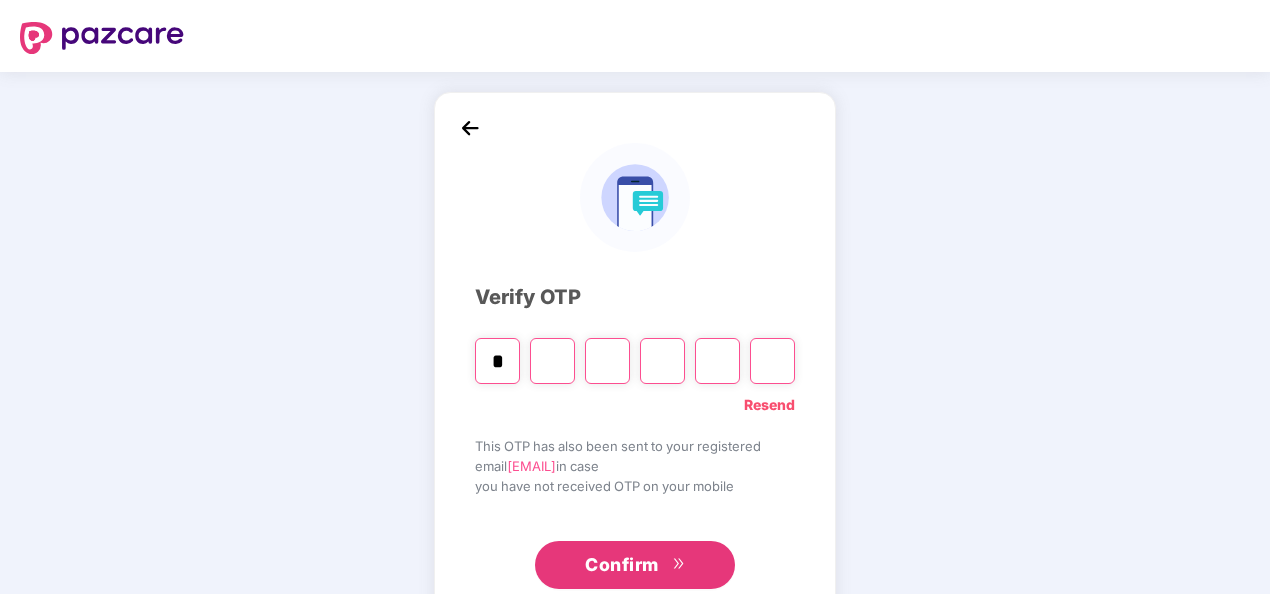 type on "*" 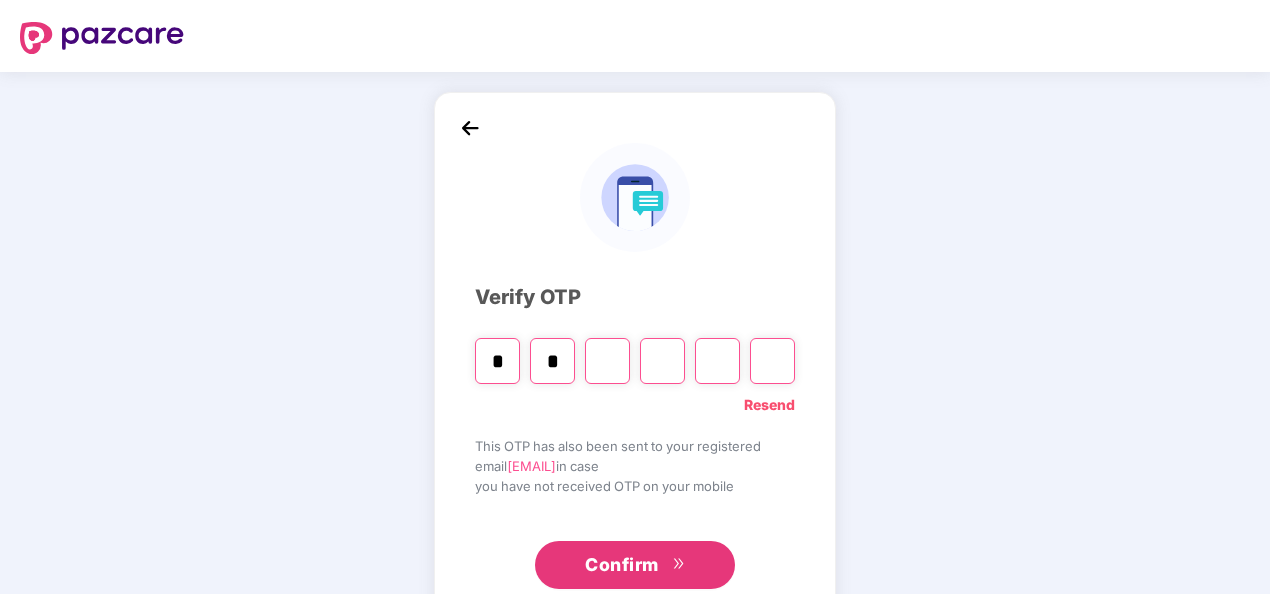 type on "*" 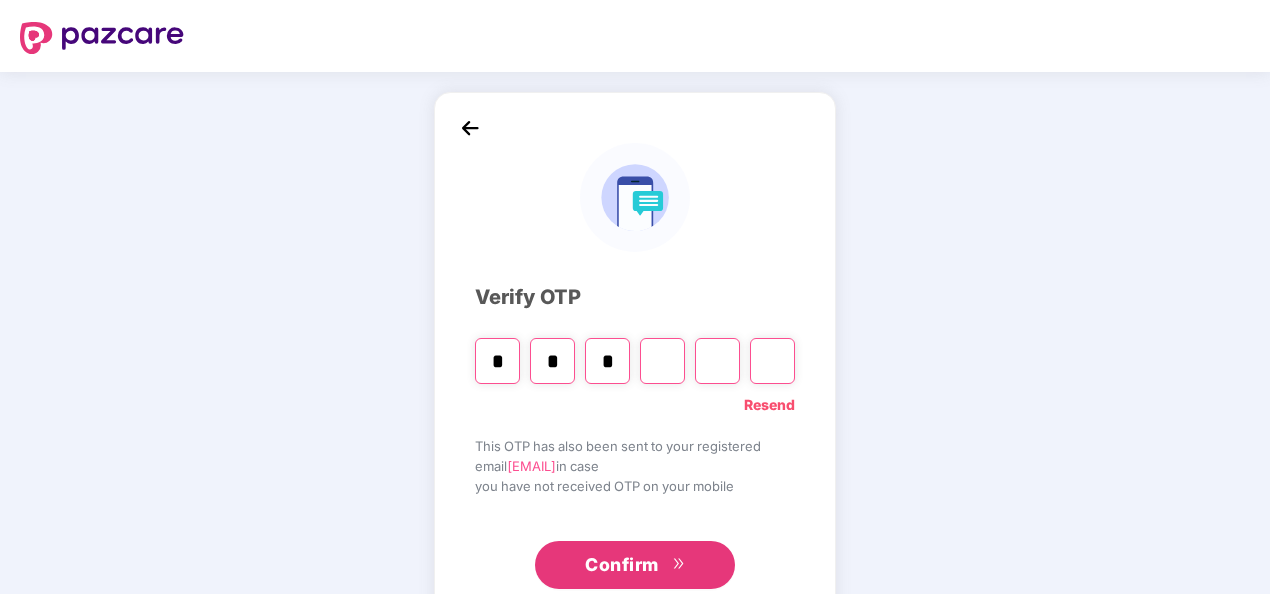 type on "*" 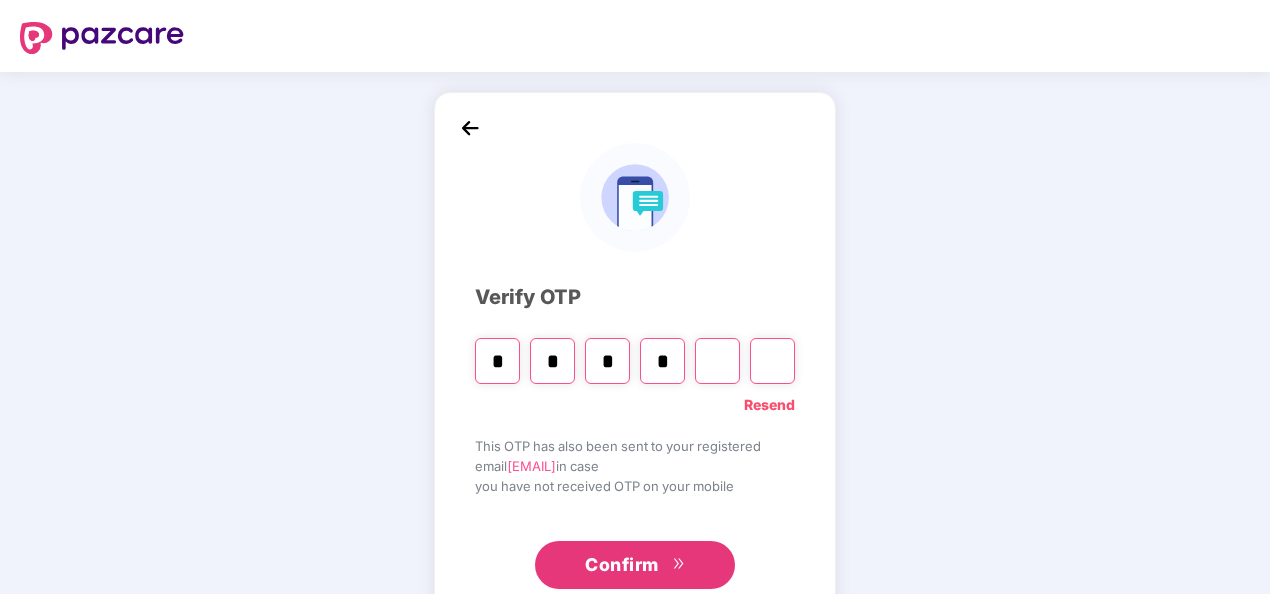 type on "*" 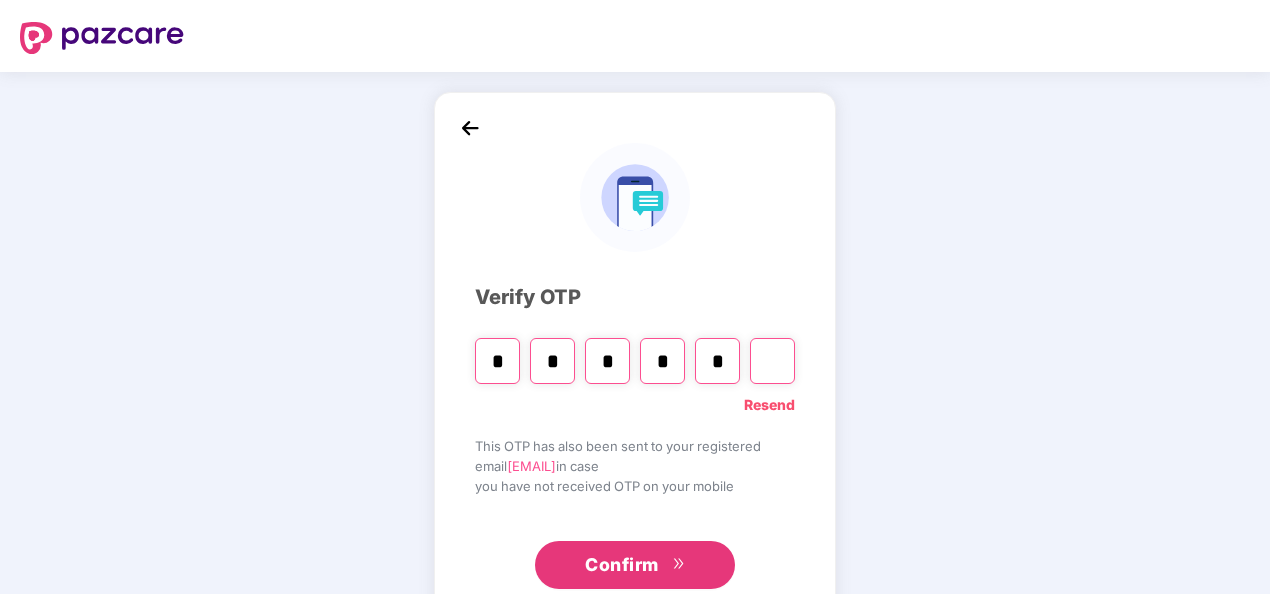 type on "*" 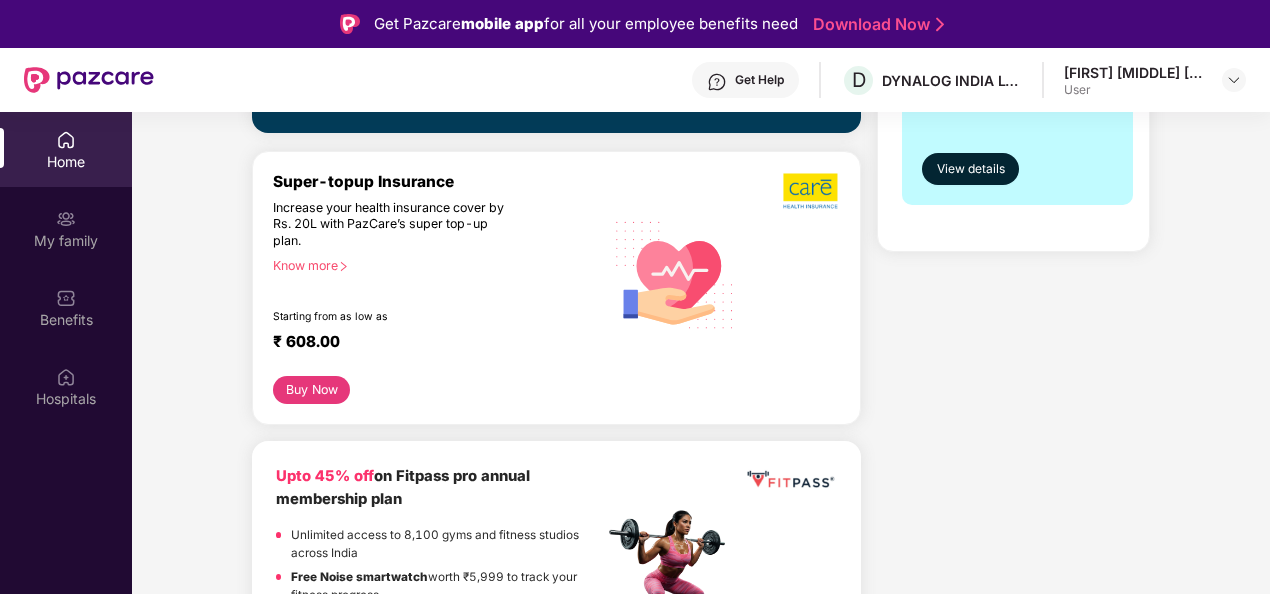 scroll, scrollTop: 595, scrollLeft: 0, axis: vertical 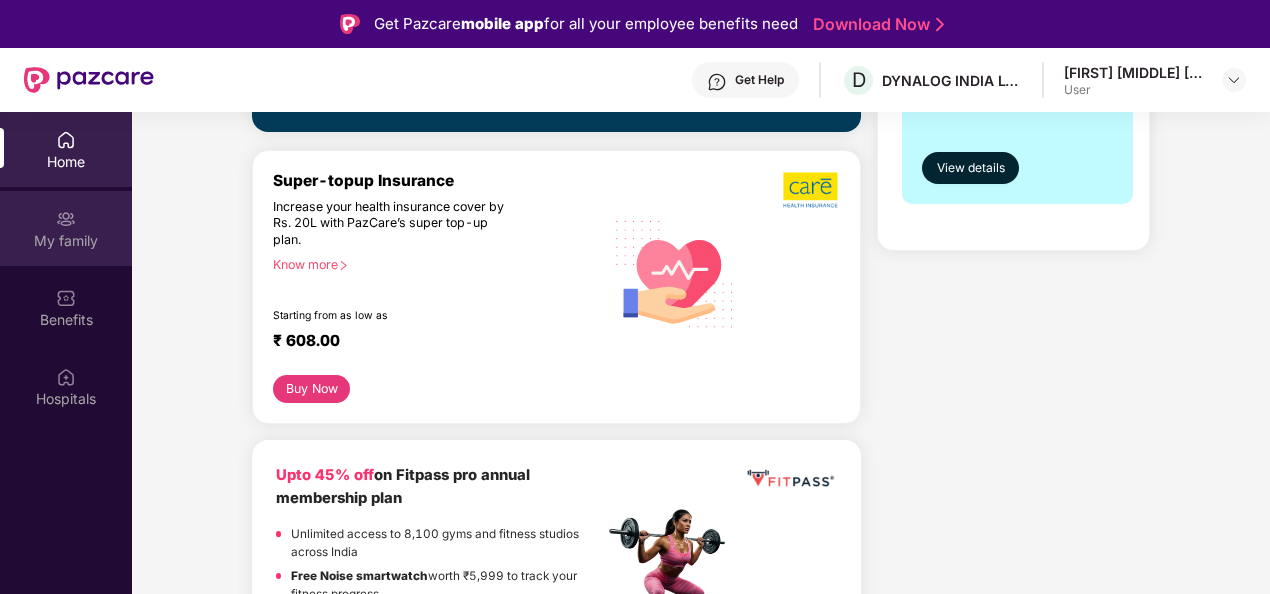 click on "My family" at bounding box center [66, 241] 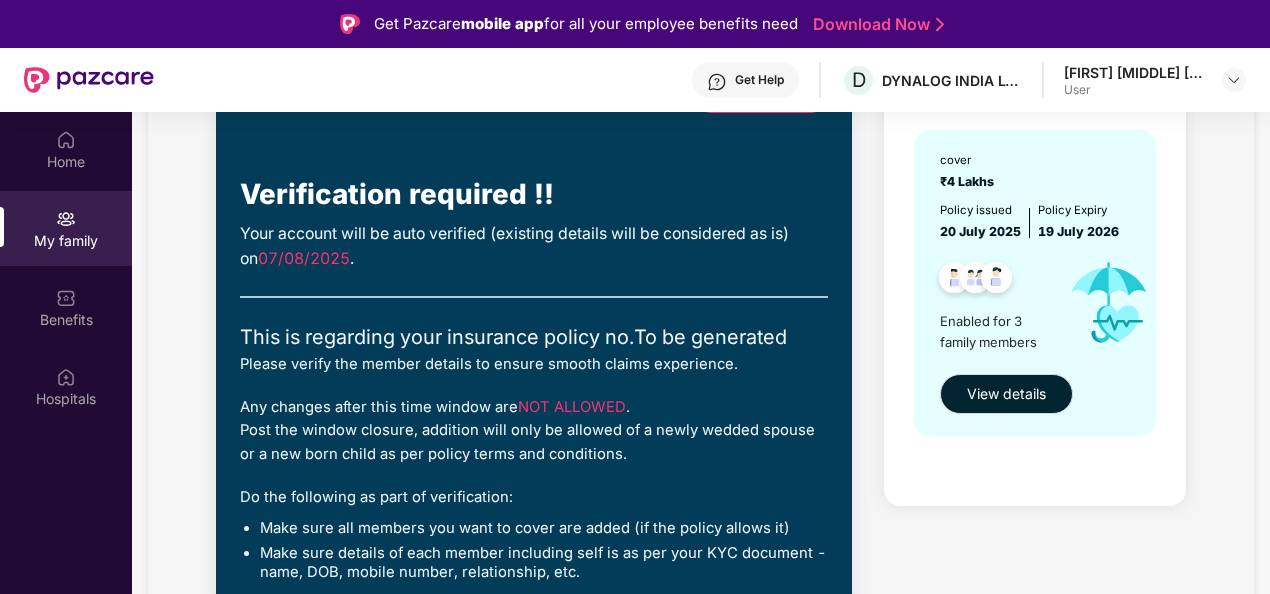 scroll, scrollTop: 201, scrollLeft: 0, axis: vertical 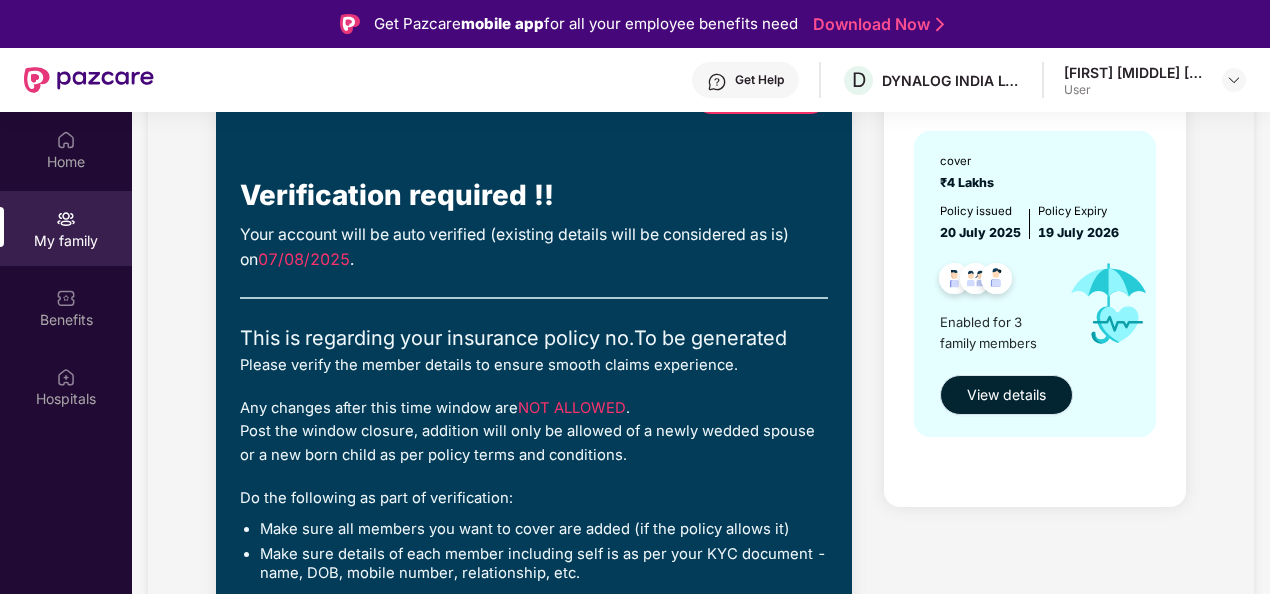 click on "View details" at bounding box center (1006, 395) 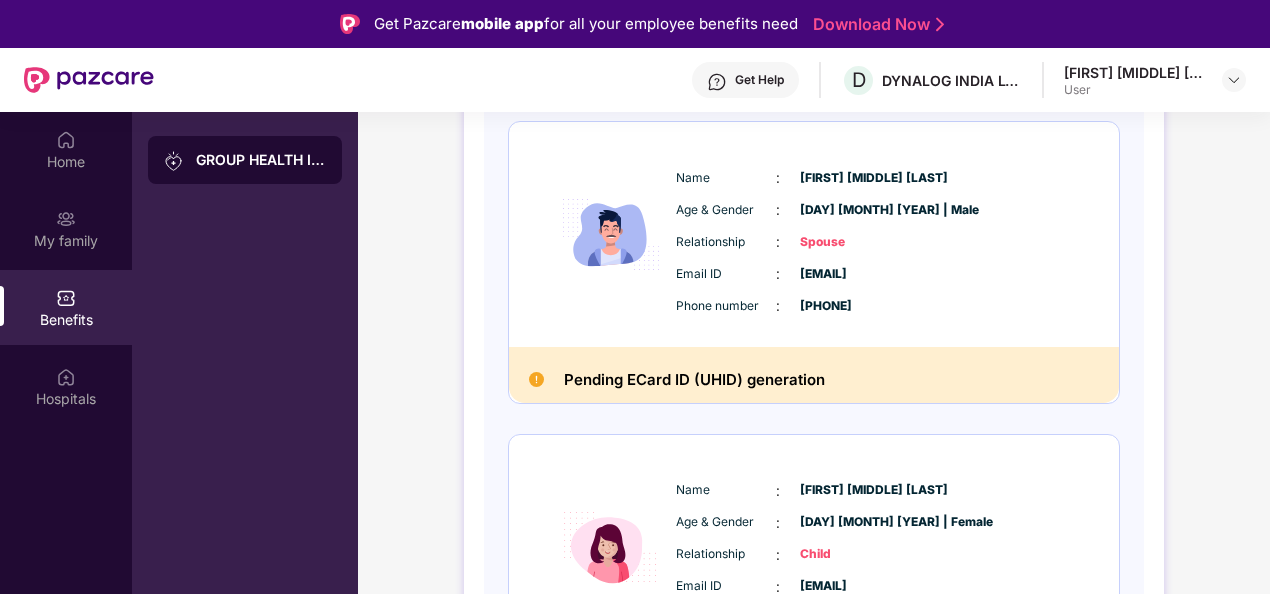 scroll, scrollTop: 726, scrollLeft: 0, axis: vertical 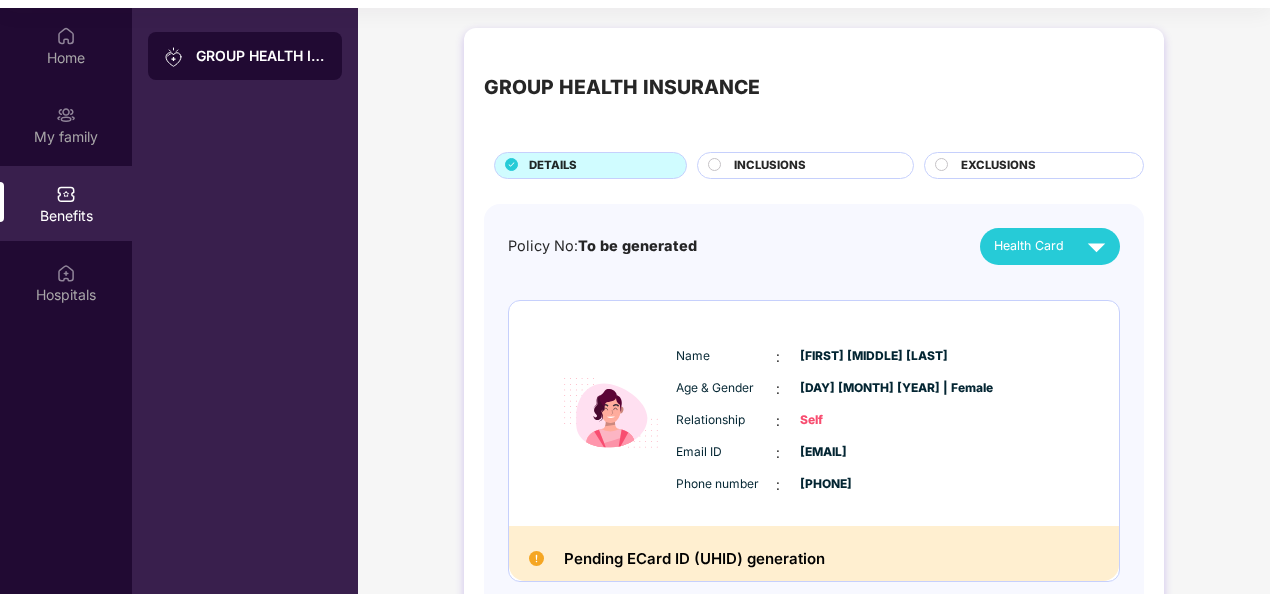 click on "INCLUSIONS" at bounding box center (770, 166) 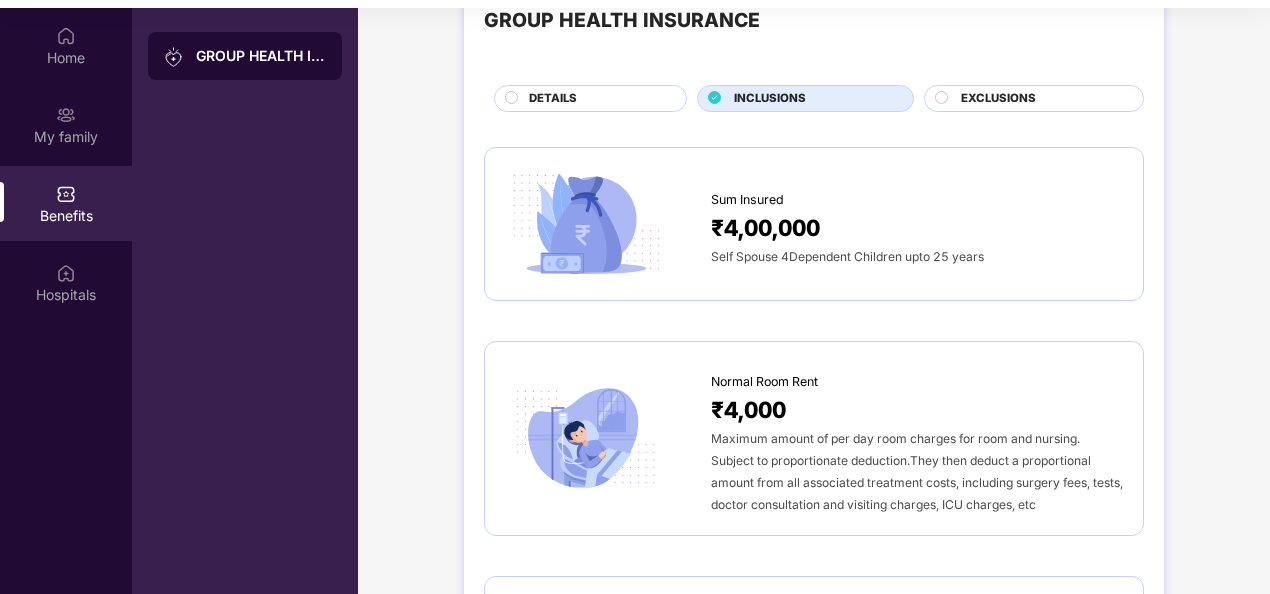 scroll, scrollTop: 0, scrollLeft: 0, axis: both 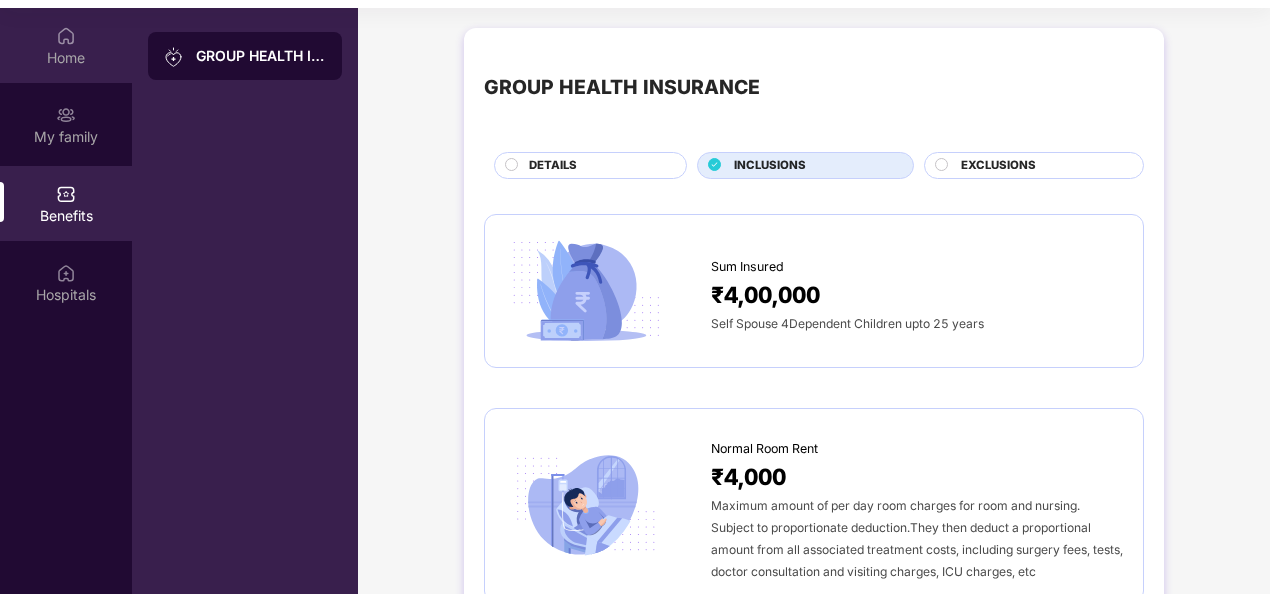 click on "Home" at bounding box center [66, 58] 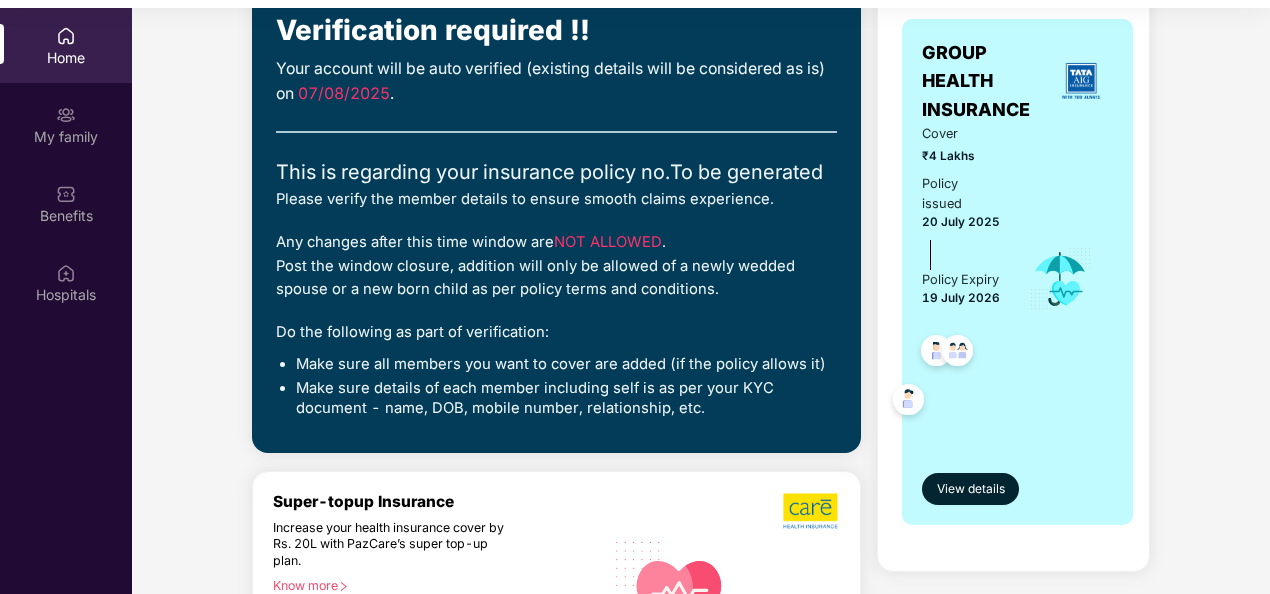 scroll, scrollTop: 394, scrollLeft: 0, axis: vertical 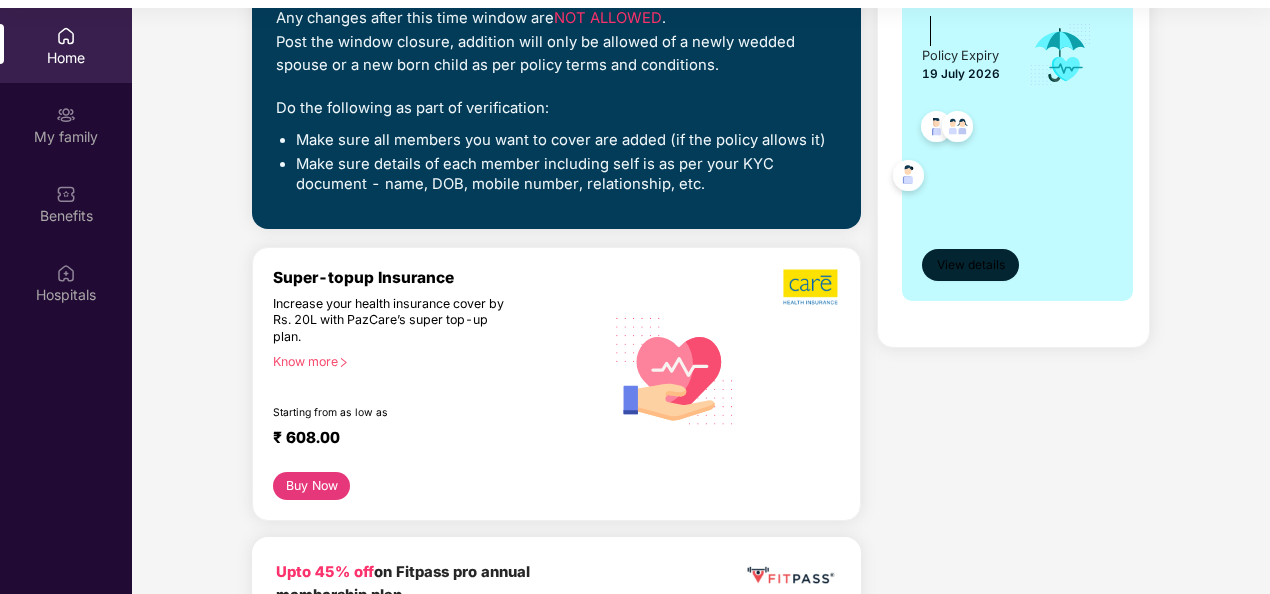 click on "View details" at bounding box center (971, 265) 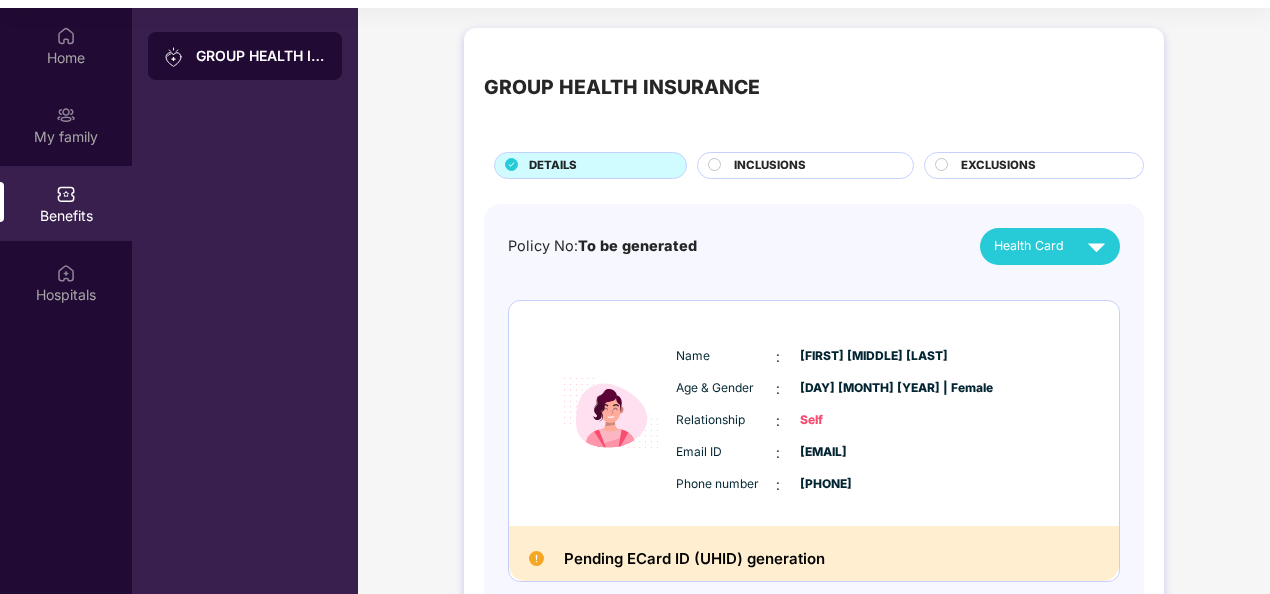 click on "EXCLUSIONS" at bounding box center (1042, 167) 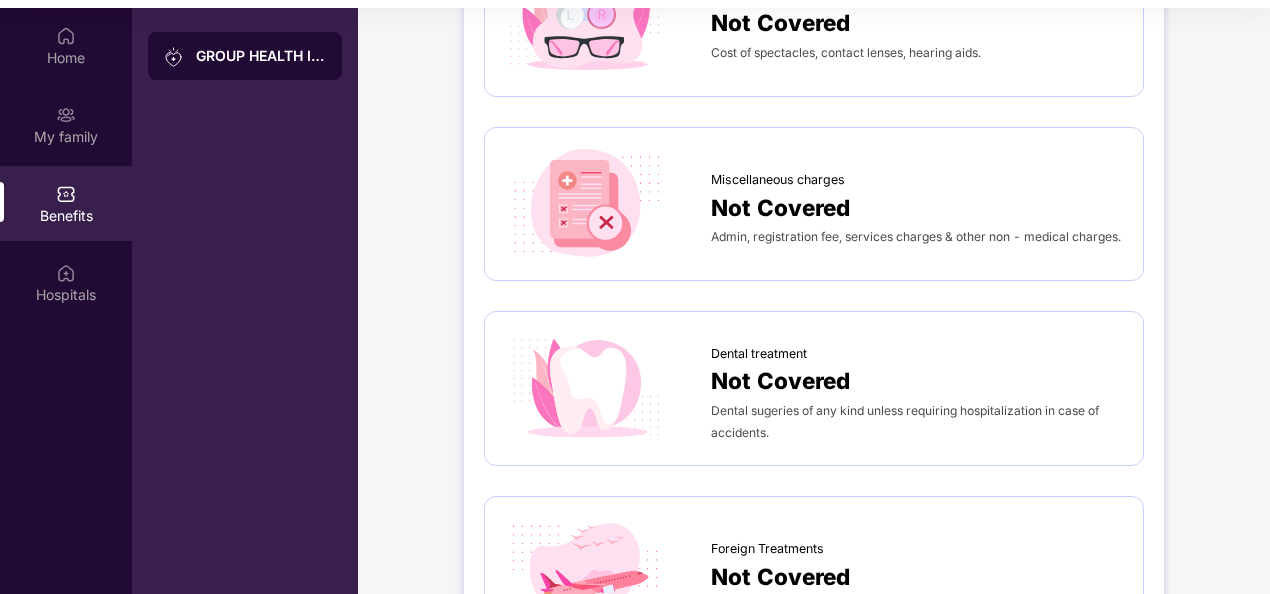 scroll, scrollTop: 0, scrollLeft: 0, axis: both 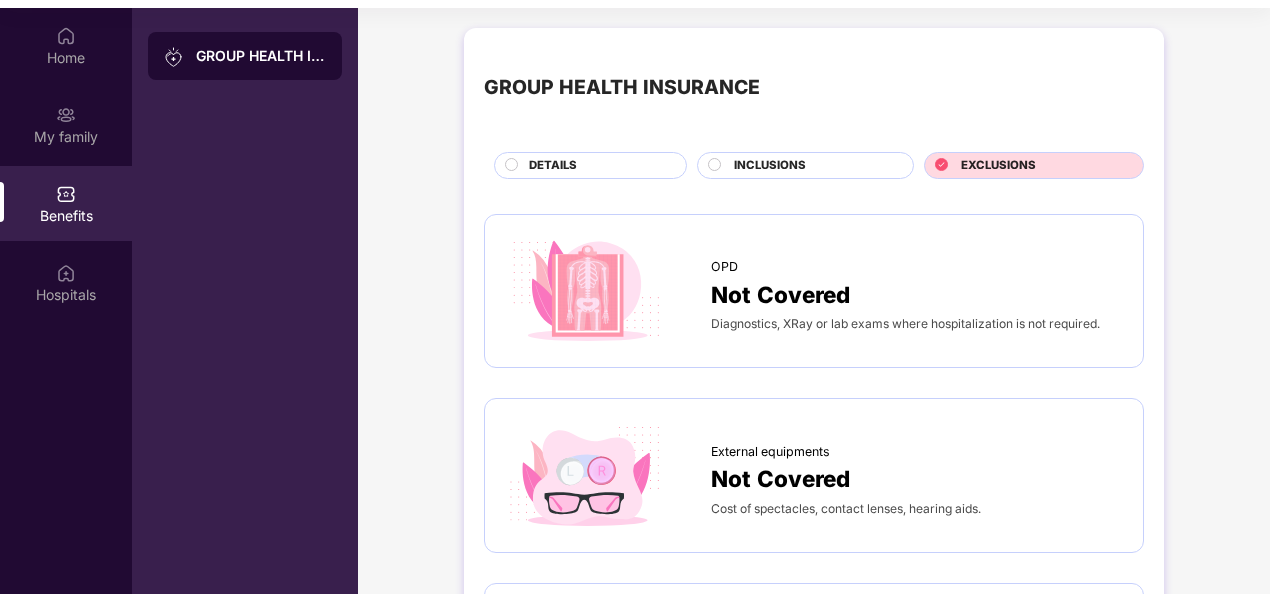 click on "INCLUSIONS" at bounding box center [813, 167] 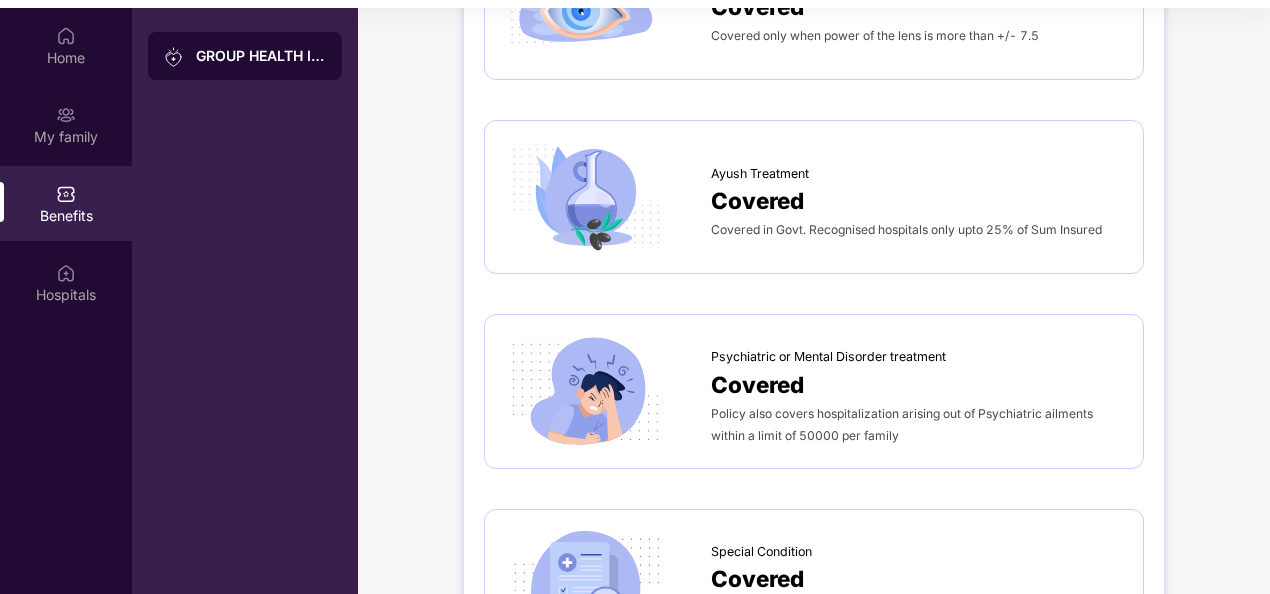 scroll, scrollTop: 2779, scrollLeft: 0, axis: vertical 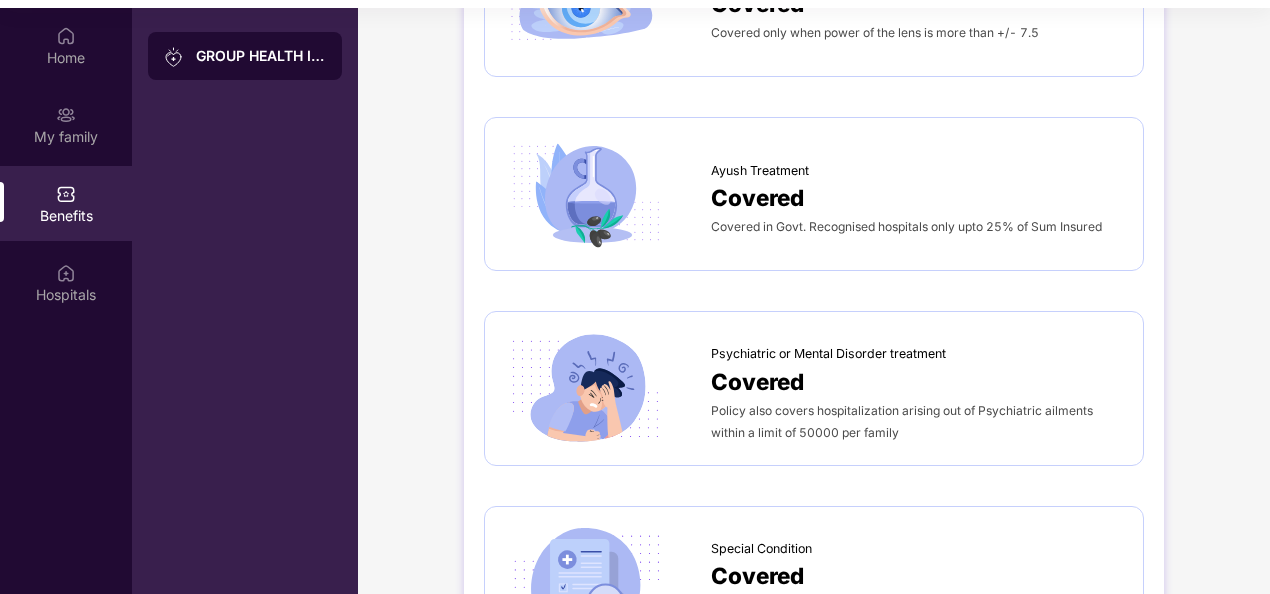 click on "Covered" at bounding box center (917, 197) 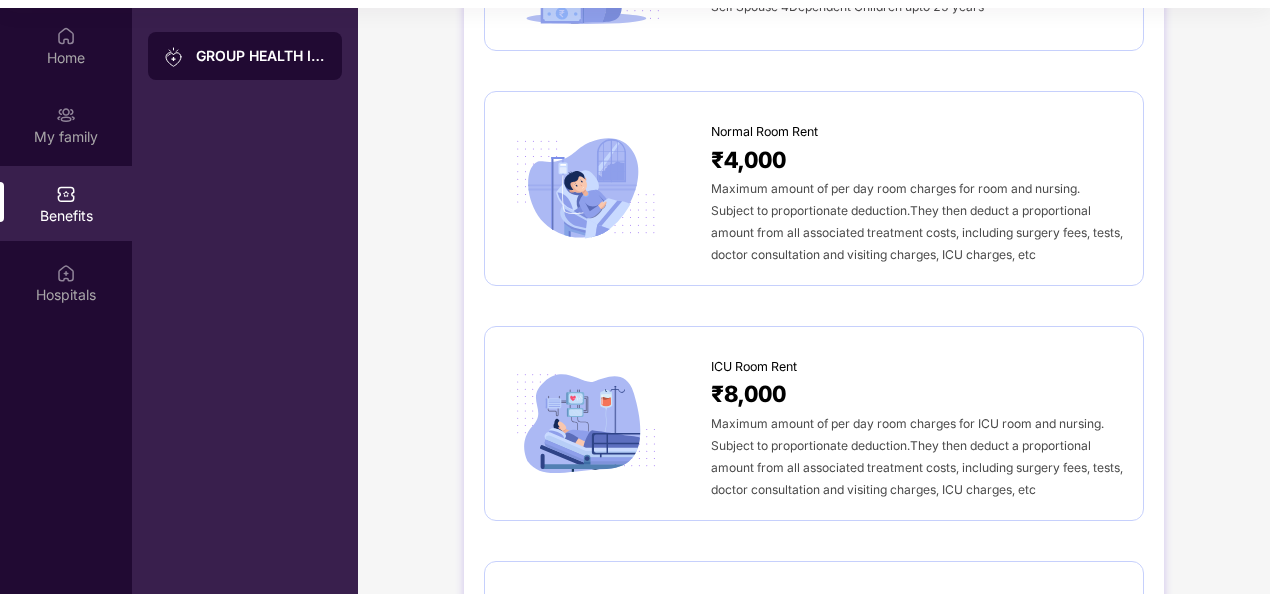 scroll, scrollTop: 0, scrollLeft: 0, axis: both 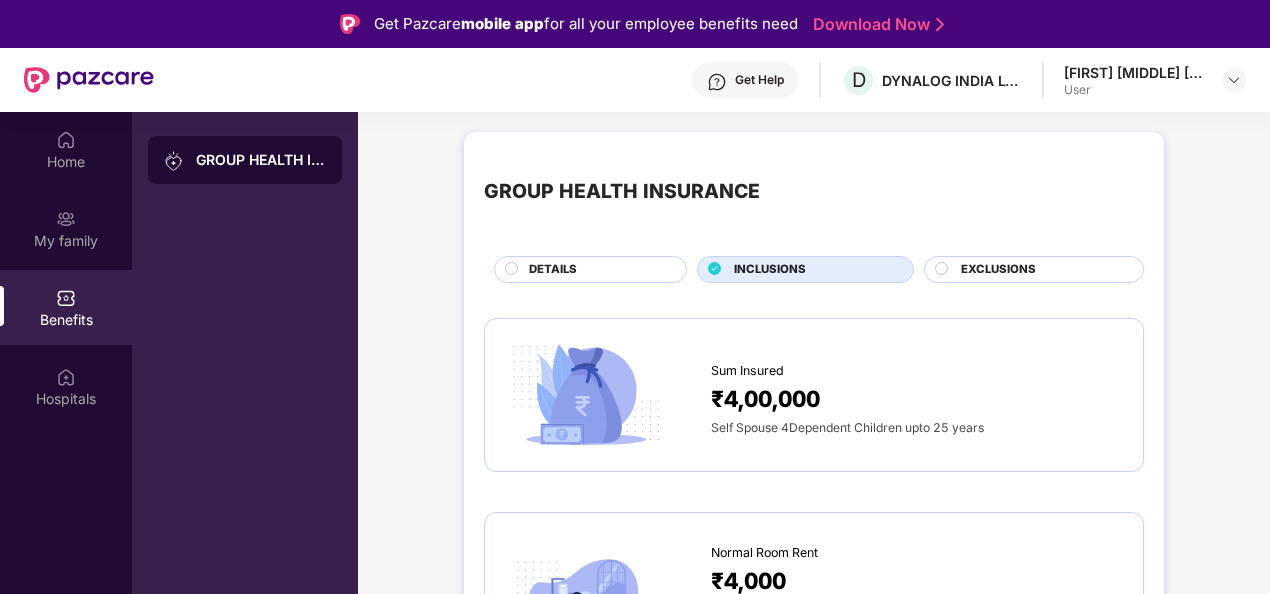 click on "DETAILS" at bounding box center (590, 269) 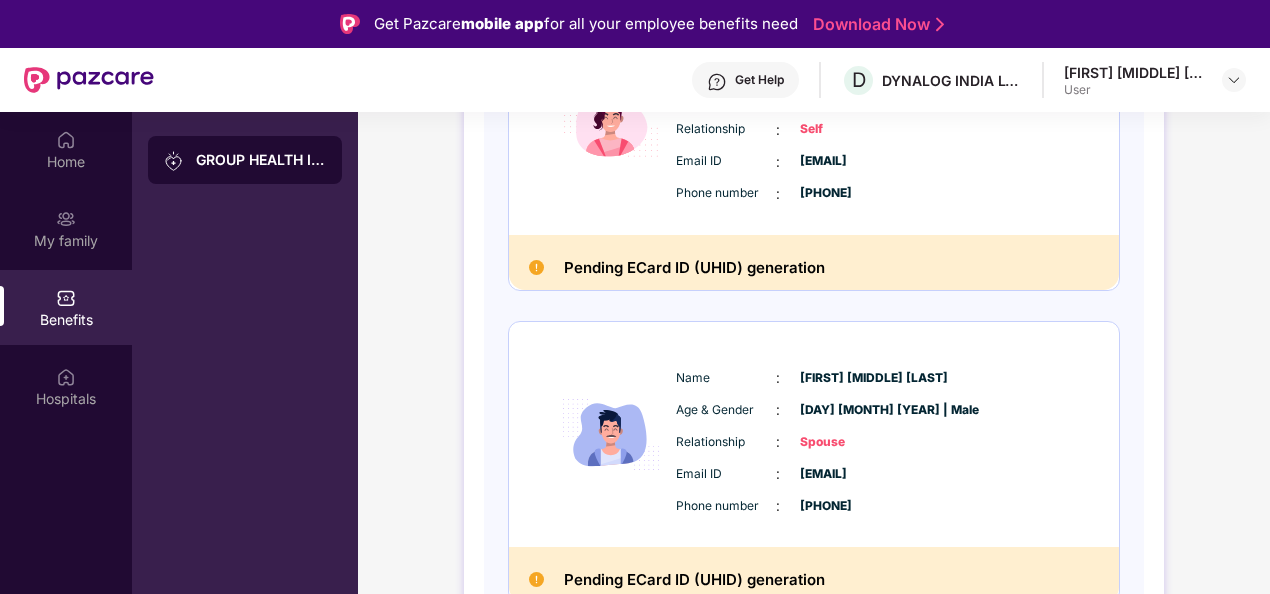 scroll, scrollTop: 726, scrollLeft: 0, axis: vertical 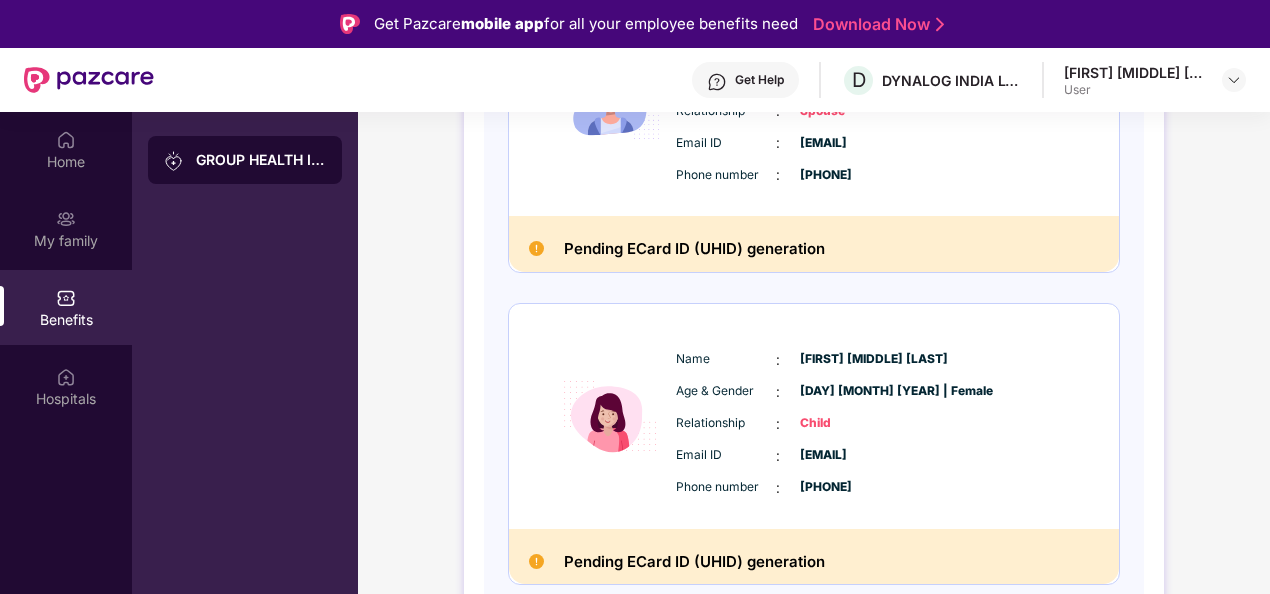 click on "Name : Pramod Rajaram Shinde Age & Gender : 26 Aug 1987 | Male Relationship : Spouse Email ID : priyanka.borade02@gmail.com Phone number : +91 - 86898 49290 Pending ECard ID (UHID) generation" at bounding box center (814, 131) 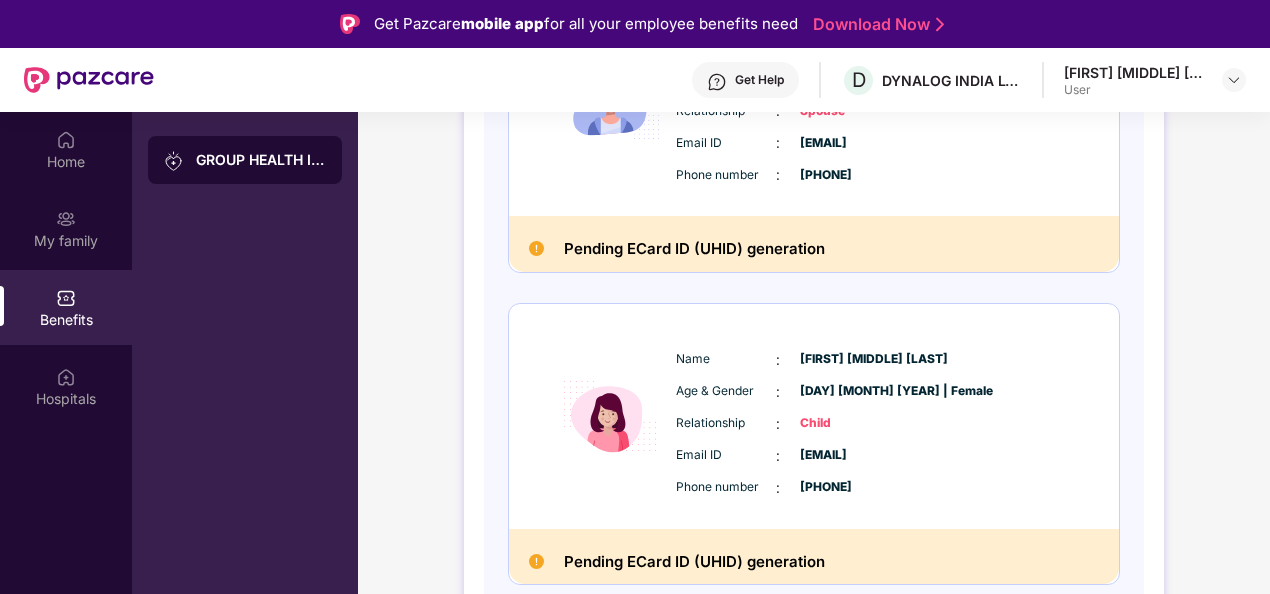 scroll, scrollTop: 112, scrollLeft: 0, axis: vertical 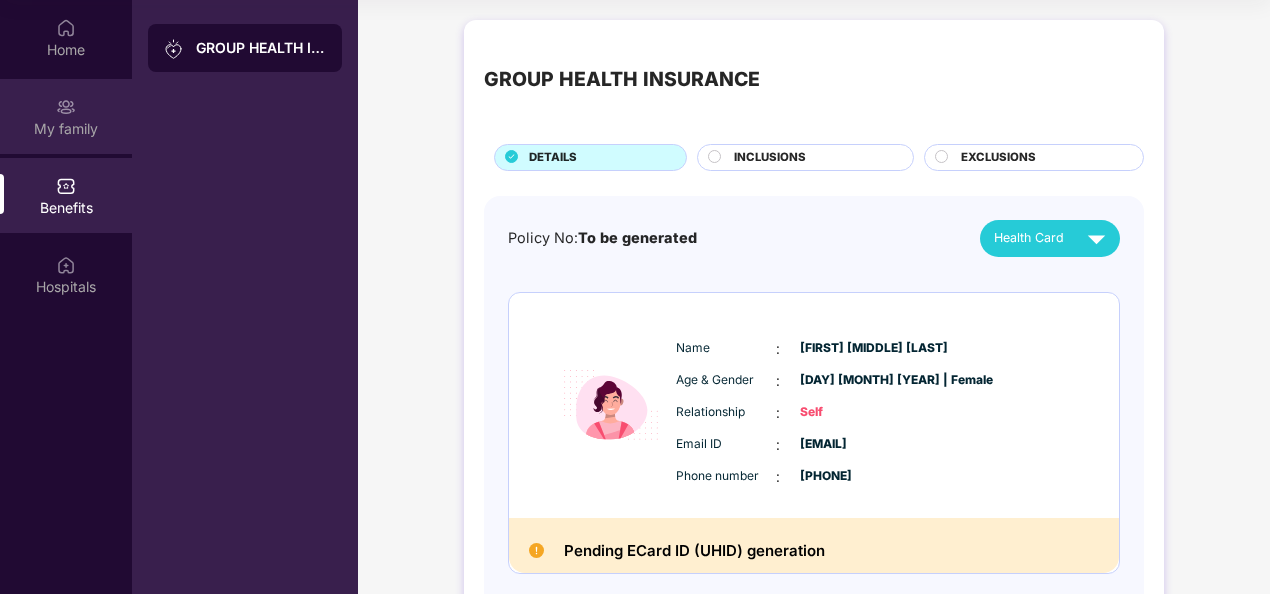 click on "My family" at bounding box center (66, 129) 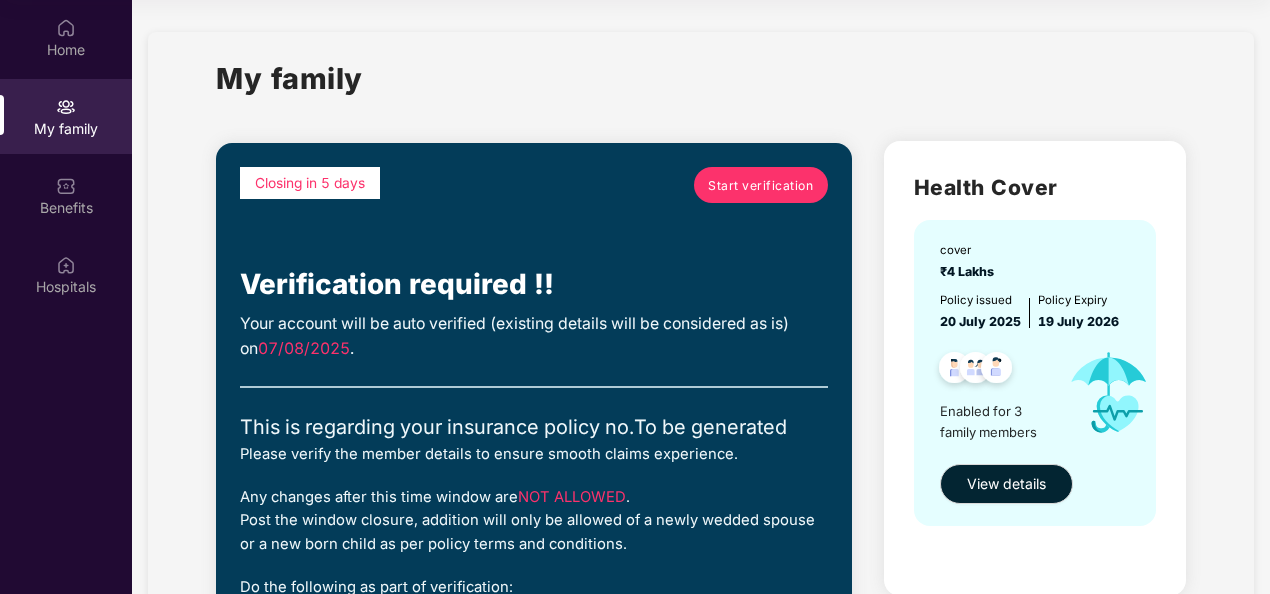 click on "Start verification" at bounding box center [760, 185] 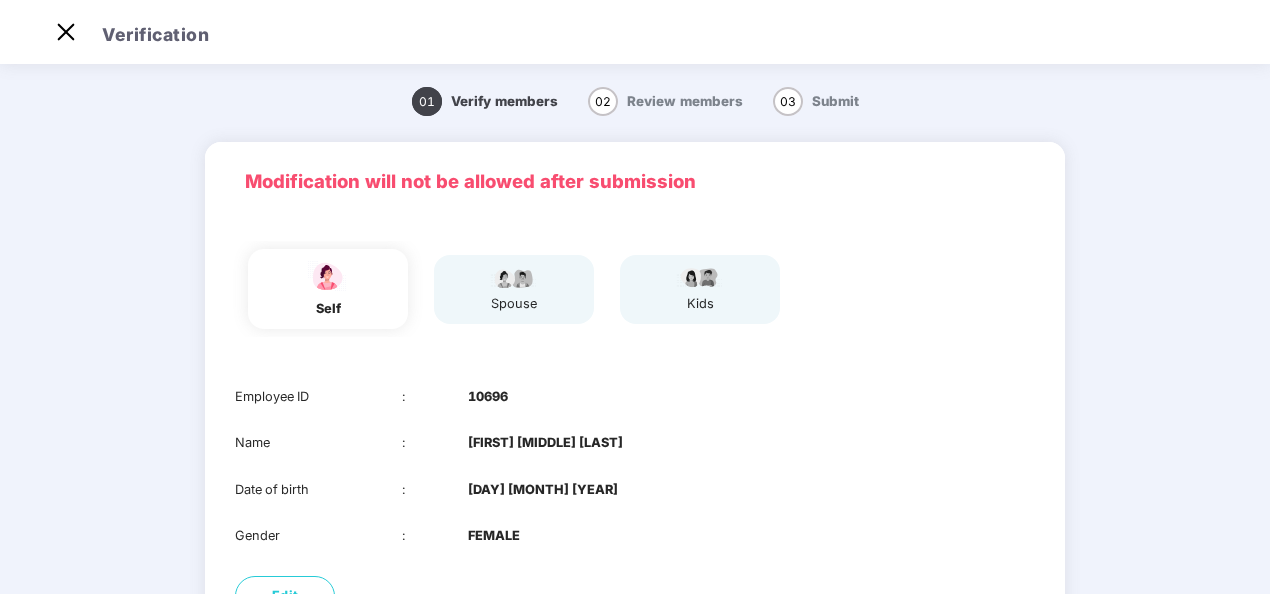 scroll, scrollTop: 48, scrollLeft: 0, axis: vertical 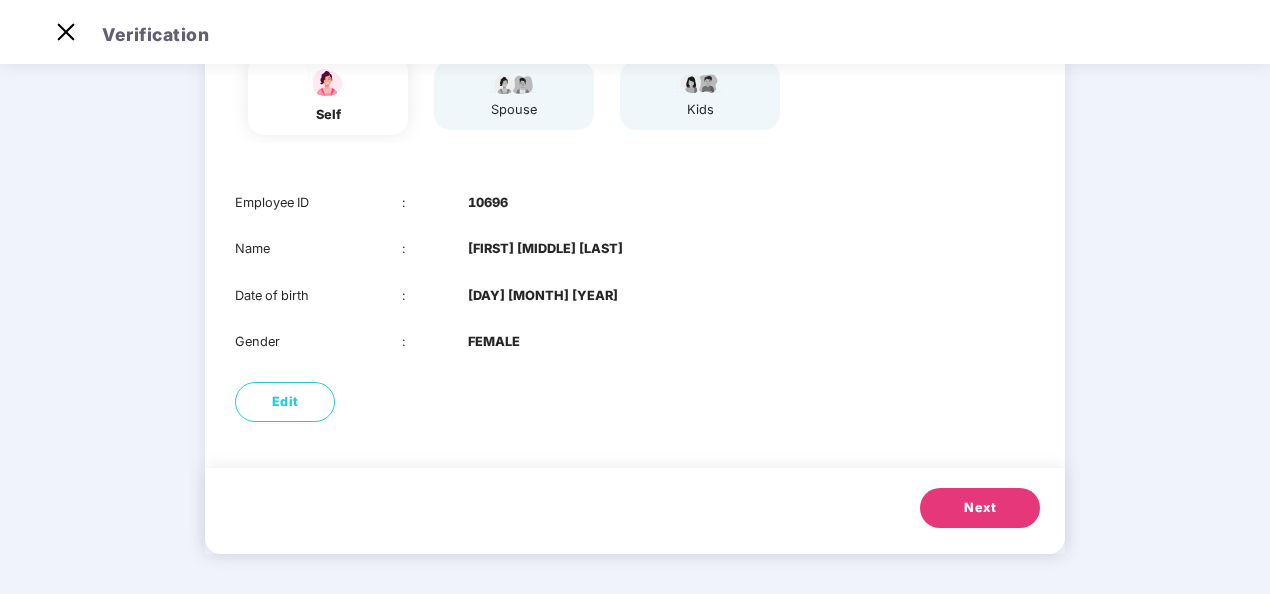 click on "Next" at bounding box center (980, 508) 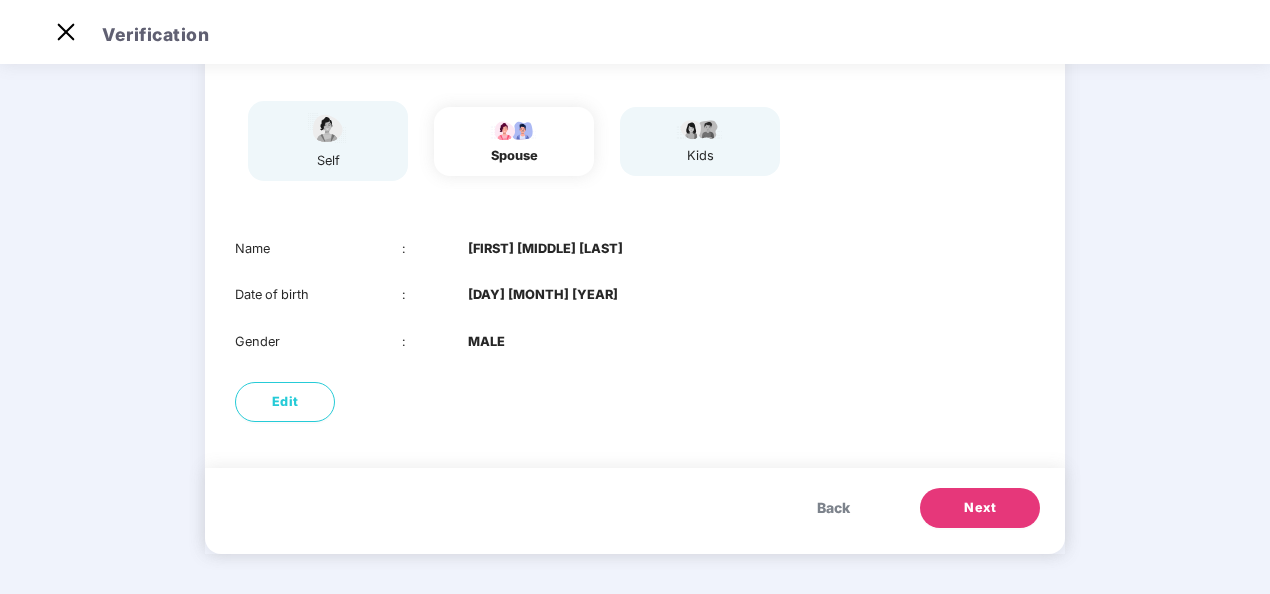 scroll, scrollTop: 148, scrollLeft: 0, axis: vertical 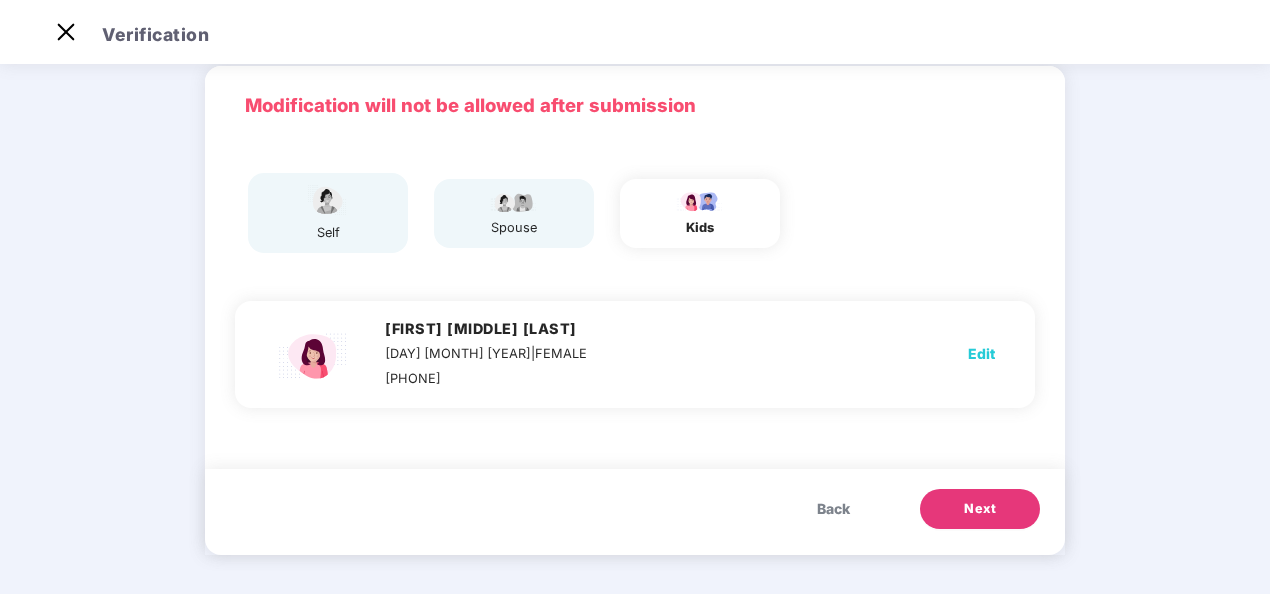 click on "Next" at bounding box center (980, 509) 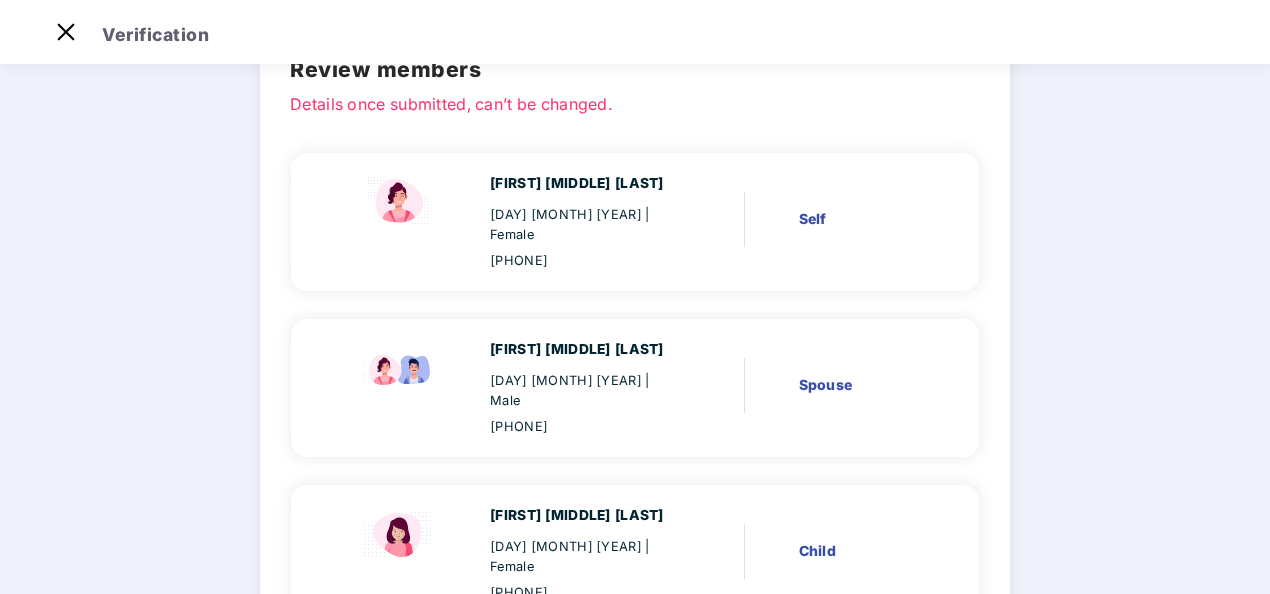 scroll, scrollTop: 248, scrollLeft: 0, axis: vertical 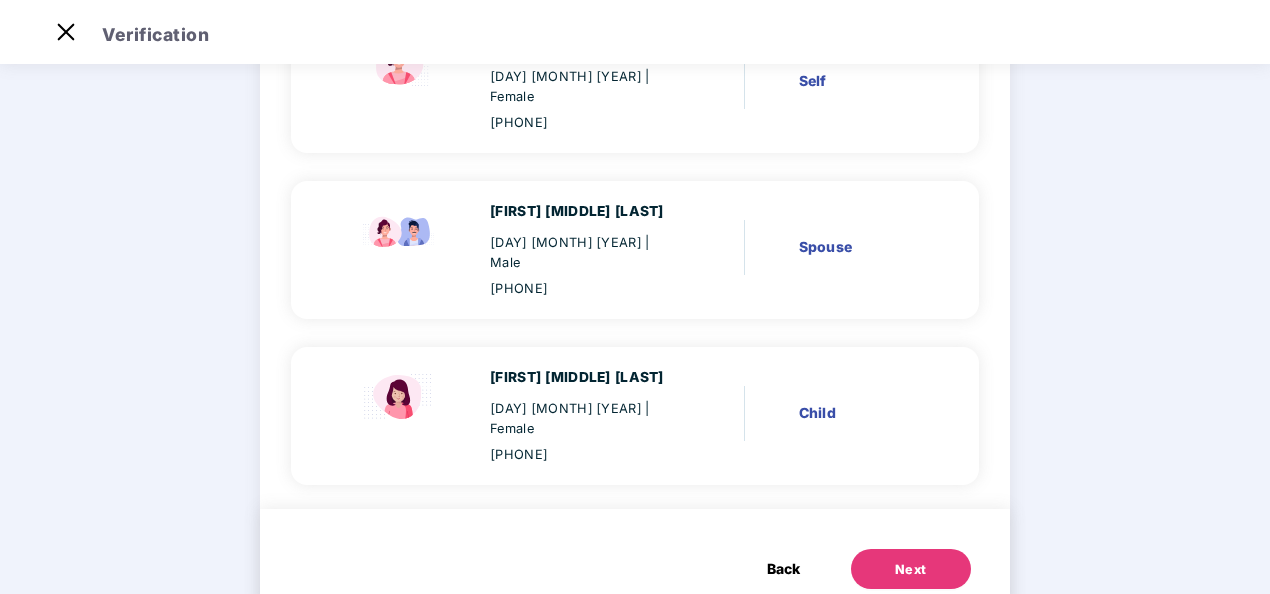 click on "Next" at bounding box center (911, 569) 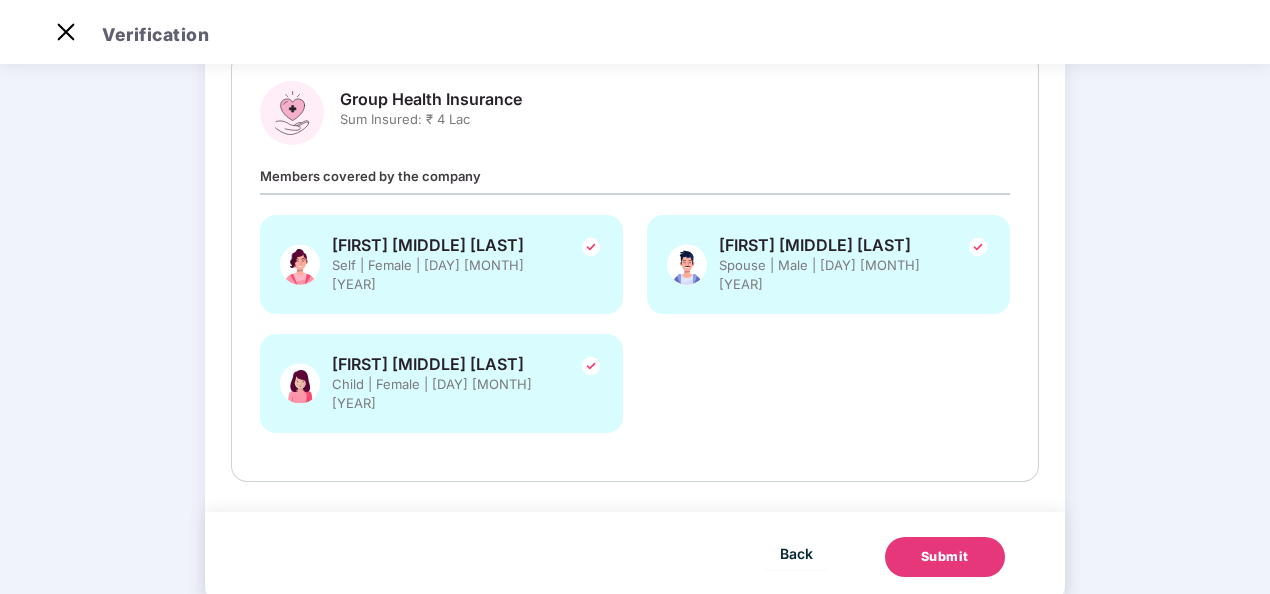 scroll, scrollTop: 0, scrollLeft: 0, axis: both 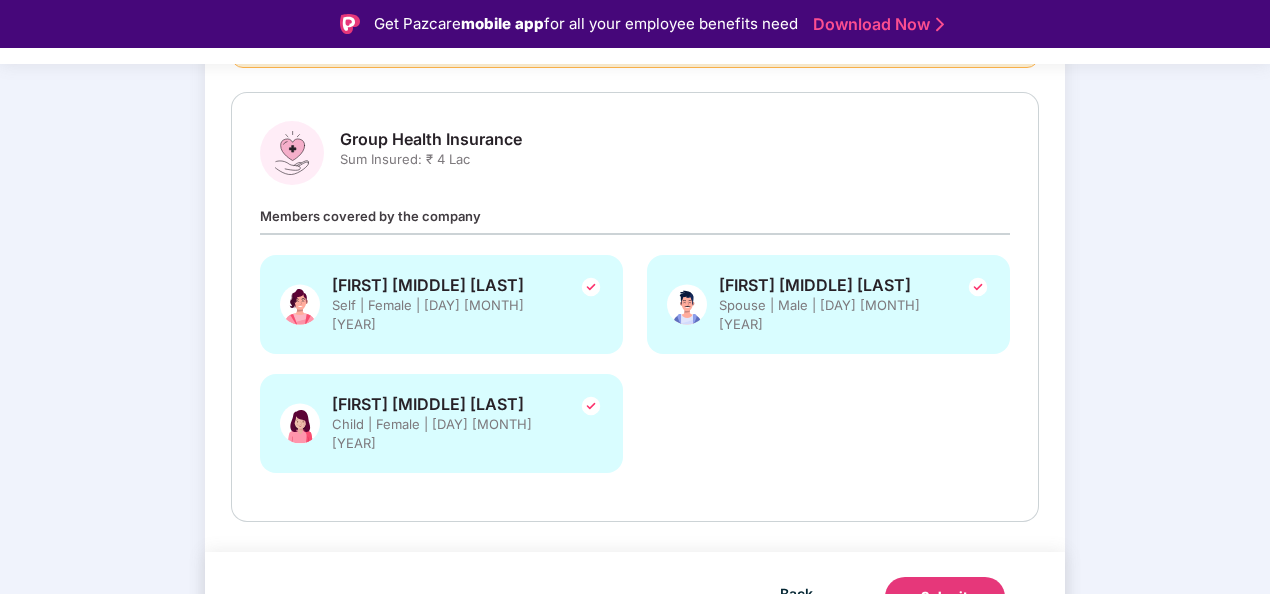 click on "Submit" at bounding box center (945, 597) 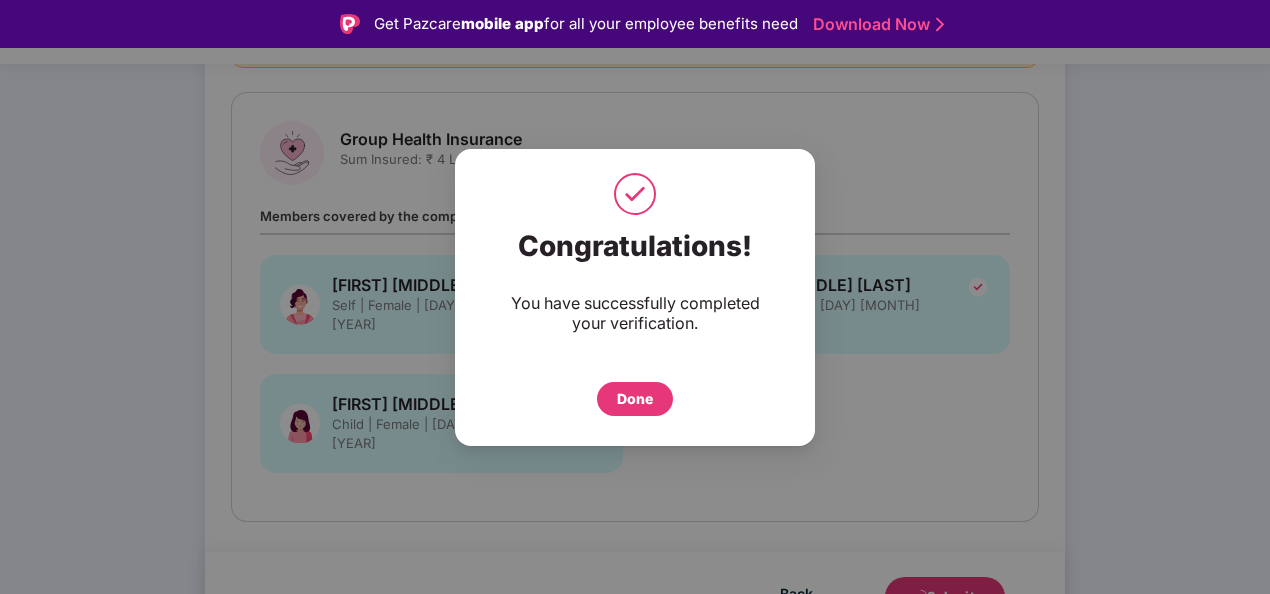 click on "Done" at bounding box center (635, 399) 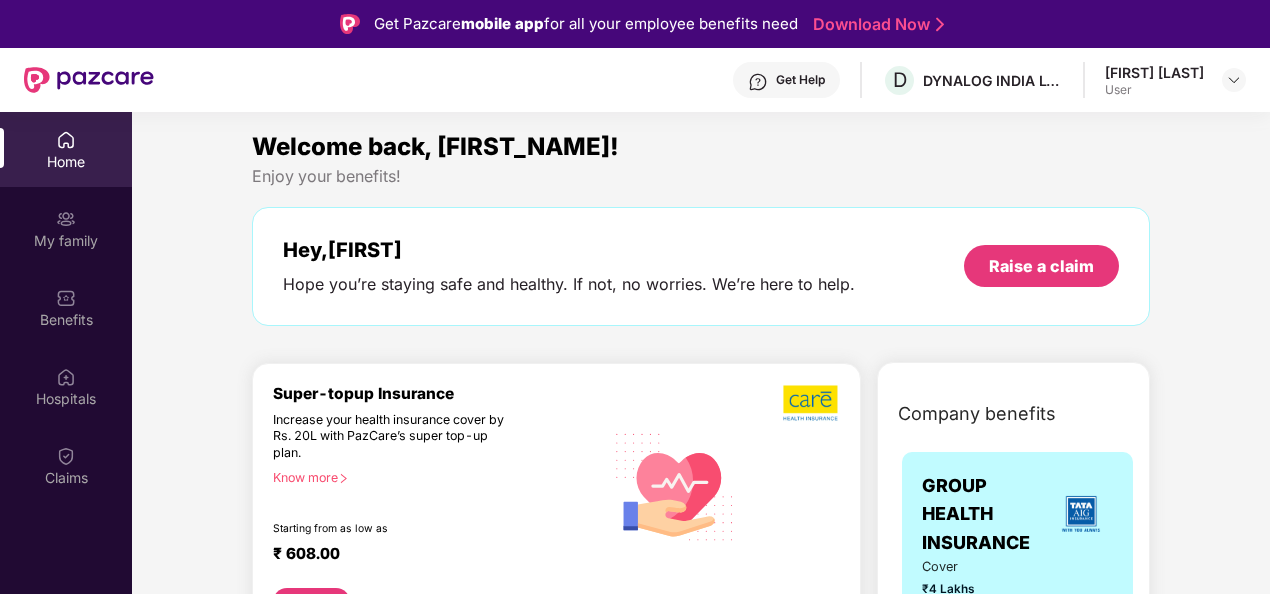 scroll, scrollTop: 0, scrollLeft: 0, axis: both 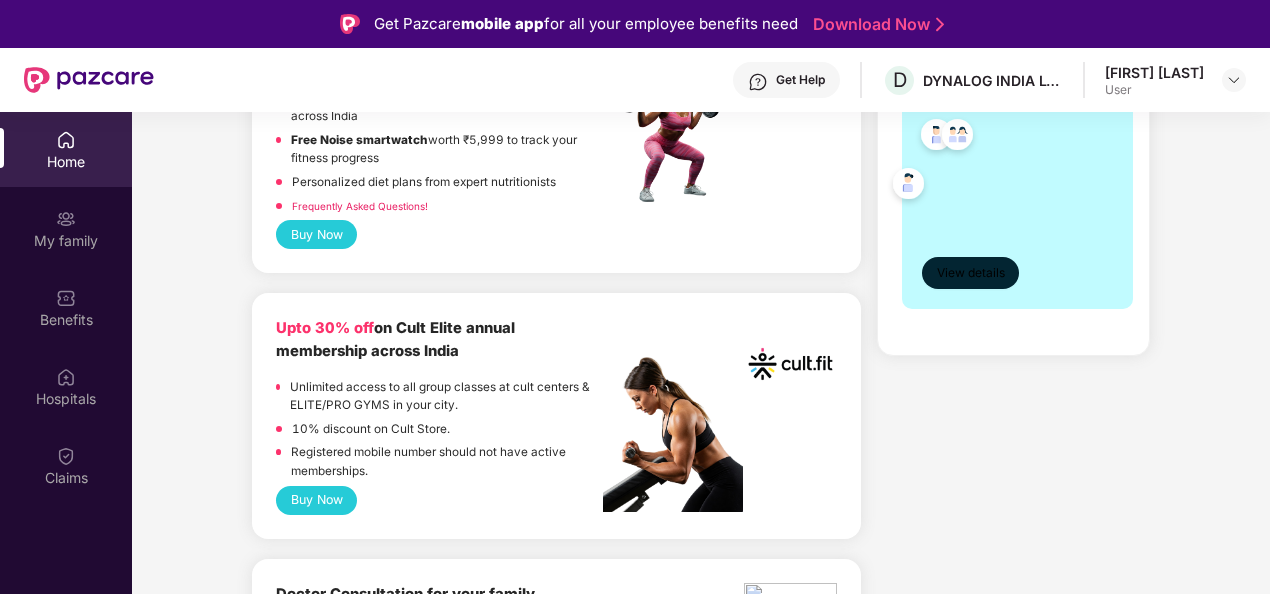 click on "View details" at bounding box center [971, 273] 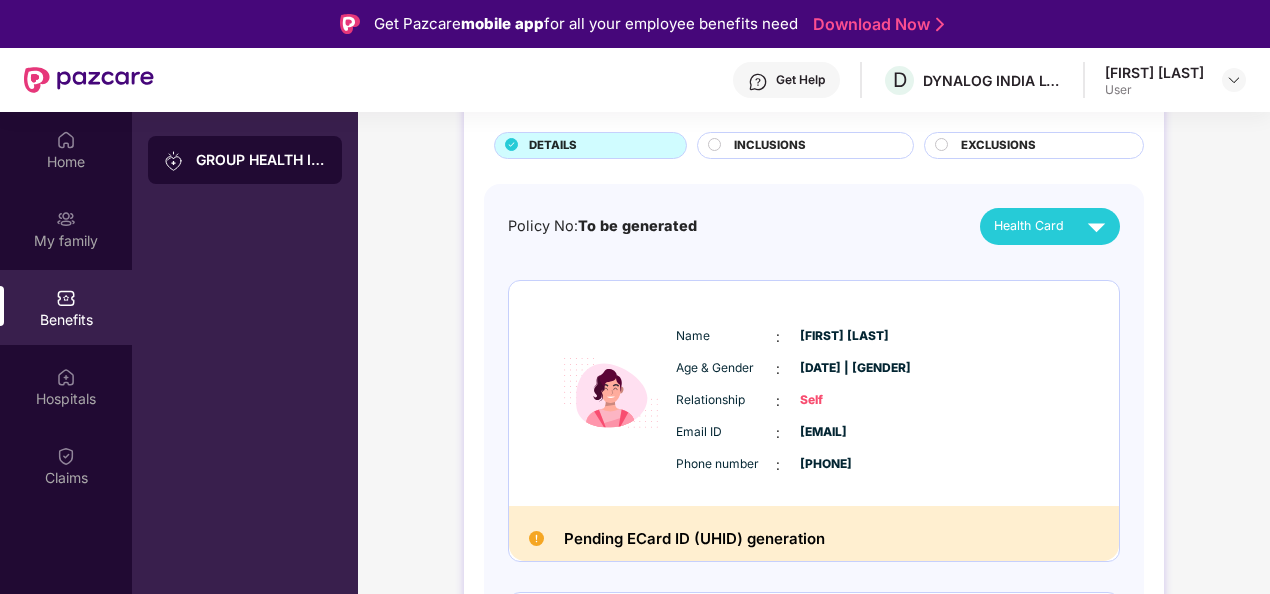 scroll, scrollTop: 0, scrollLeft: 0, axis: both 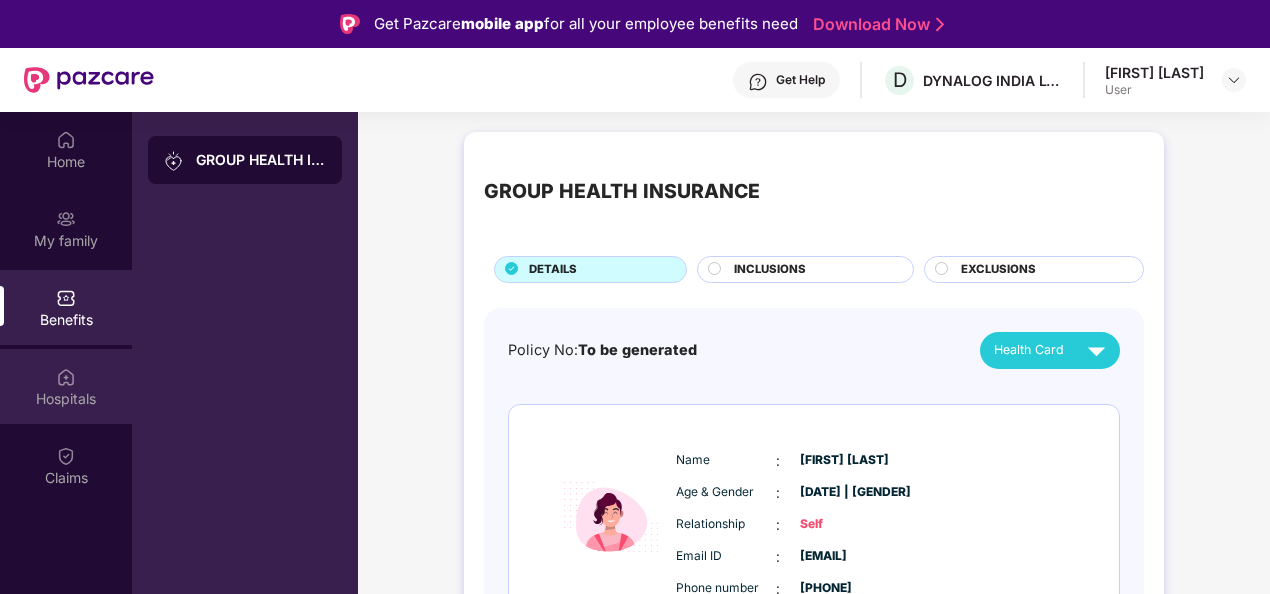 click on "Hospitals" at bounding box center (66, 386) 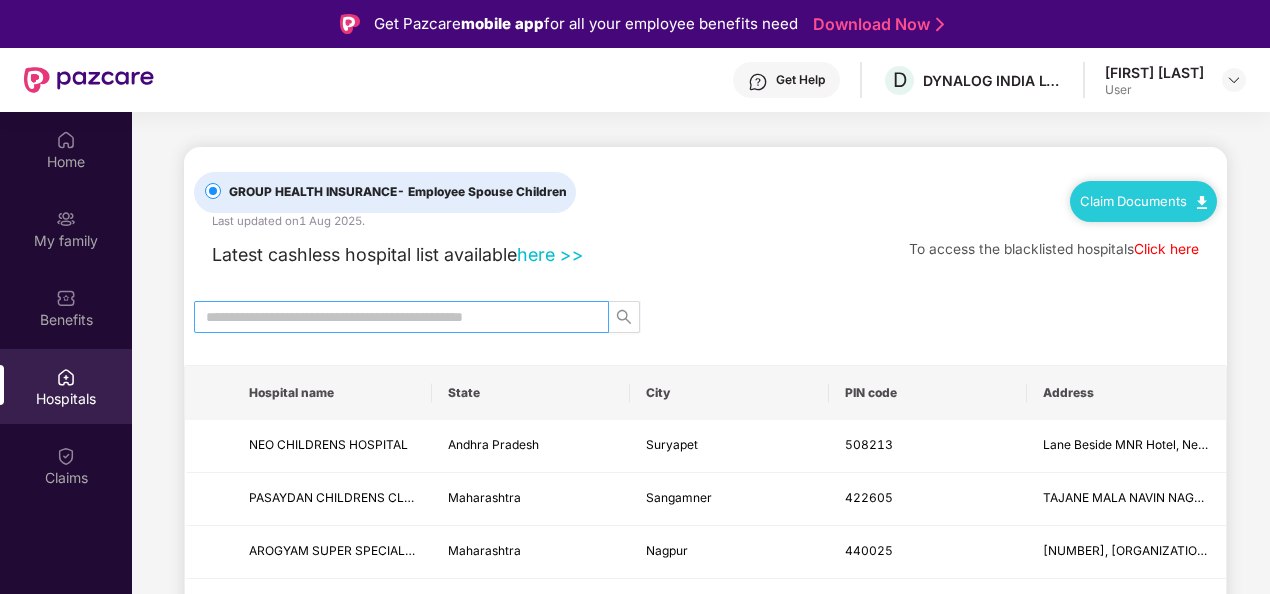 click at bounding box center (393, 317) 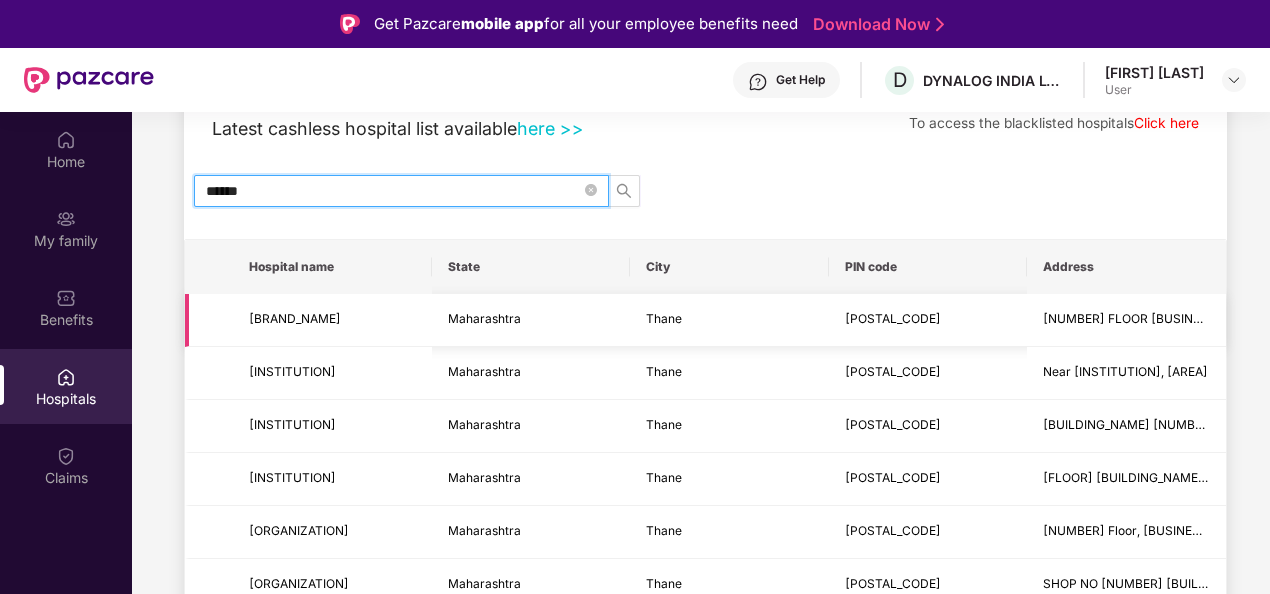 scroll, scrollTop: 125, scrollLeft: 0, axis: vertical 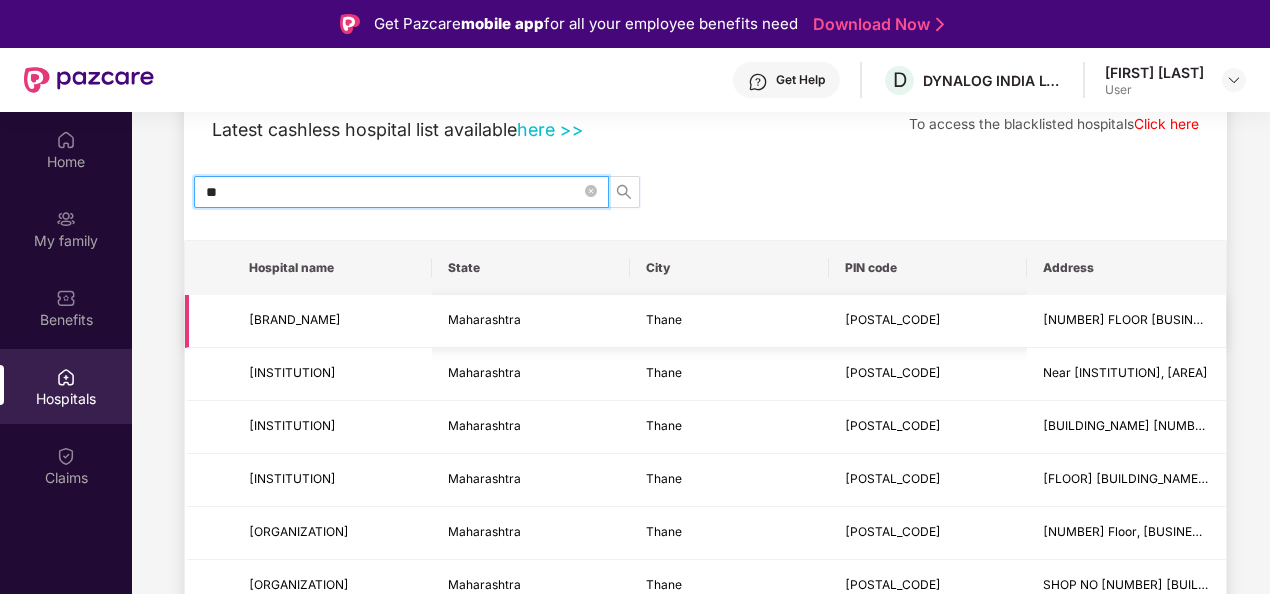 type on "*" 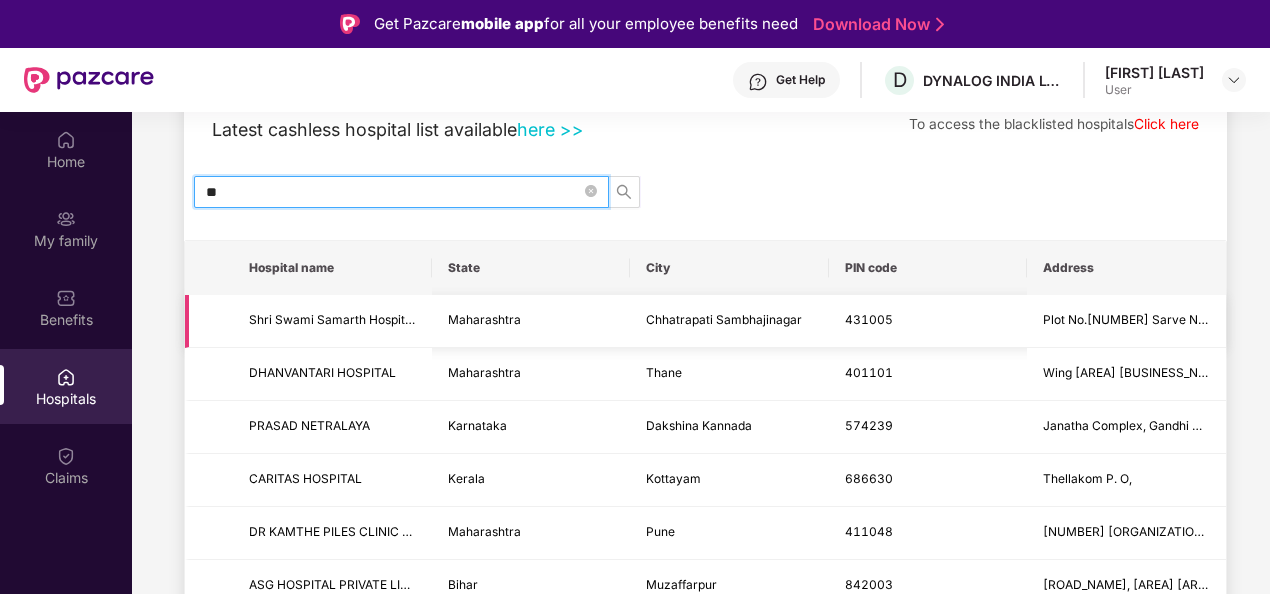 type on "*" 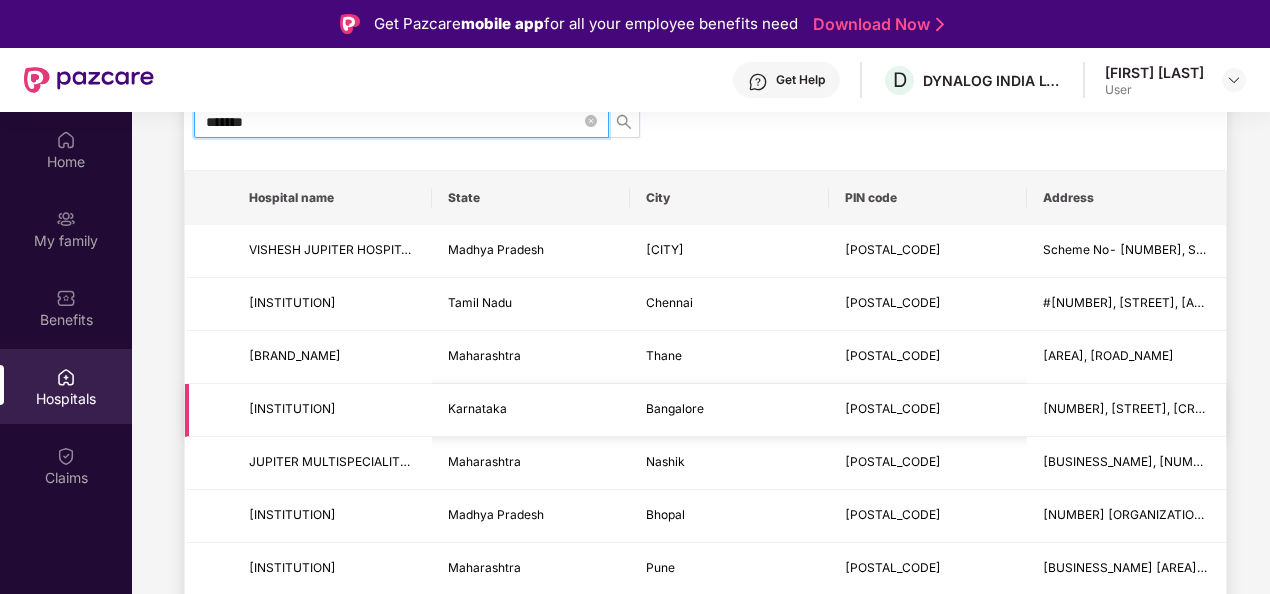 scroll, scrollTop: 206, scrollLeft: 0, axis: vertical 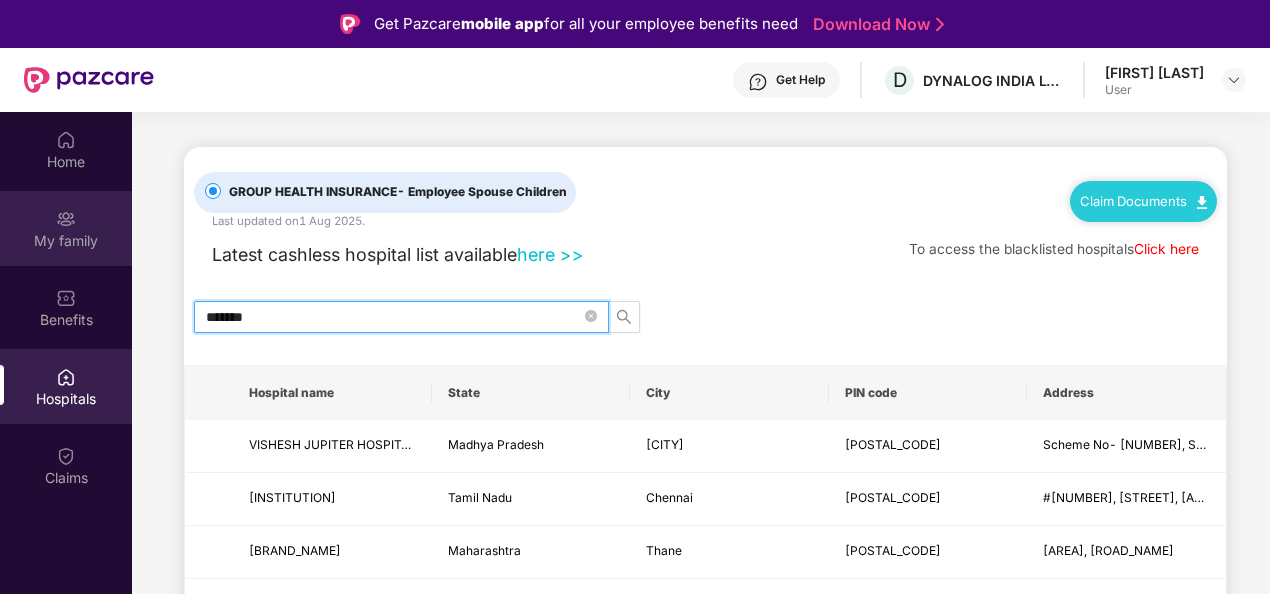 type on "*******" 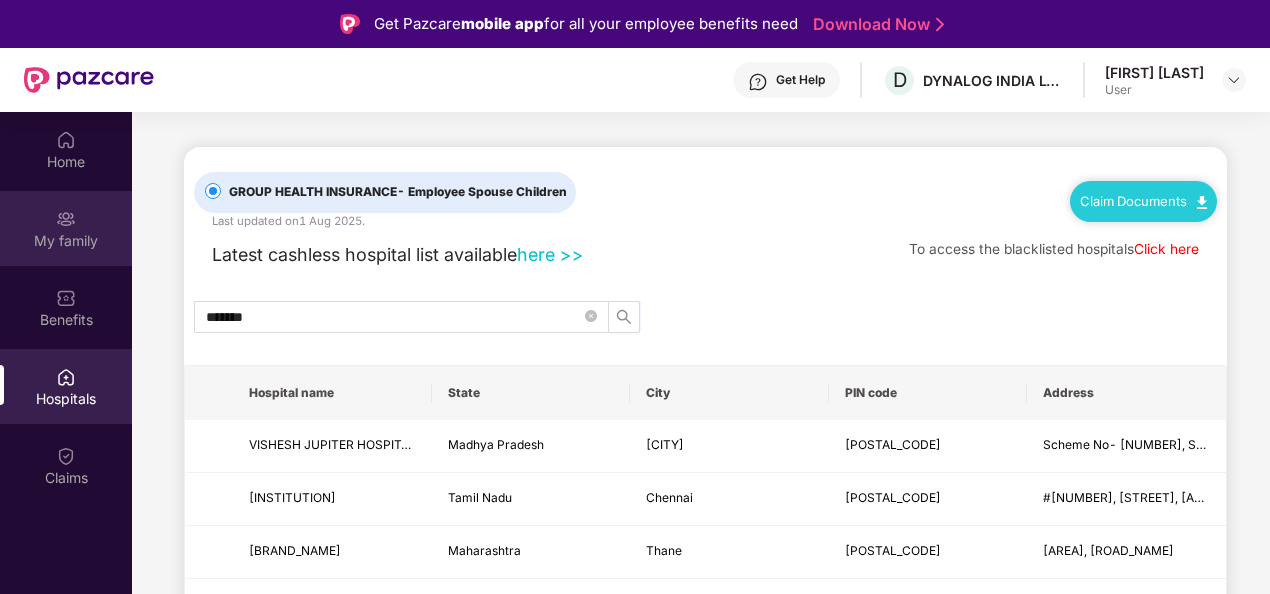 click on "My family" at bounding box center (66, 228) 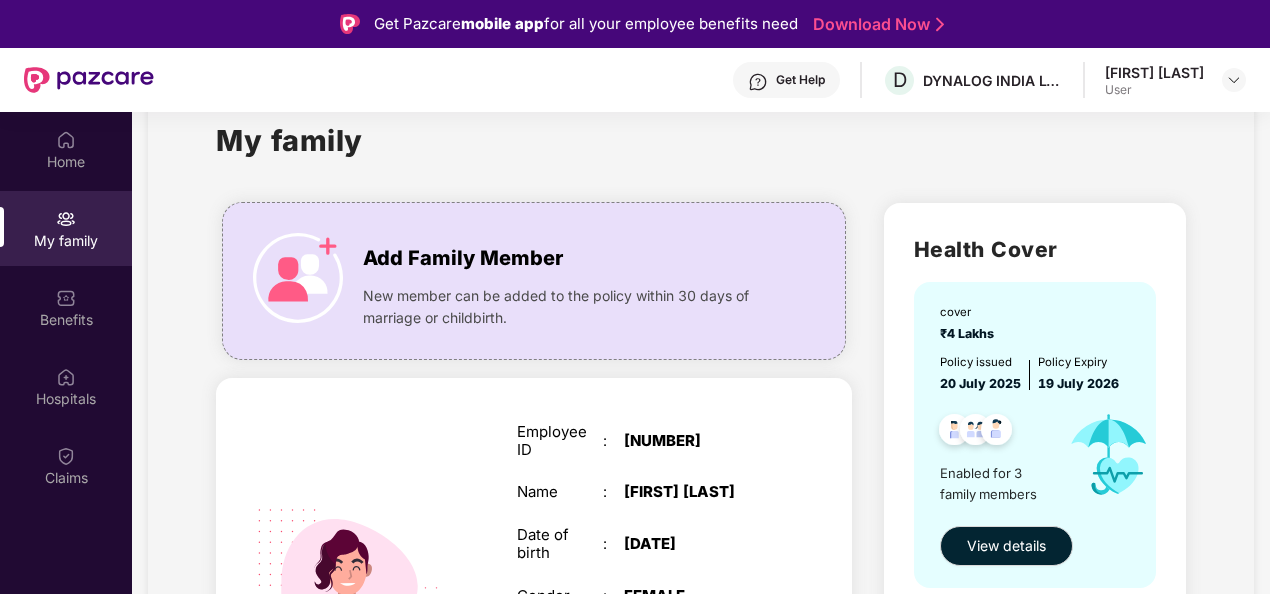 scroll, scrollTop: 0, scrollLeft: 0, axis: both 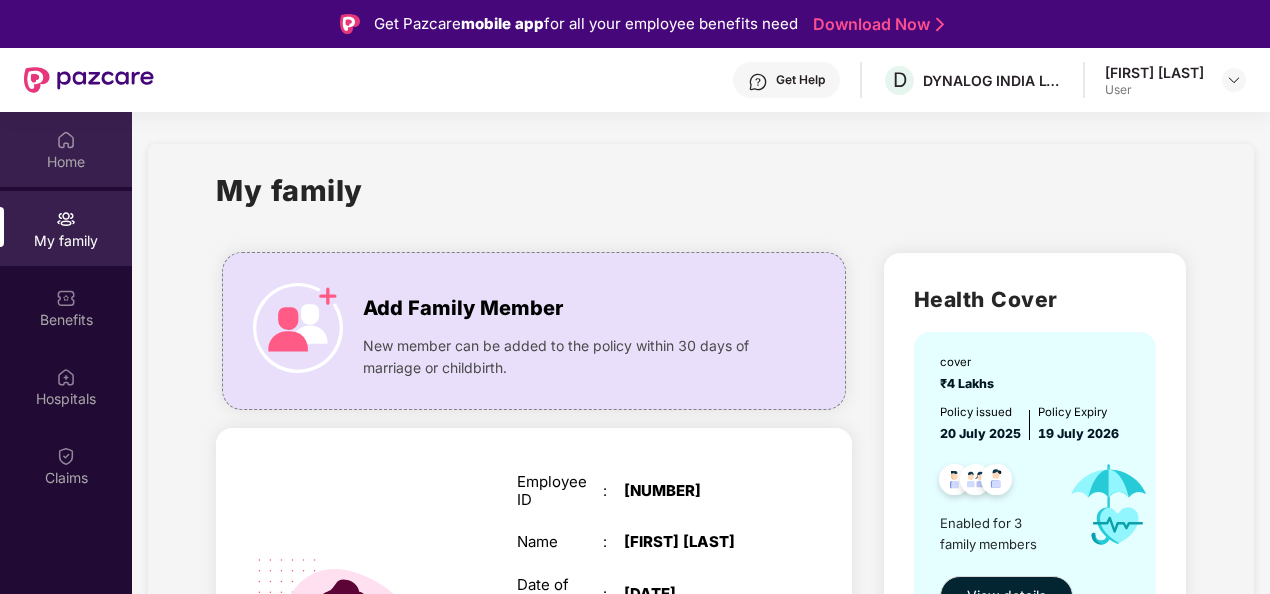 click on "Home" at bounding box center (66, 149) 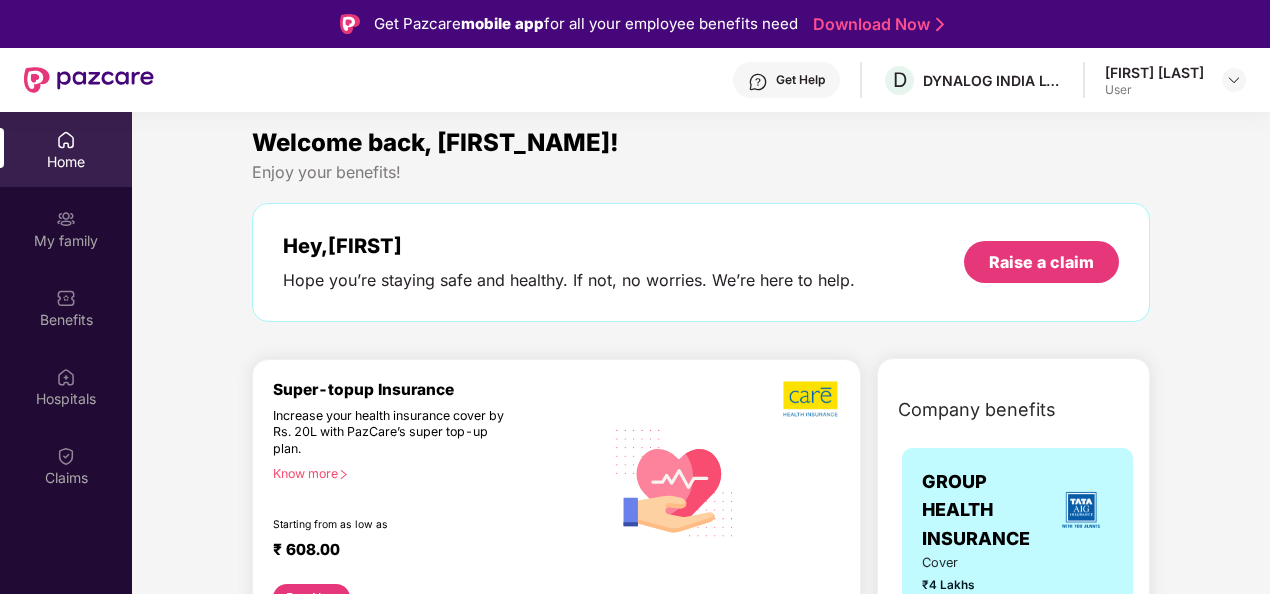 scroll, scrollTop: 0, scrollLeft: 0, axis: both 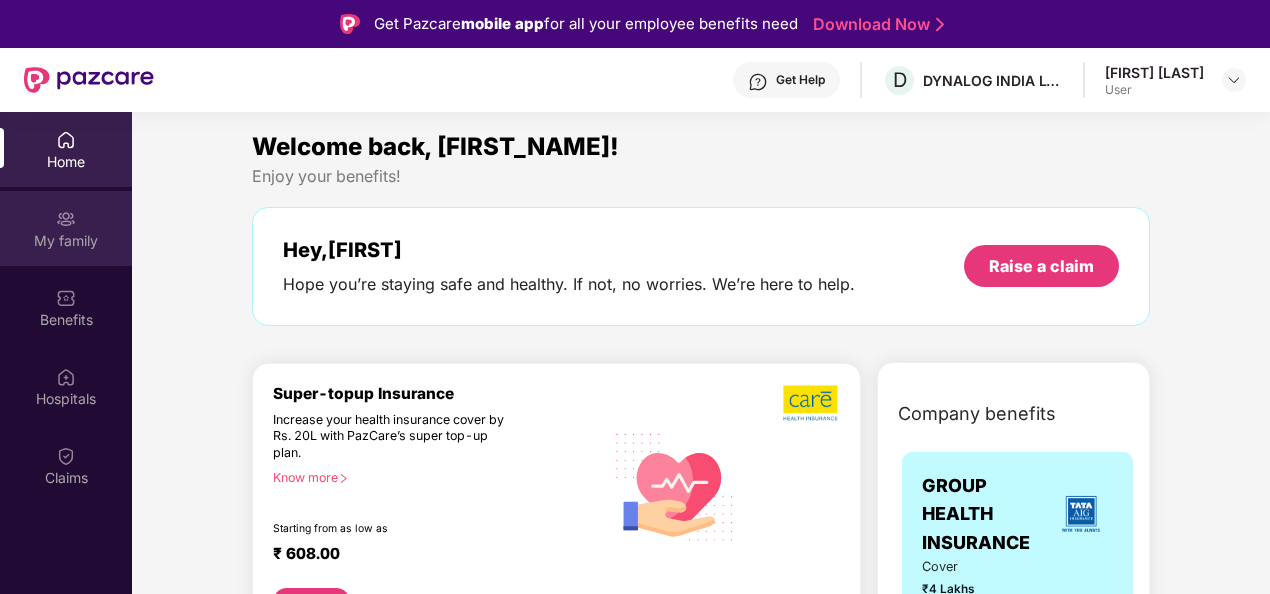 click on "My family" at bounding box center (66, 228) 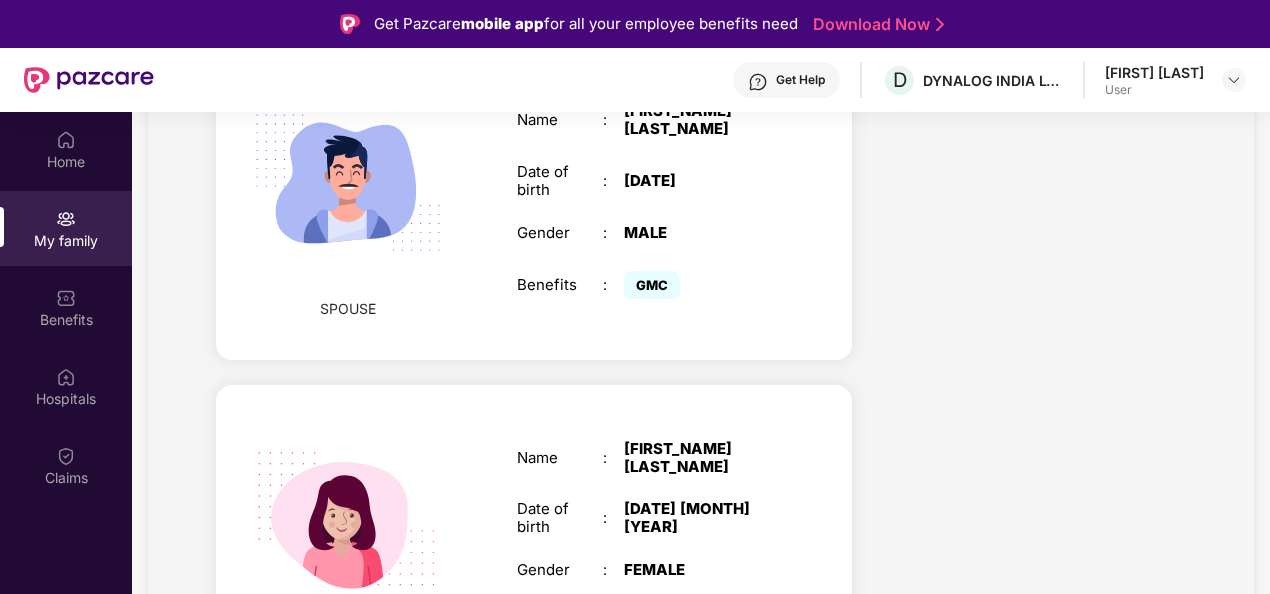scroll, scrollTop: 951, scrollLeft: 0, axis: vertical 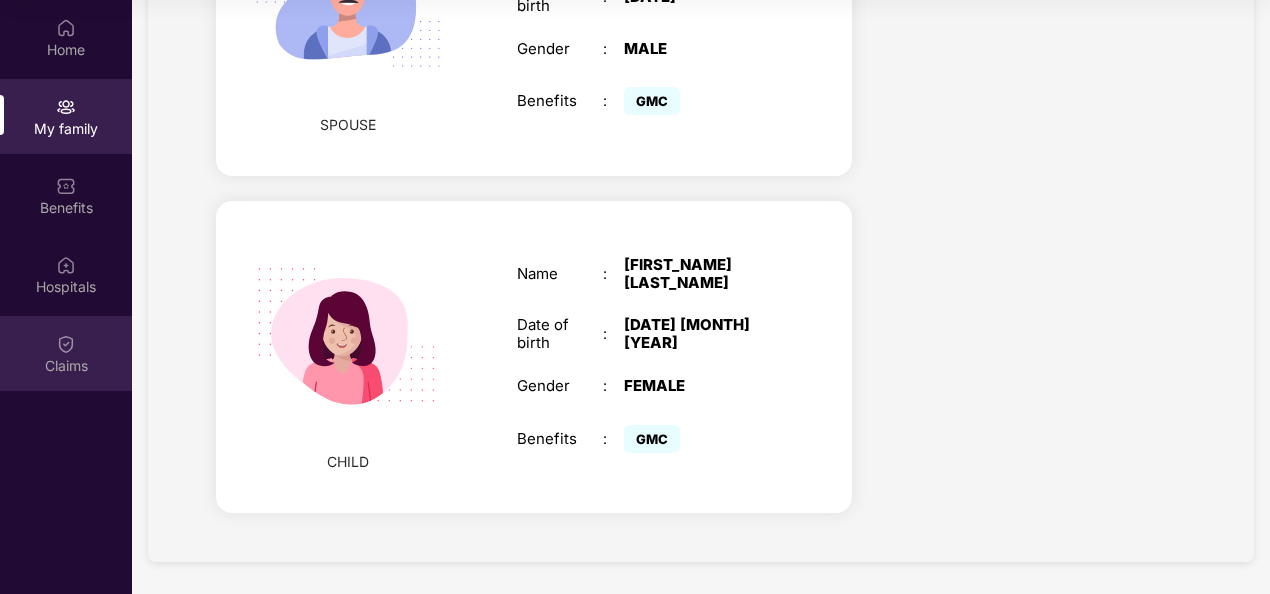 click on "Claims" at bounding box center (66, 366) 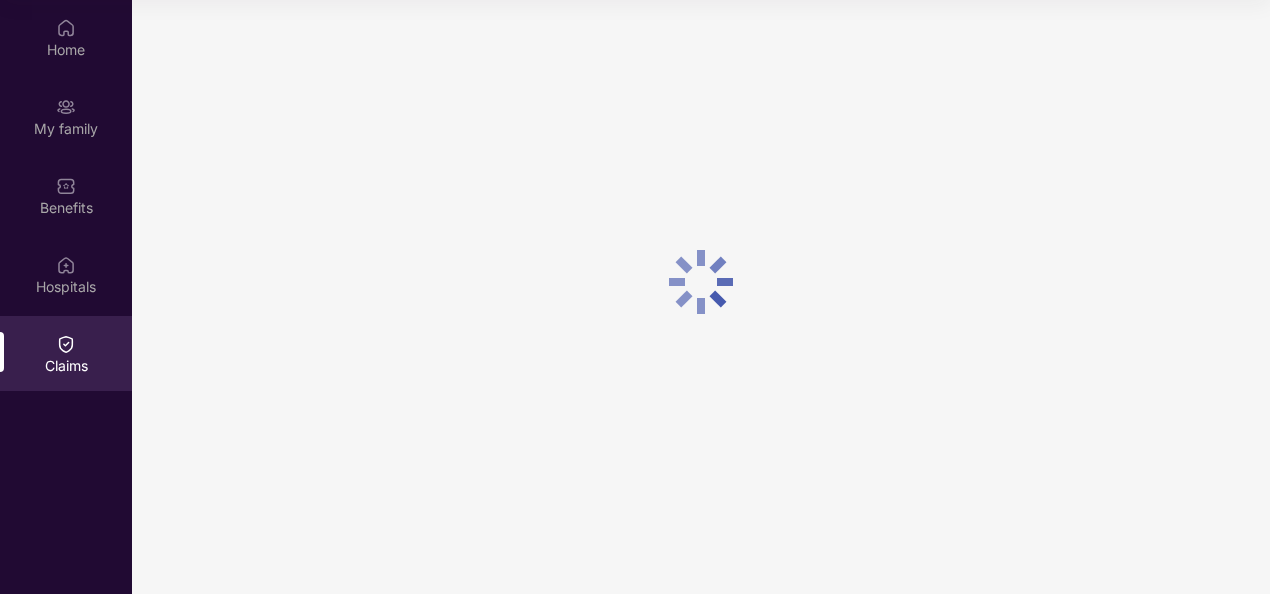 scroll, scrollTop: 0, scrollLeft: 0, axis: both 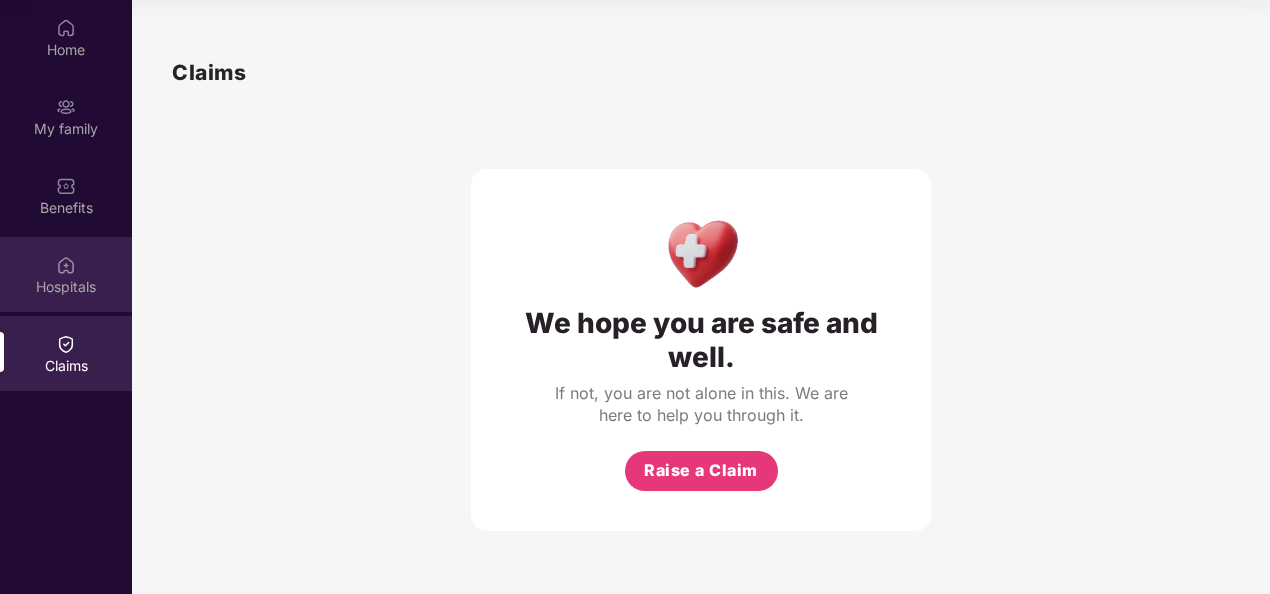 click on "Hospitals" at bounding box center [66, 274] 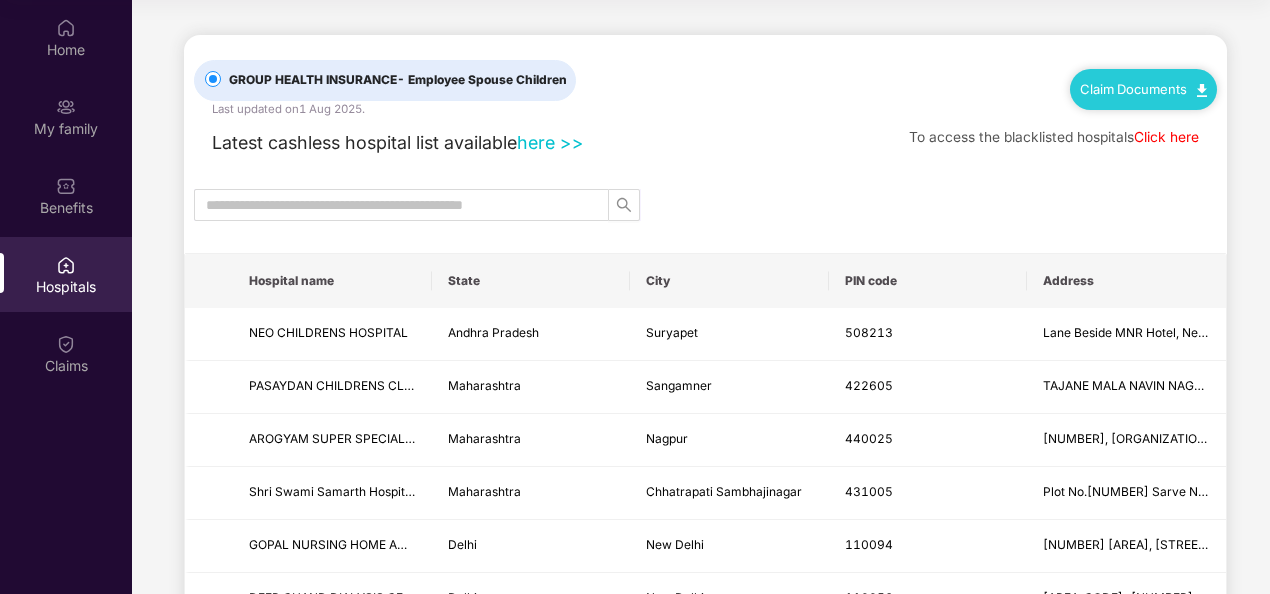 click on "Claim Documents" at bounding box center (1143, 89) 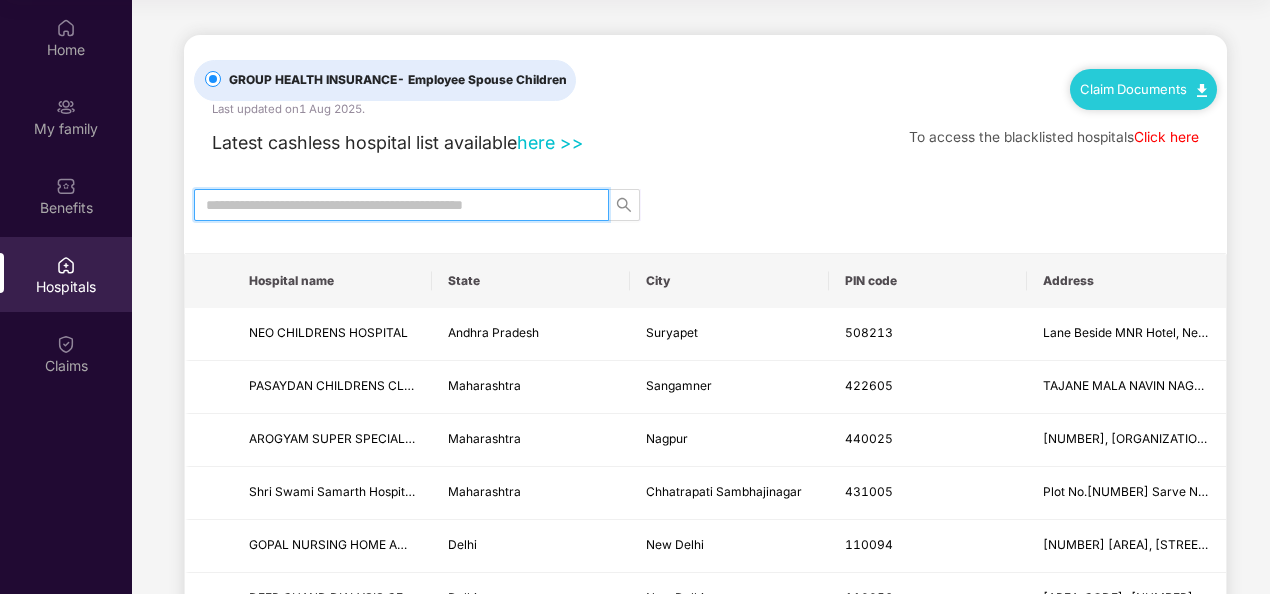 click at bounding box center (393, 205) 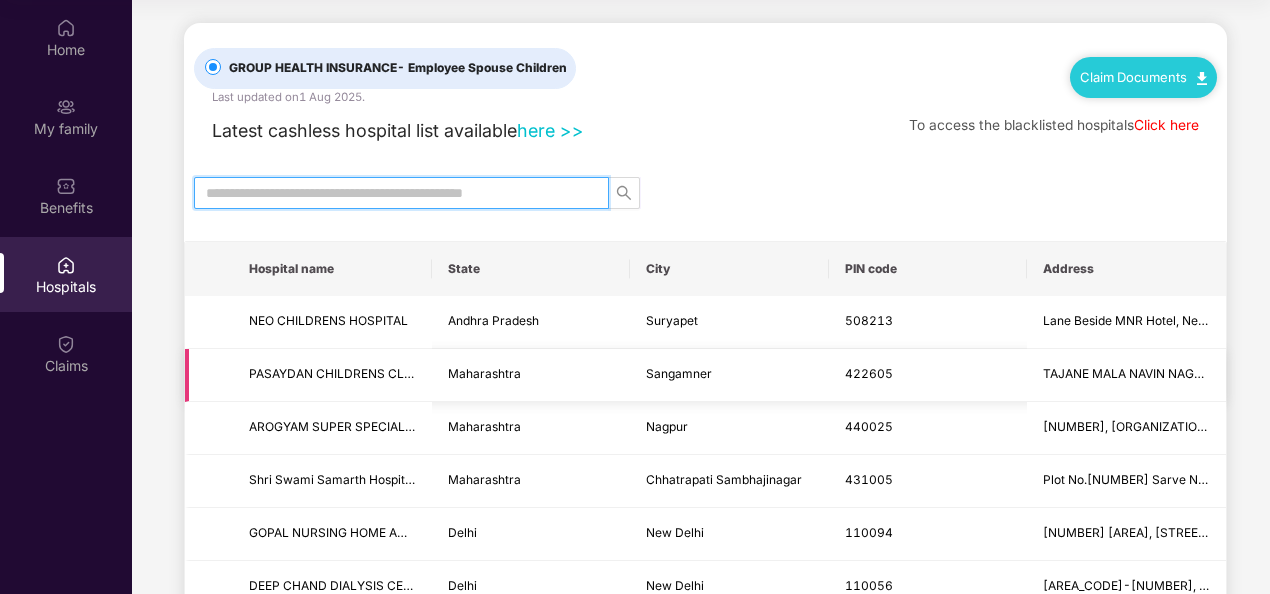 scroll, scrollTop: 0, scrollLeft: 0, axis: both 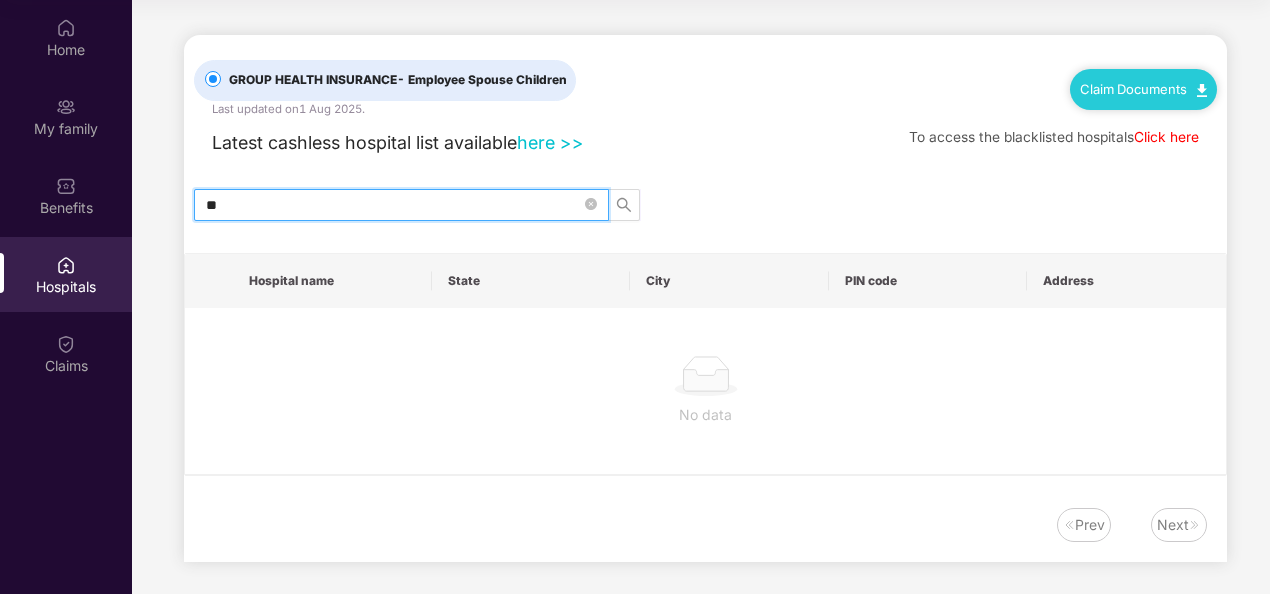 type on "*" 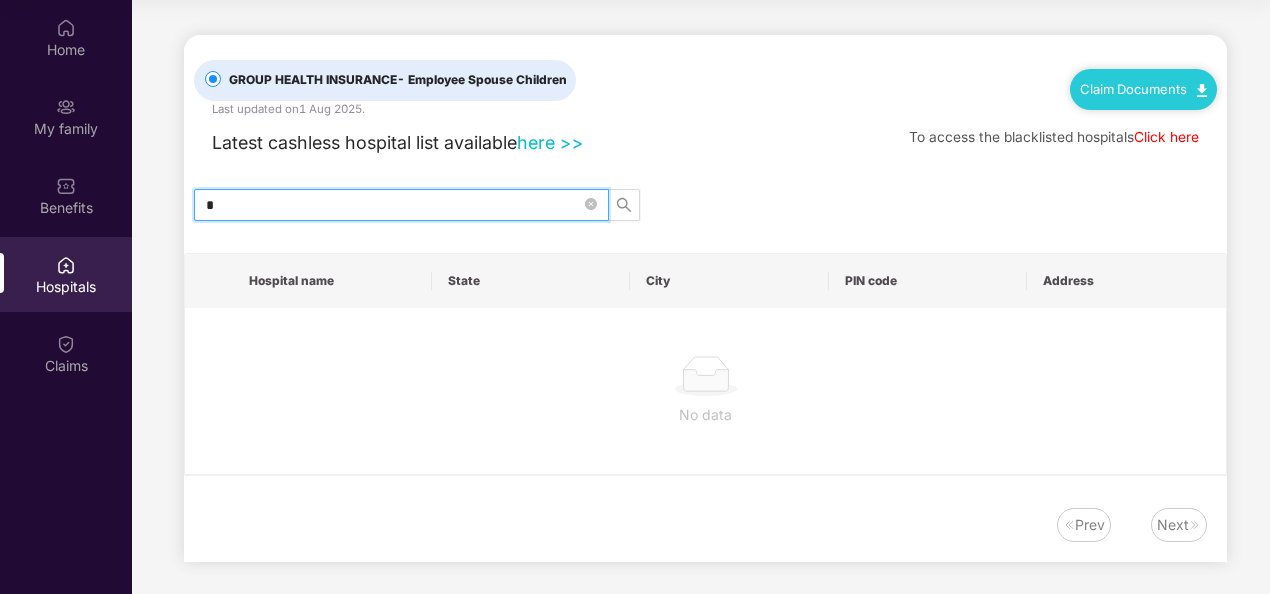 type 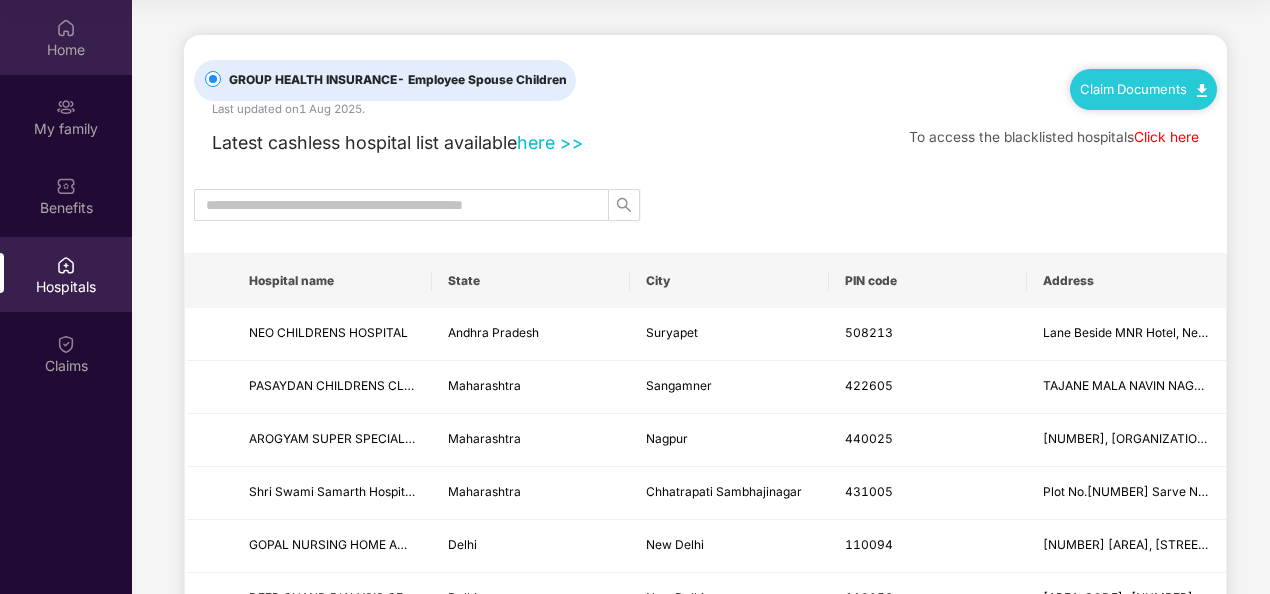 click on "Home" at bounding box center (66, 50) 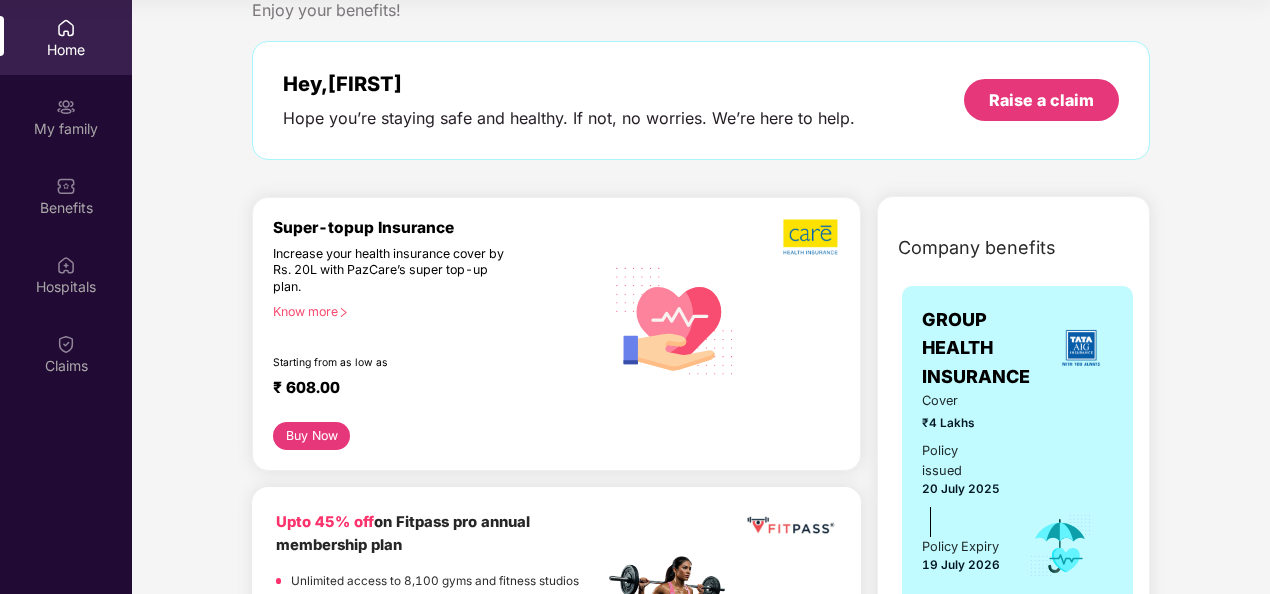 scroll, scrollTop: 0, scrollLeft: 0, axis: both 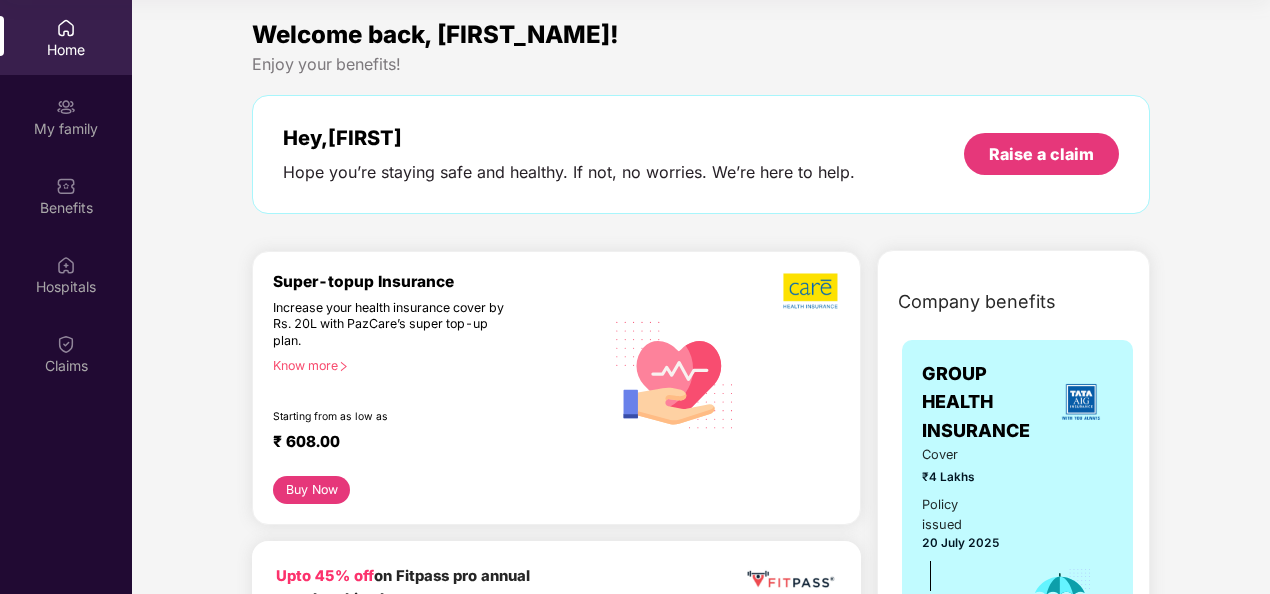 click on "Home" at bounding box center [66, 50] 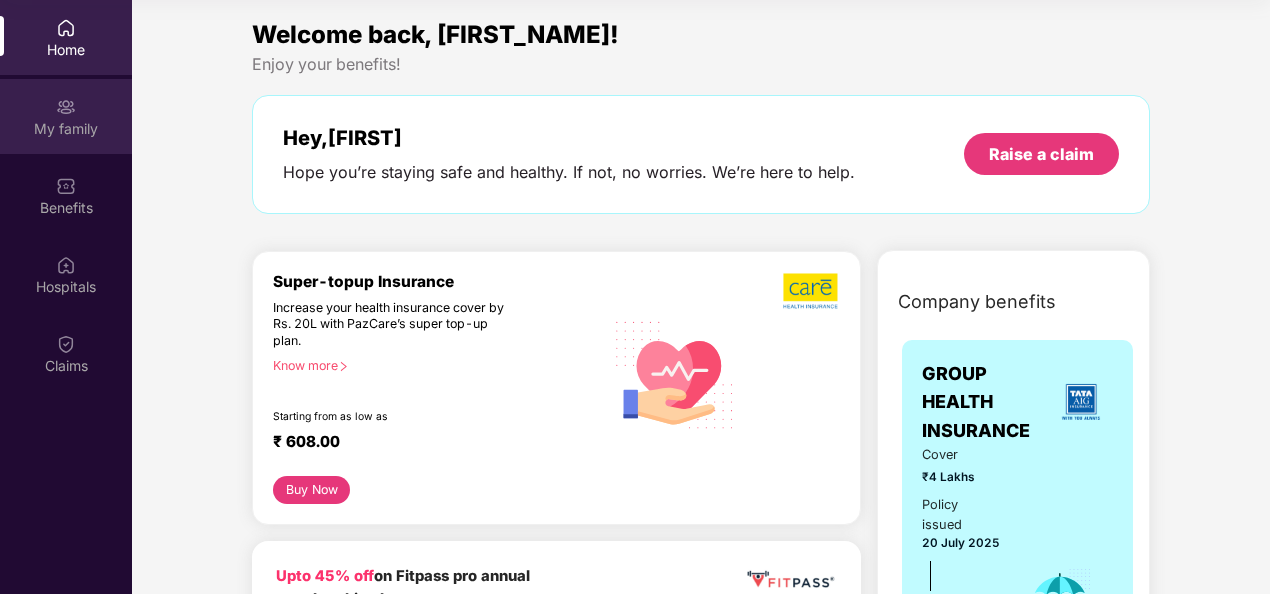 click on "My family" at bounding box center [66, 129] 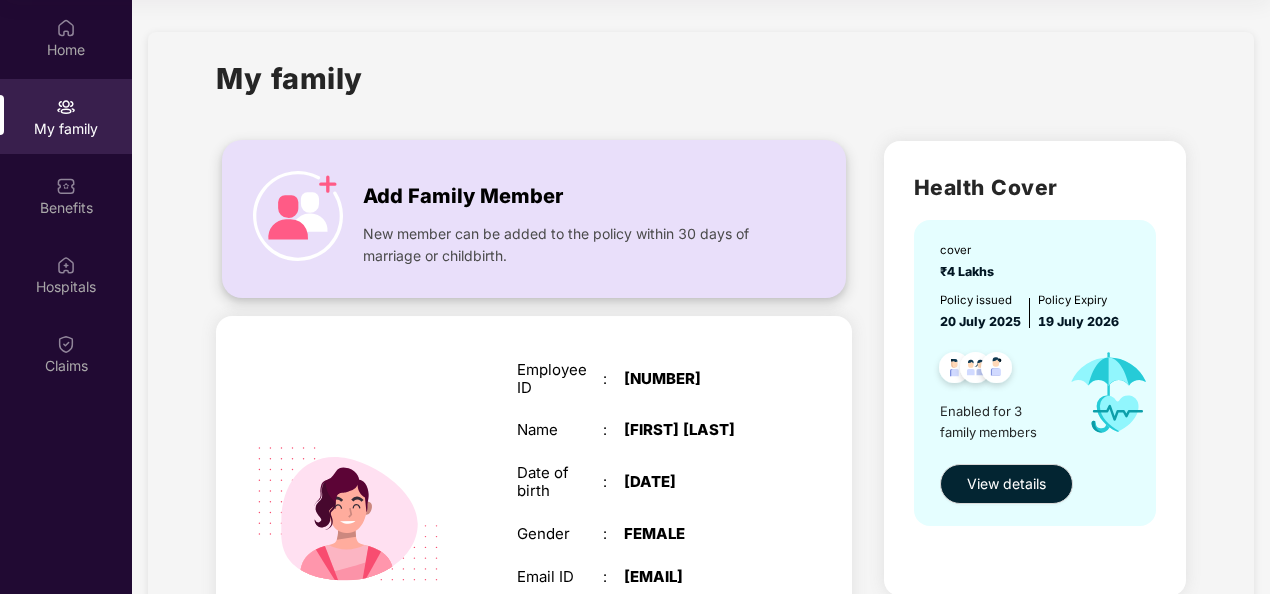 click on "New member can be added to the policy within 30 days of marriage or childbirth." at bounding box center [573, 245] 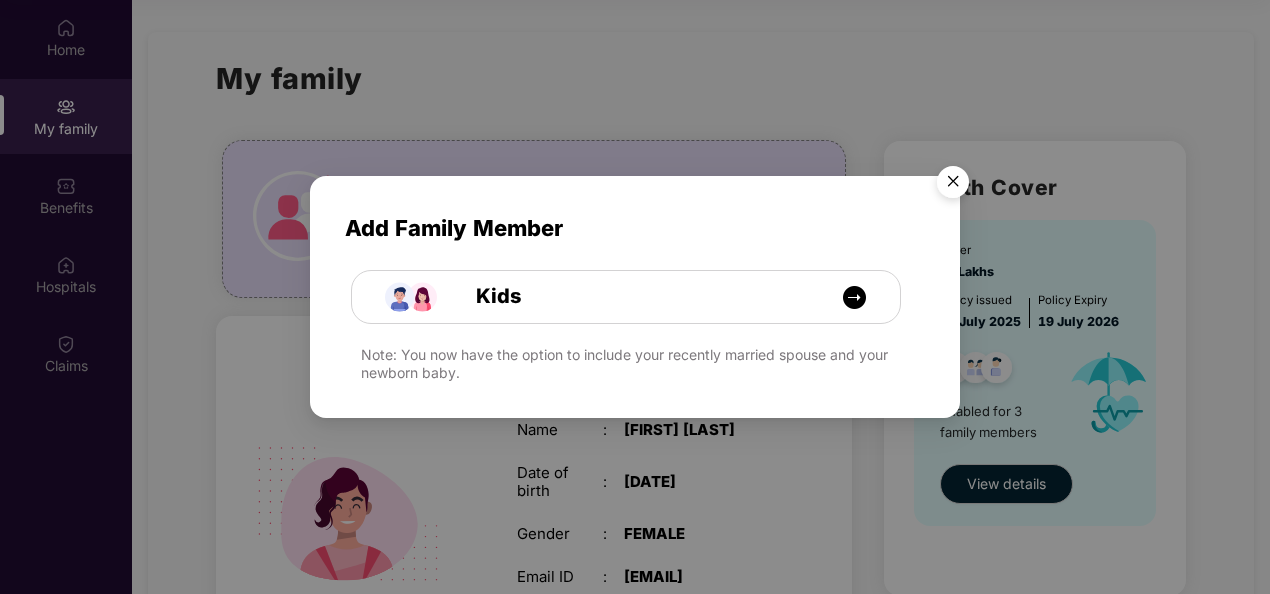 click at bounding box center [953, 185] 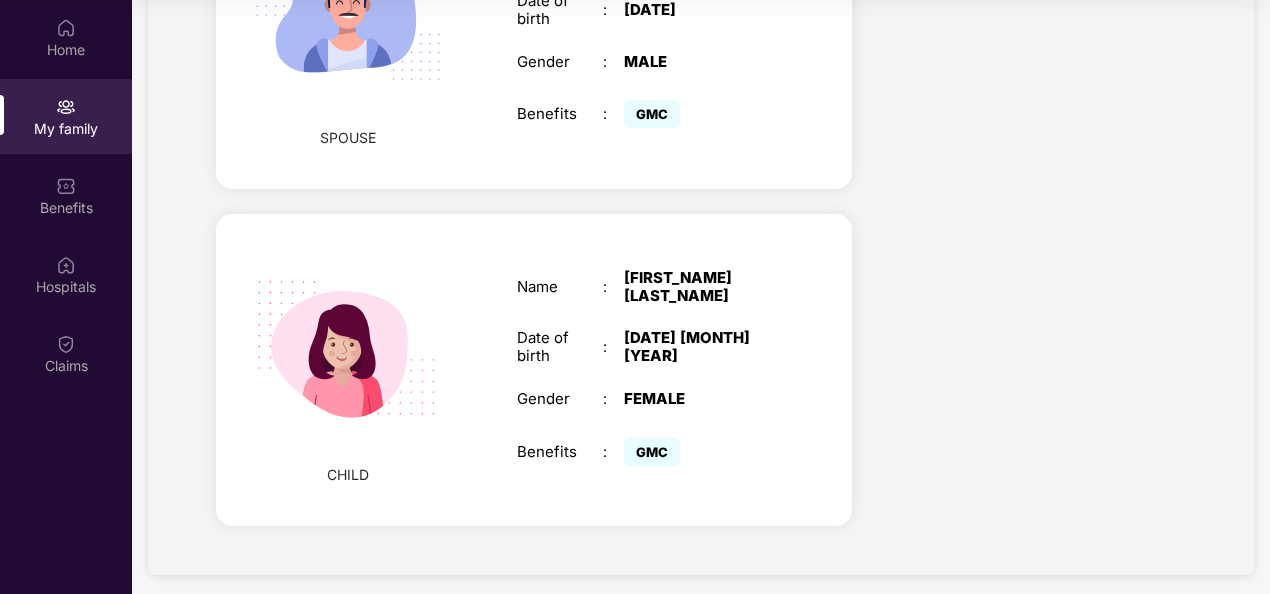 scroll, scrollTop: 0, scrollLeft: 0, axis: both 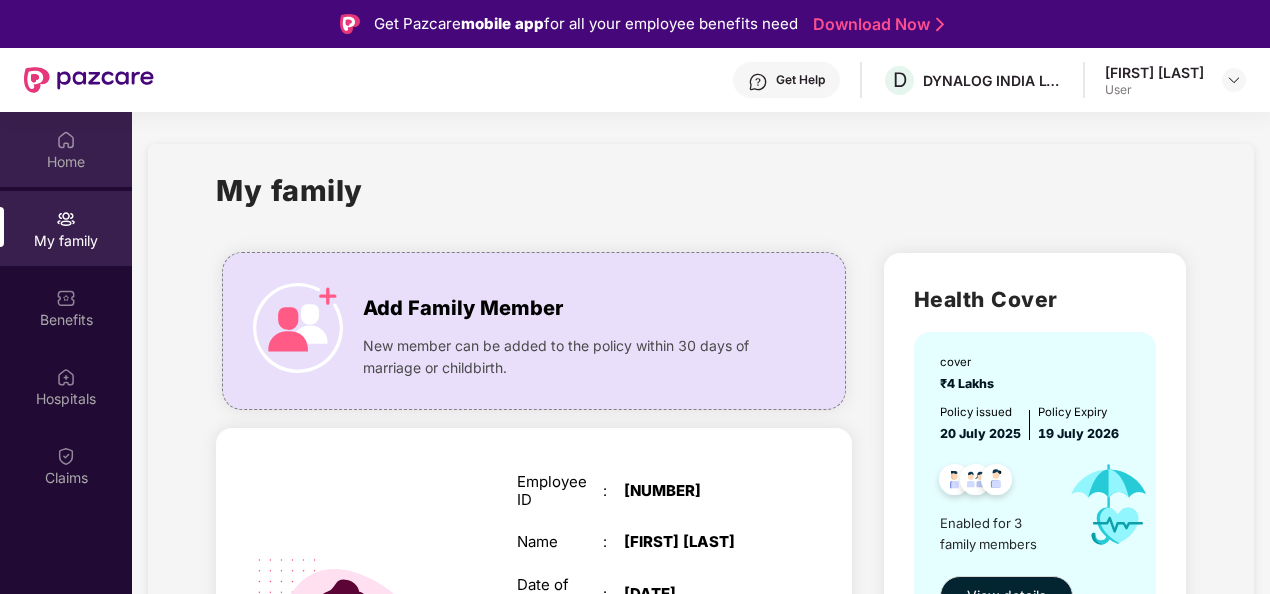 click on "Home" at bounding box center [66, 149] 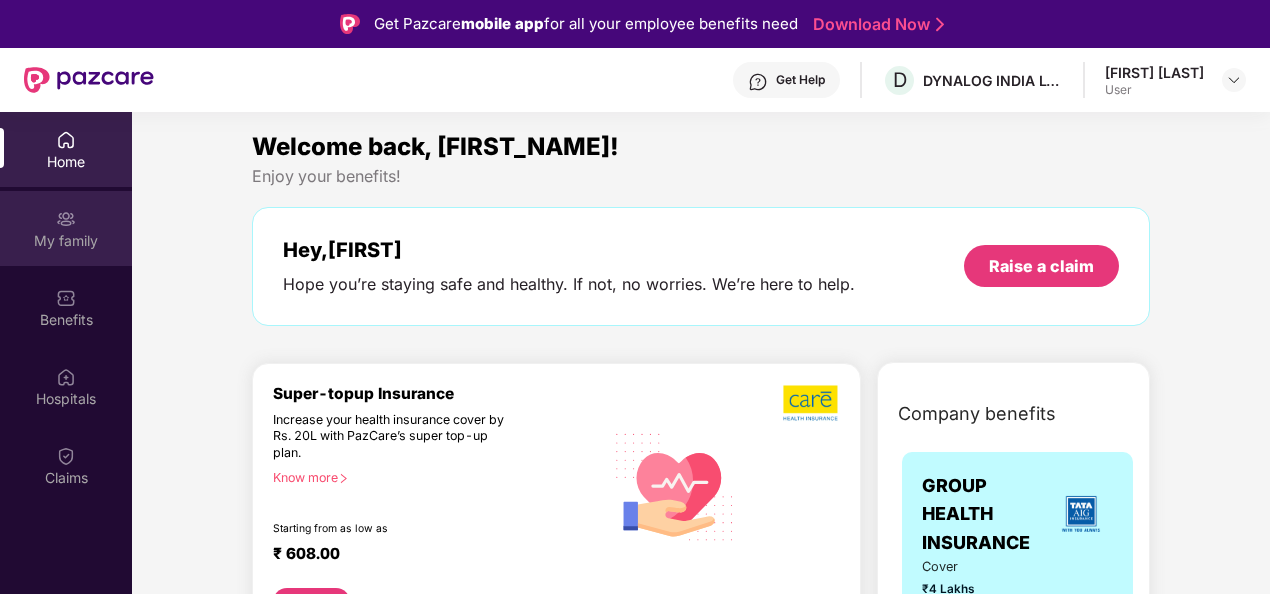 click on "My family" at bounding box center (66, 228) 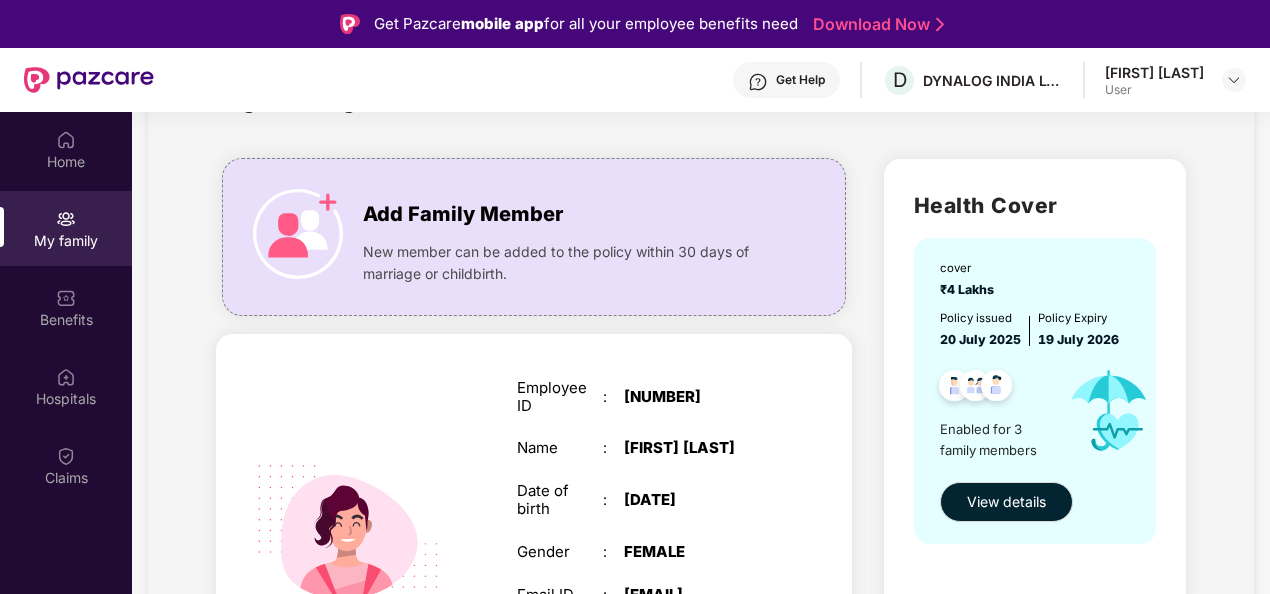 scroll, scrollTop: 95, scrollLeft: 0, axis: vertical 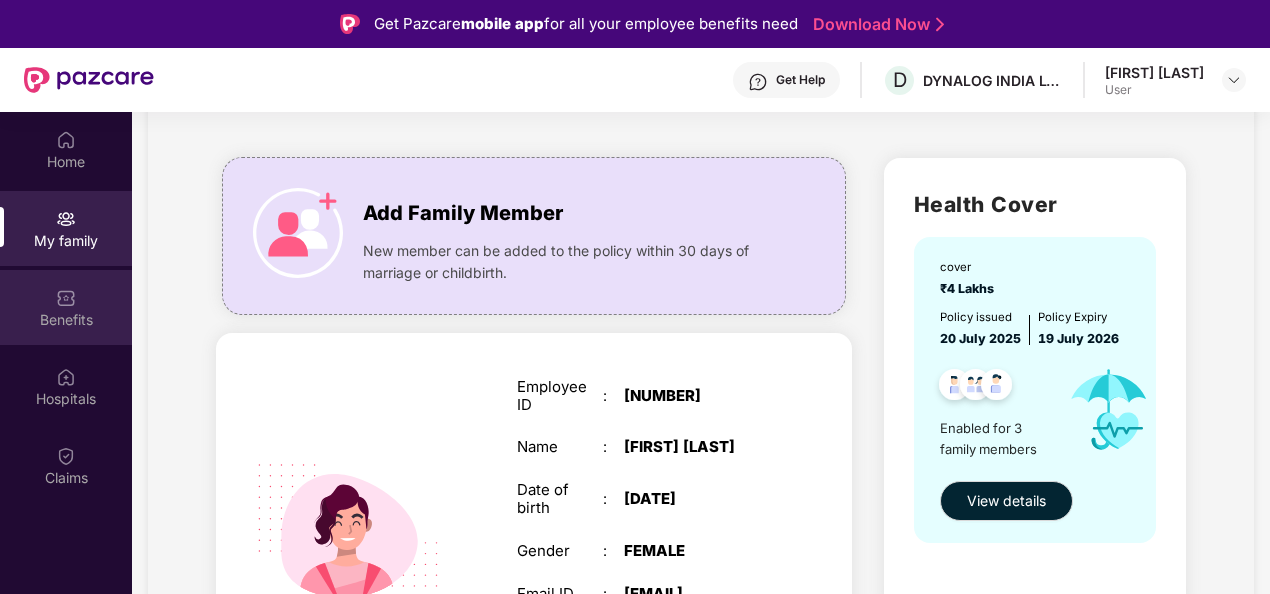 click on "Benefits" at bounding box center (66, 320) 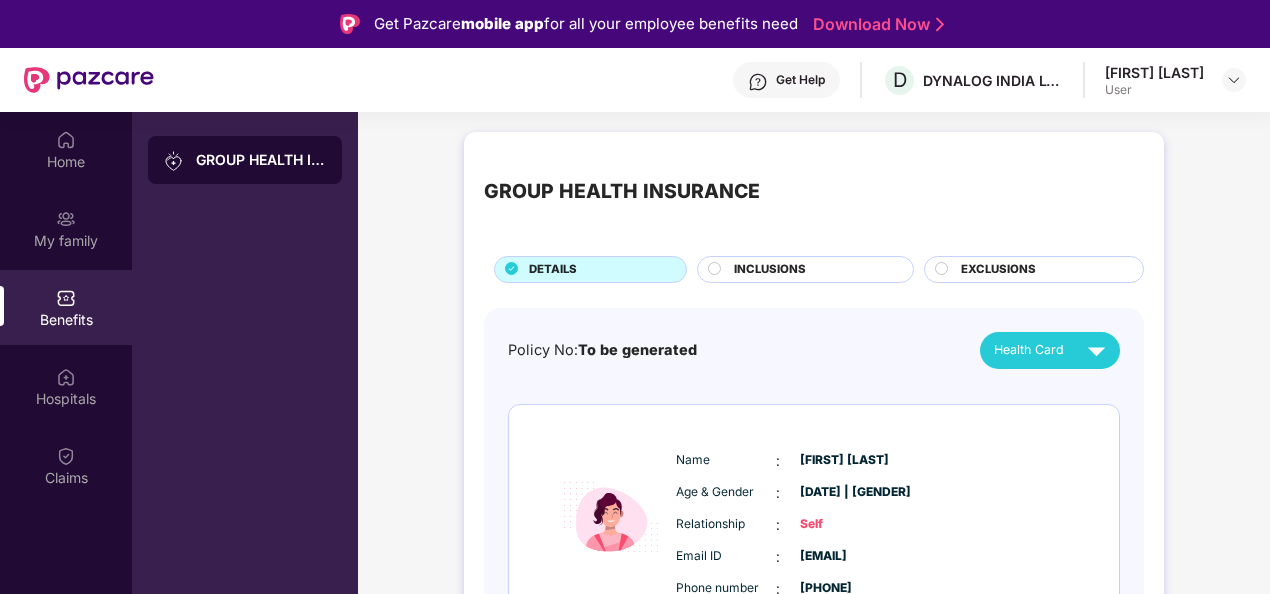 scroll, scrollTop: 98, scrollLeft: 0, axis: vertical 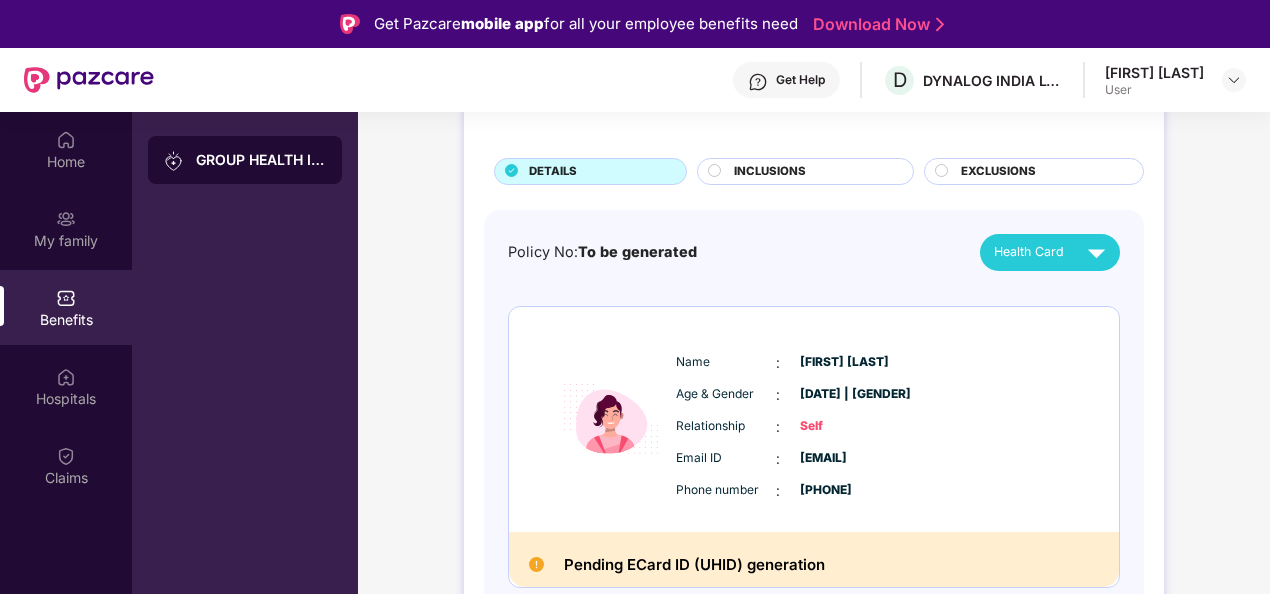 click on "INCLUSIONS" at bounding box center (770, 172) 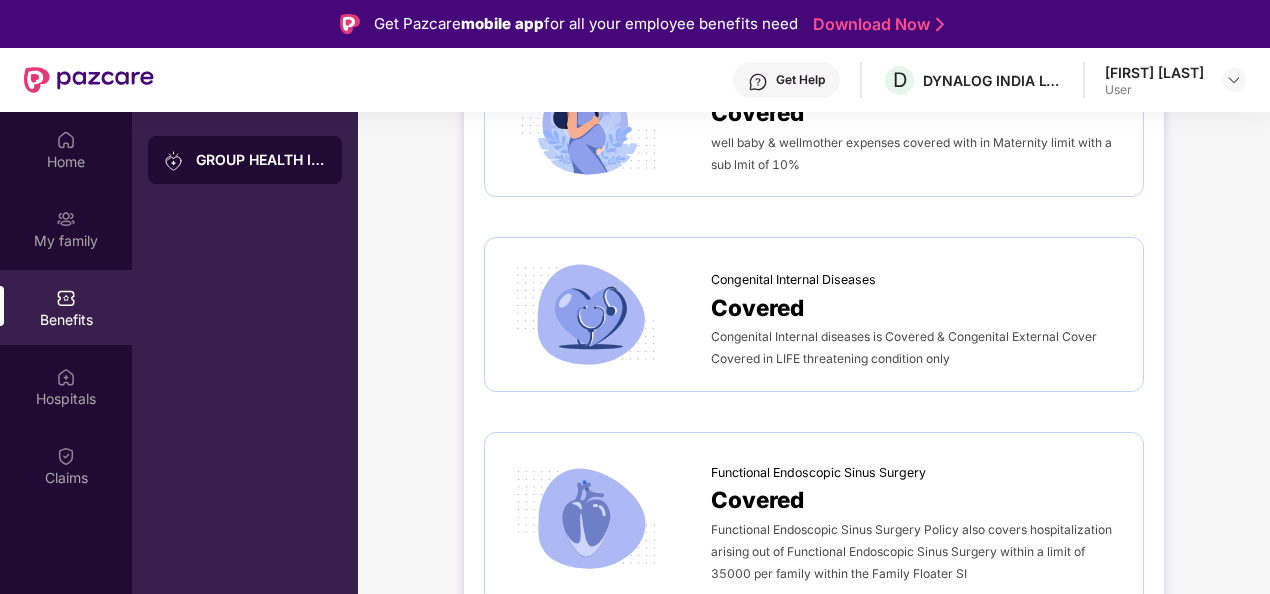 scroll, scrollTop: 4478, scrollLeft: 0, axis: vertical 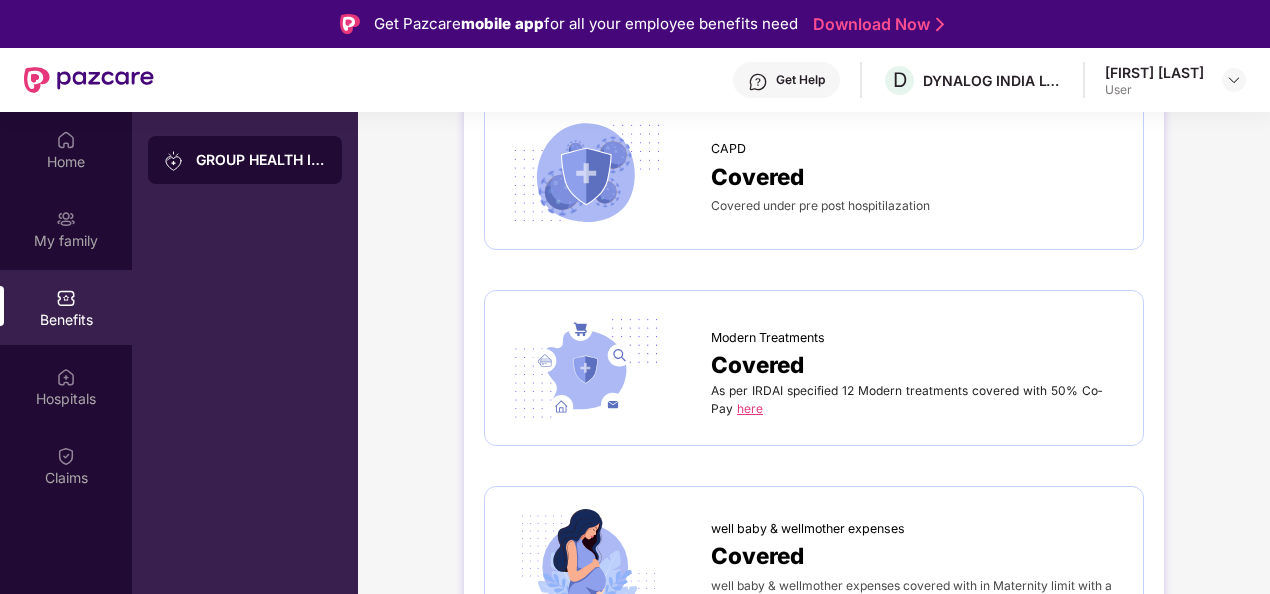 click at bounding box center (608, 563) 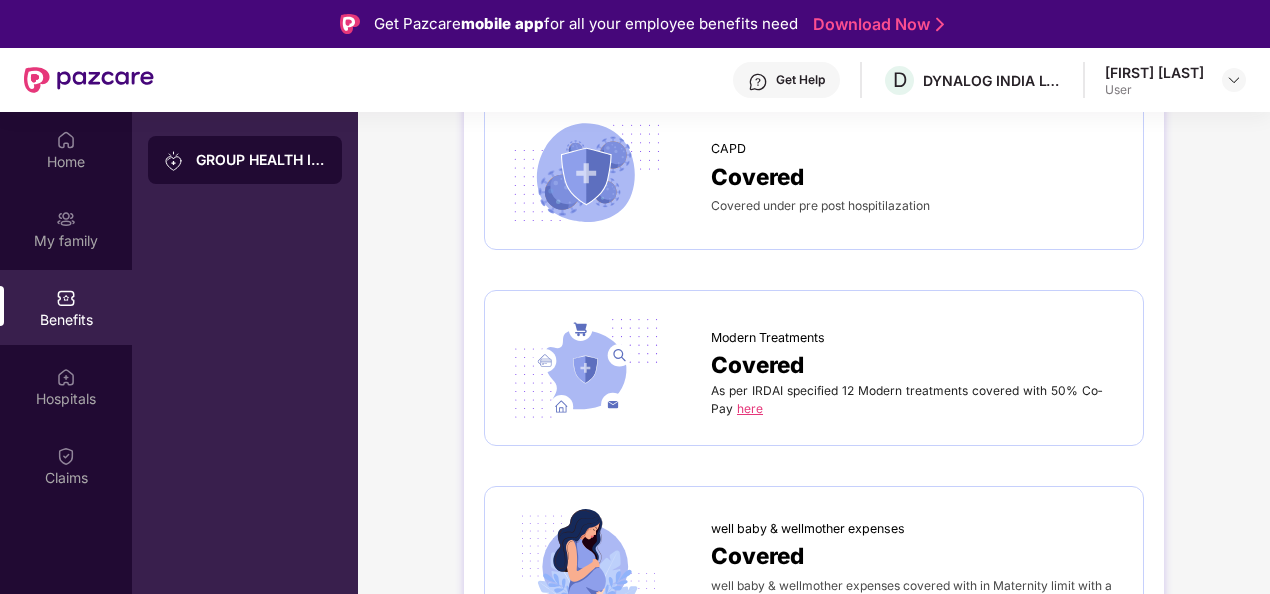 click on "well baby & wellmother expenses" at bounding box center [808, 529] 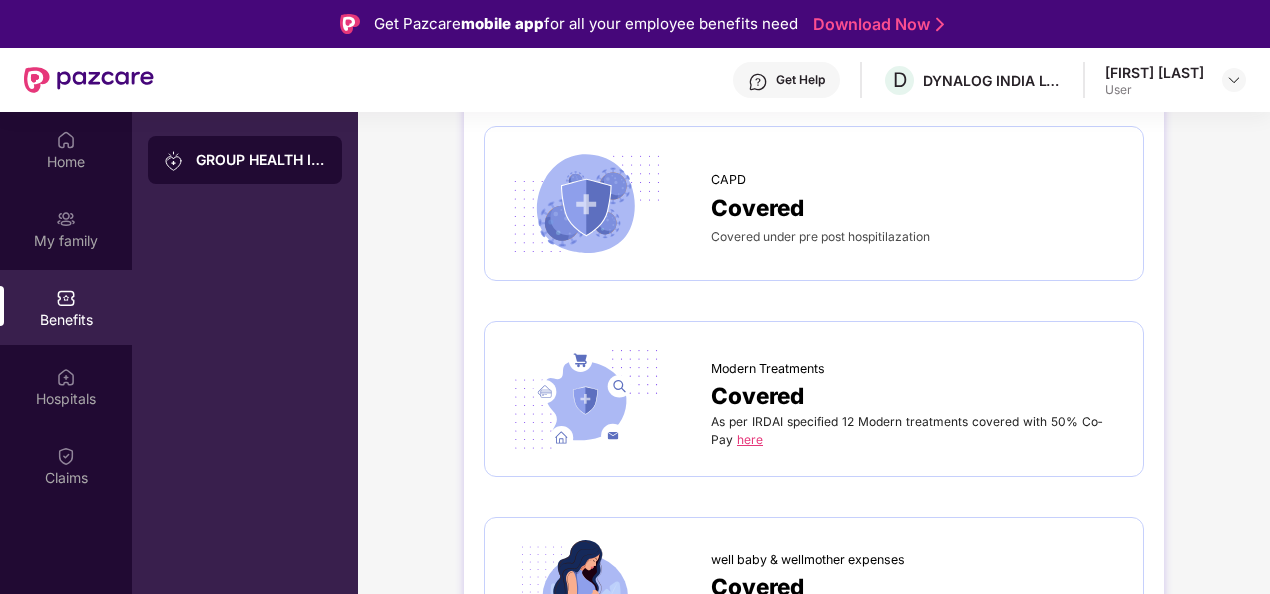 scroll, scrollTop: 3845, scrollLeft: 0, axis: vertical 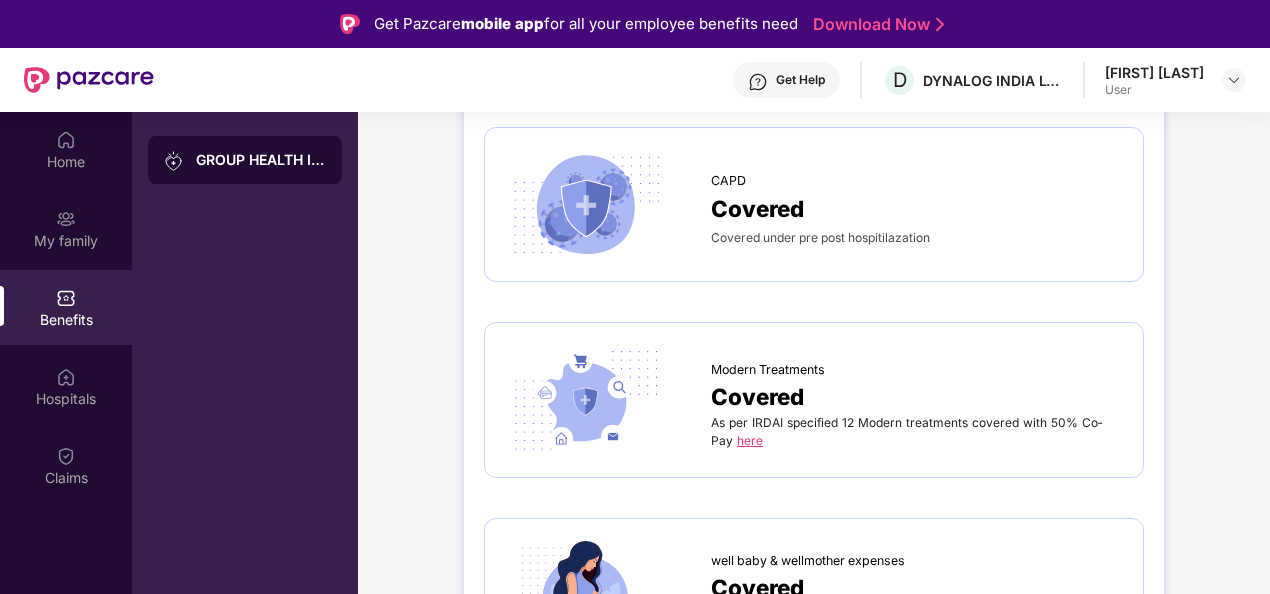 click on "here" at bounding box center (750, 440) 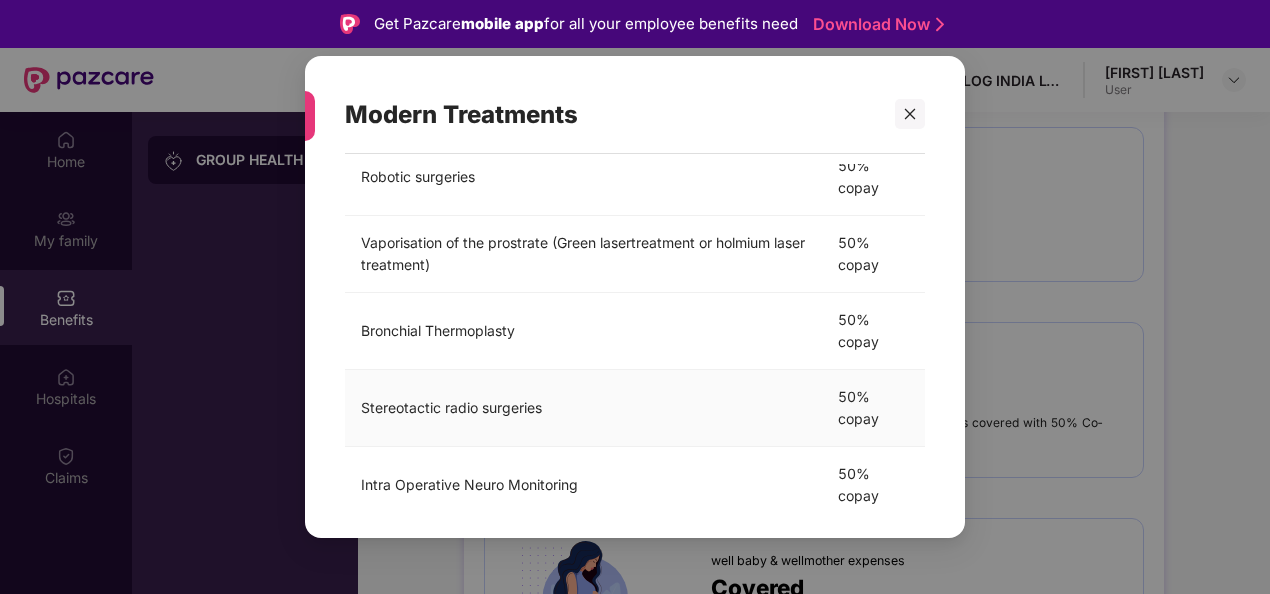 scroll, scrollTop: 697, scrollLeft: 0, axis: vertical 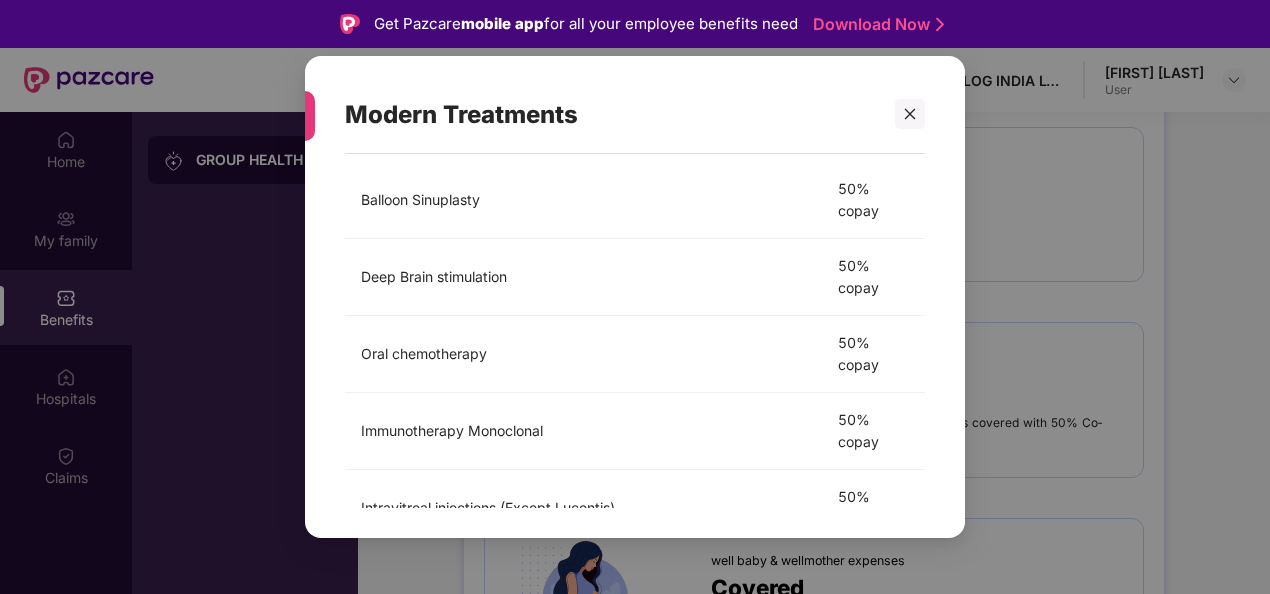 click on "[COMPANY_NAME] [TERMS]" at bounding box center [635, 297] 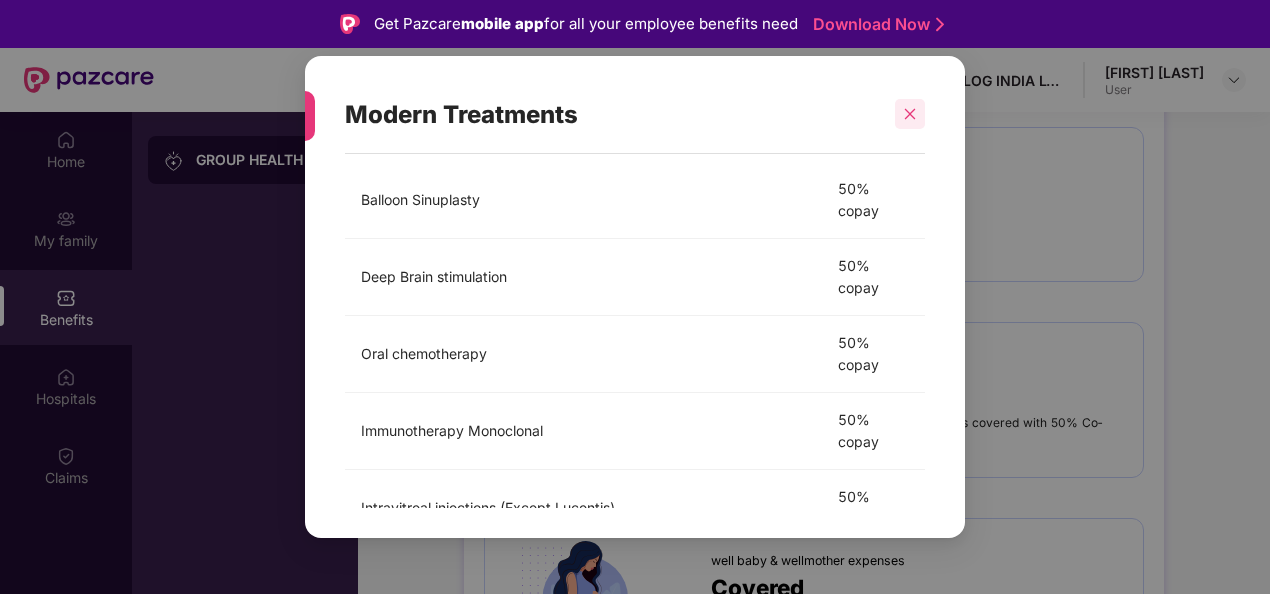 click at bounding box center (910, 114) 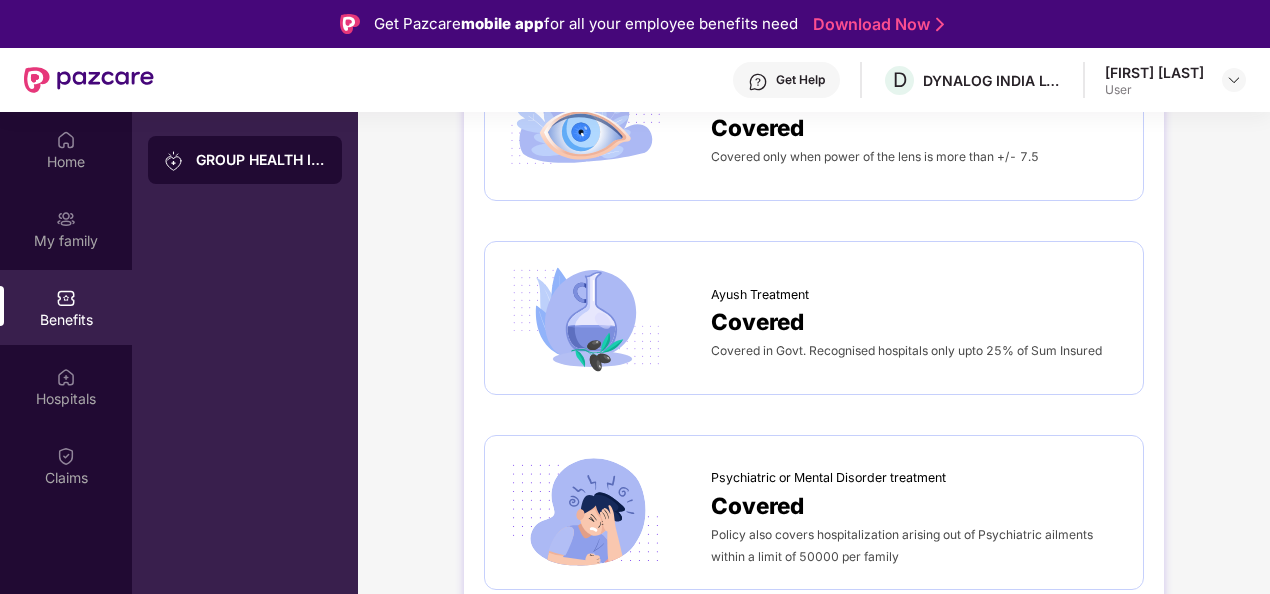 scroll, scrollTop: 2758, scrollLeft: 0, axis: vertical 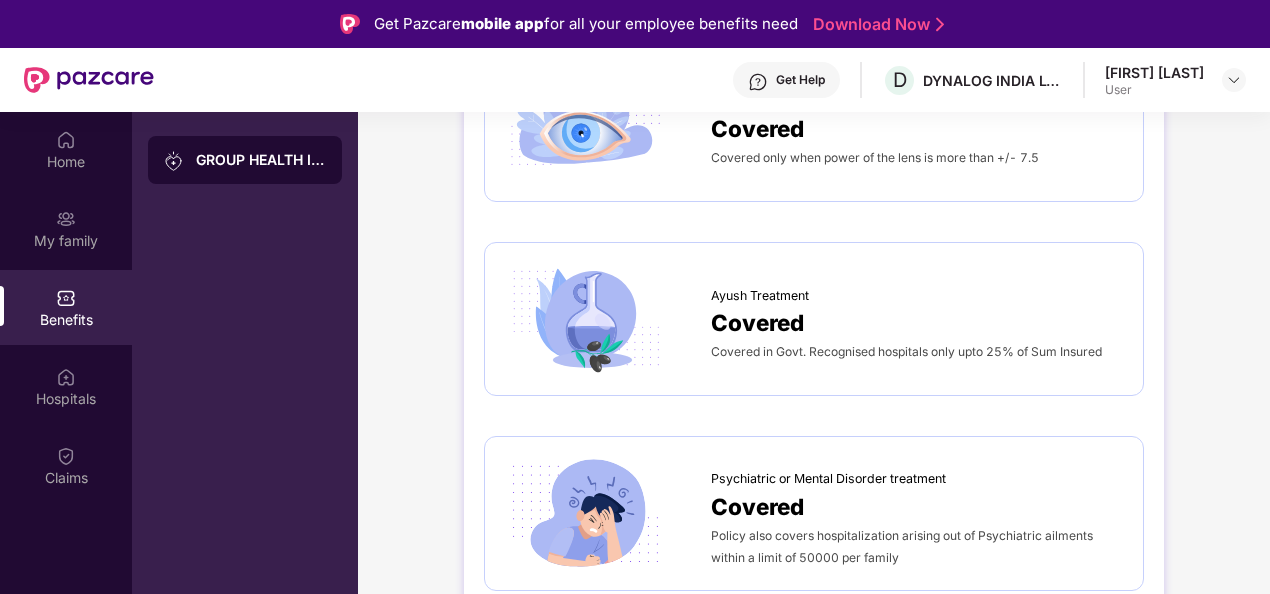 click on "Covered" at bounding box center (917, 322) 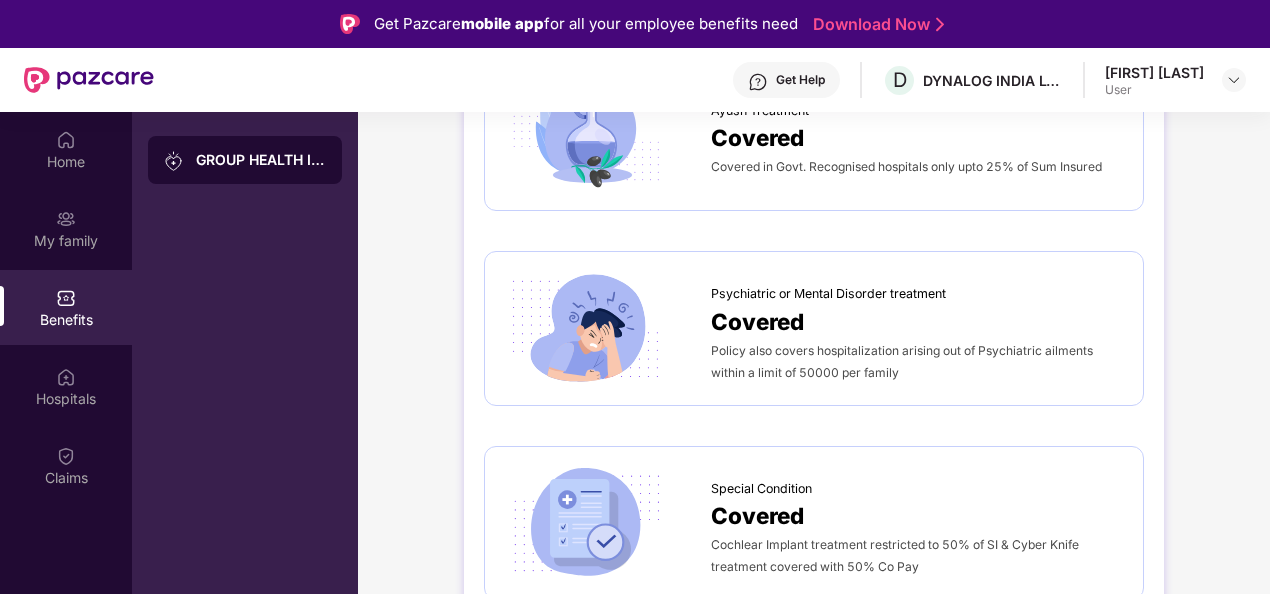 scroll, scrollTop: 3432, scrollLeft: 0, axis: vertical 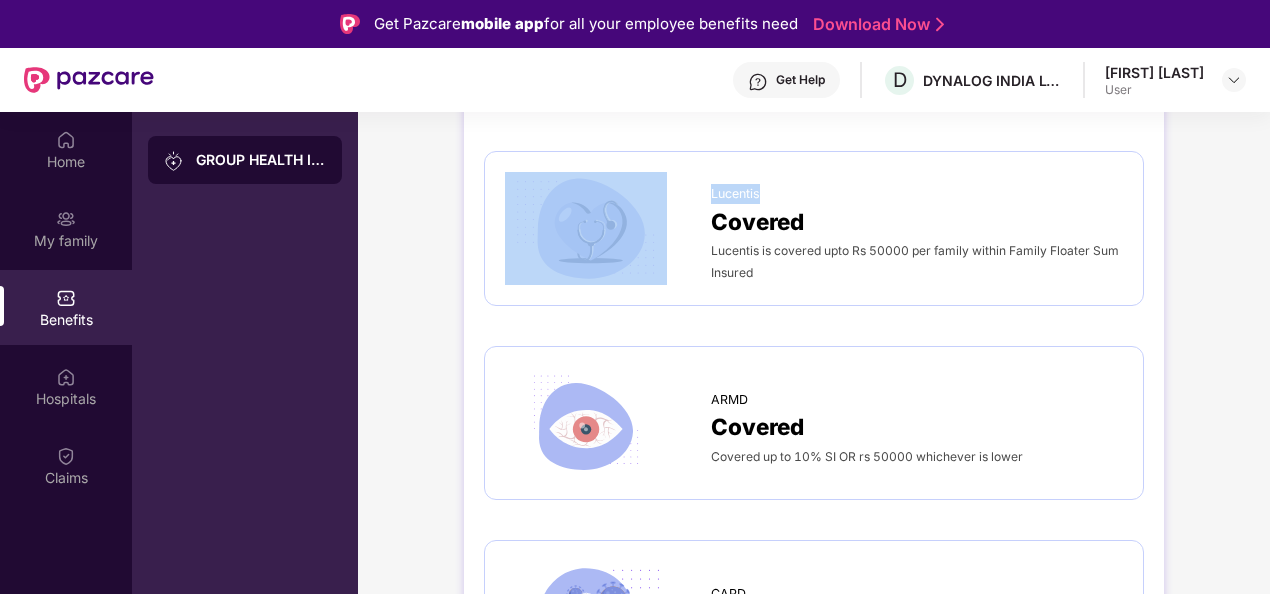 drag, startPoint x: 767, startPoint y: 182, endPoint x: 672, endPoint y: 181, distance: 95.005264 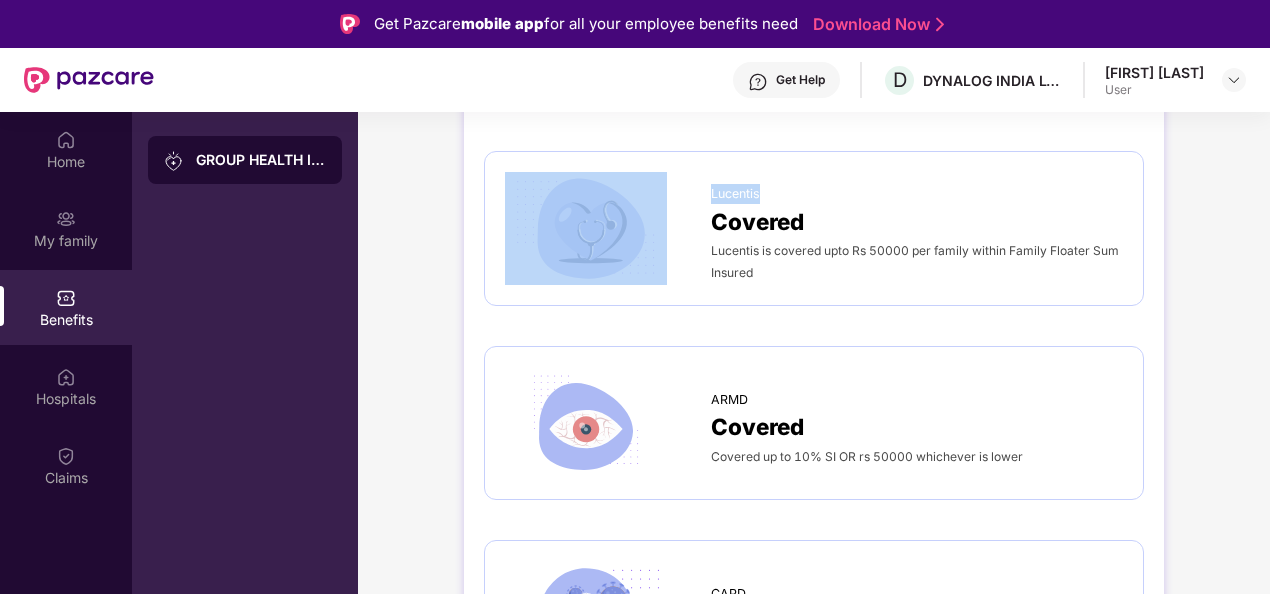 scroll, scrollTop: 3462, scrollLeft: 0, axis: vertical 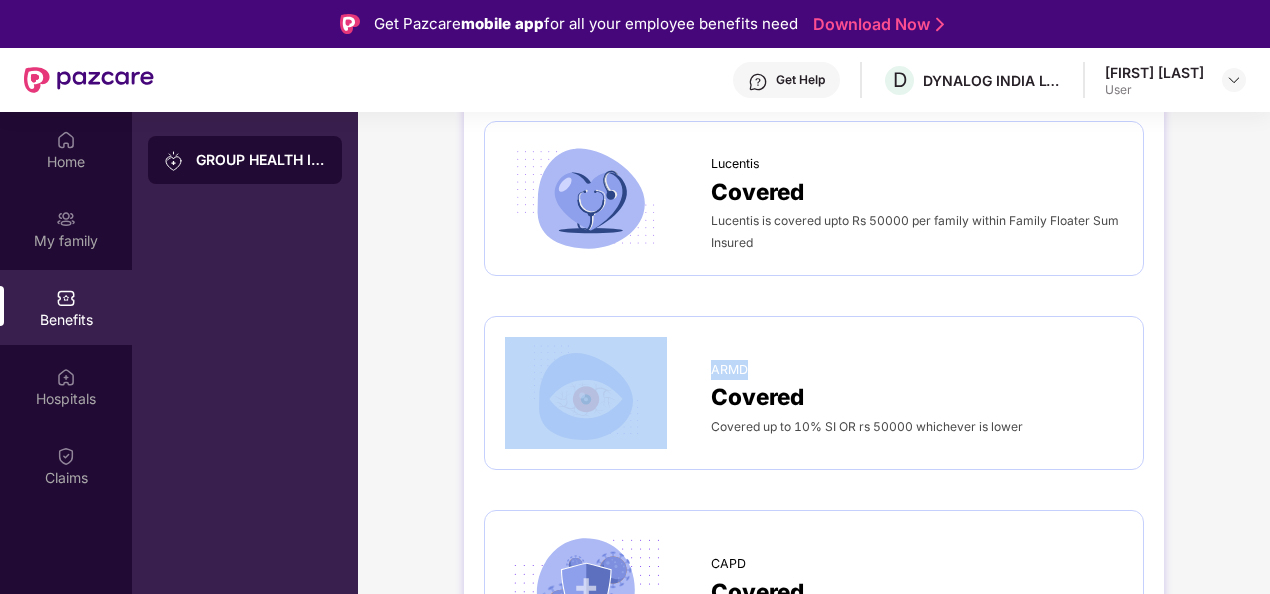 copy on "ARMD" 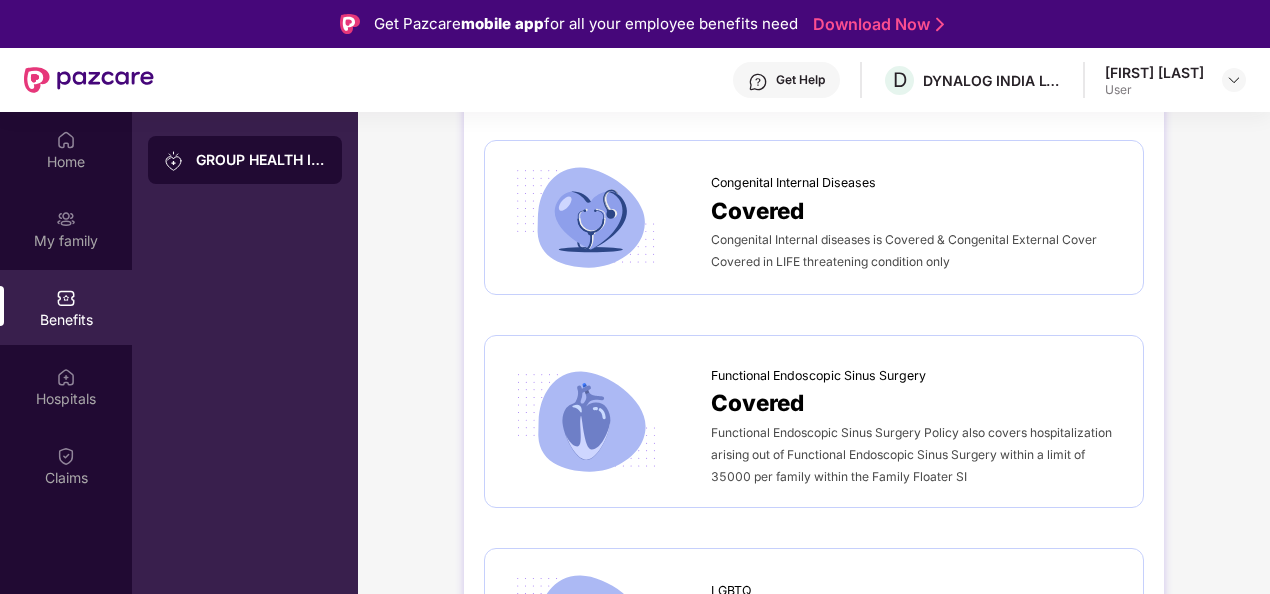 scroll, scrollTop: 4478, scrollLeft: 0, axis: vertical 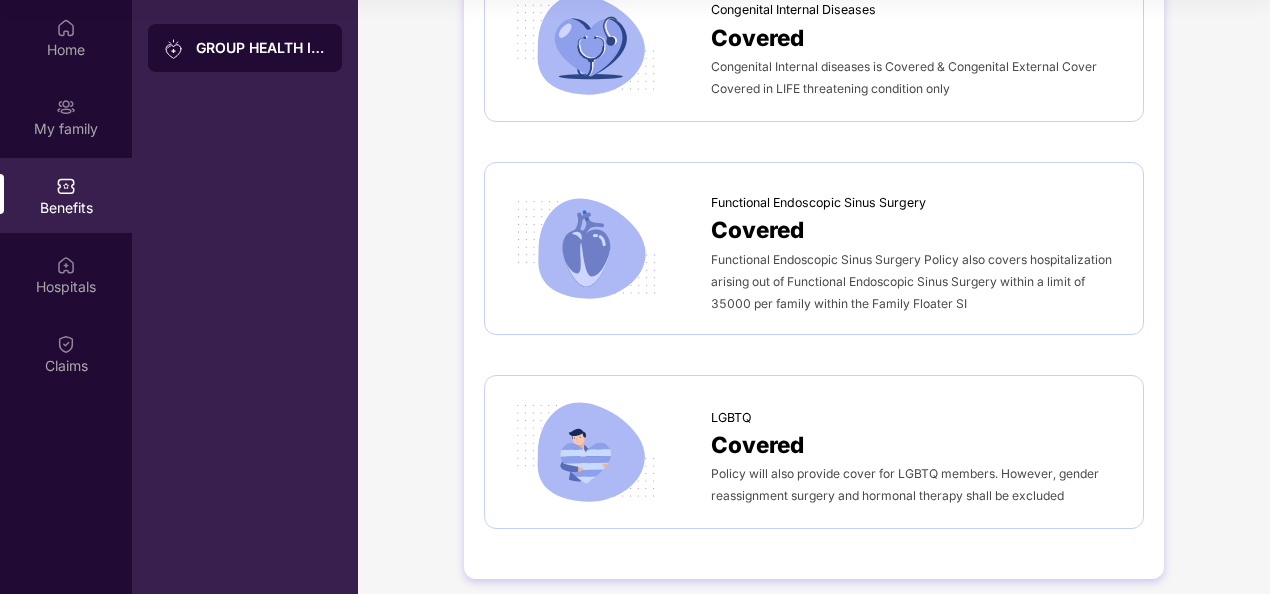 click at bounding box center (586, 452) 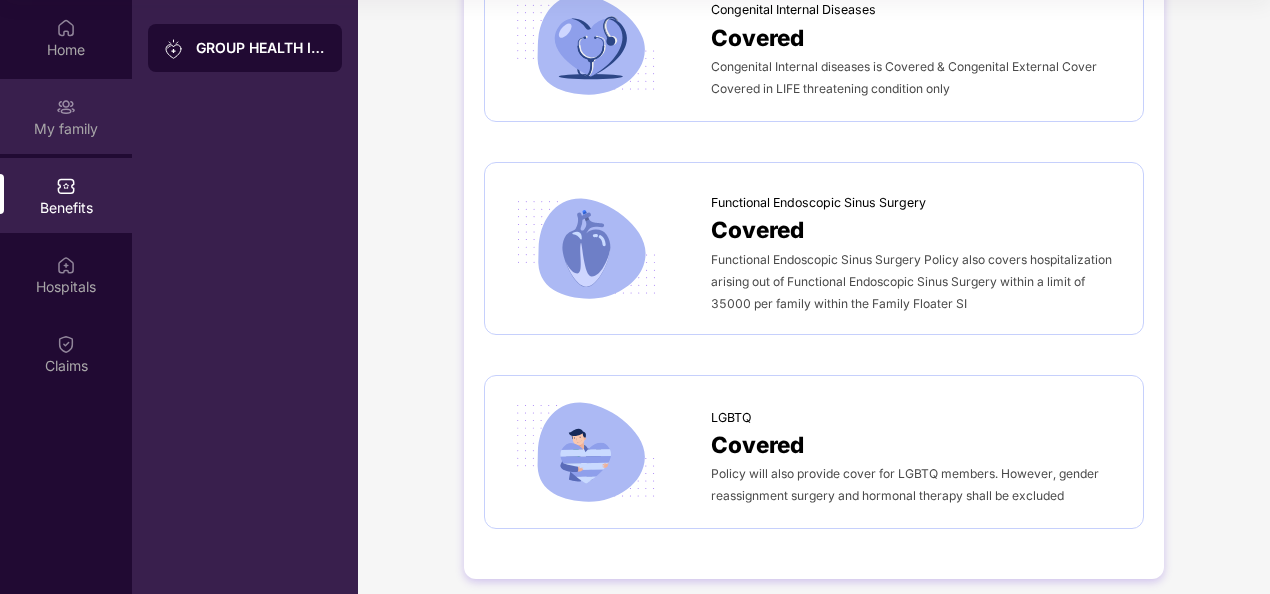 click on "My family" at bounding box center [66, 116] 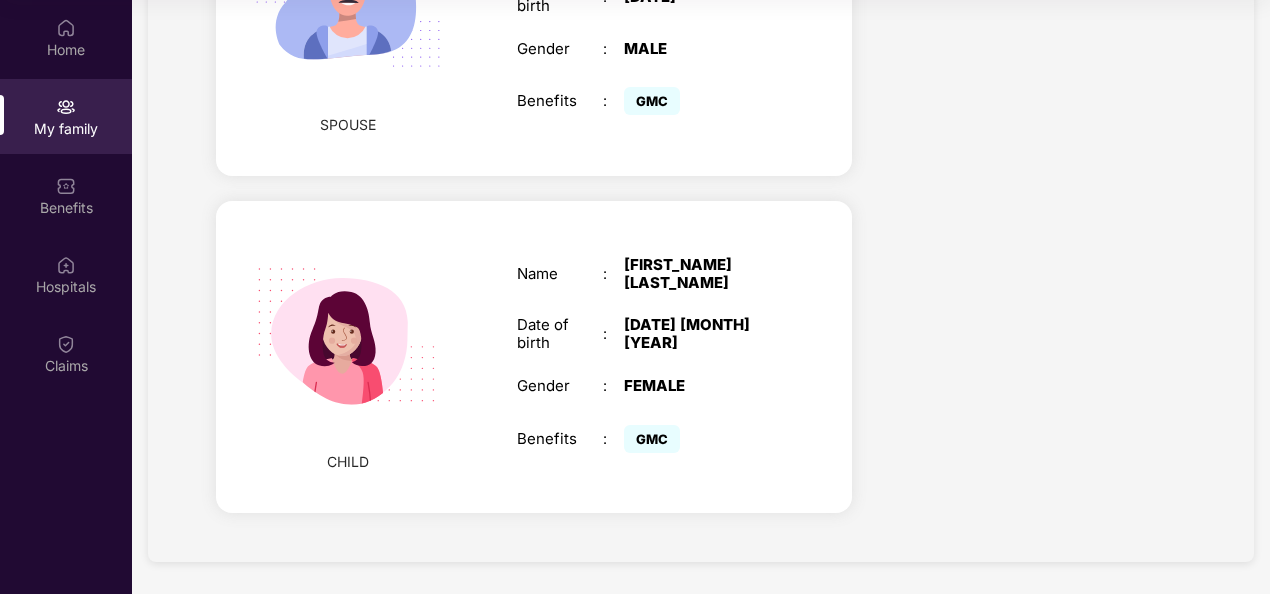 scroll, scrollTop: 951, scrollLeft: 0, axis: vertical 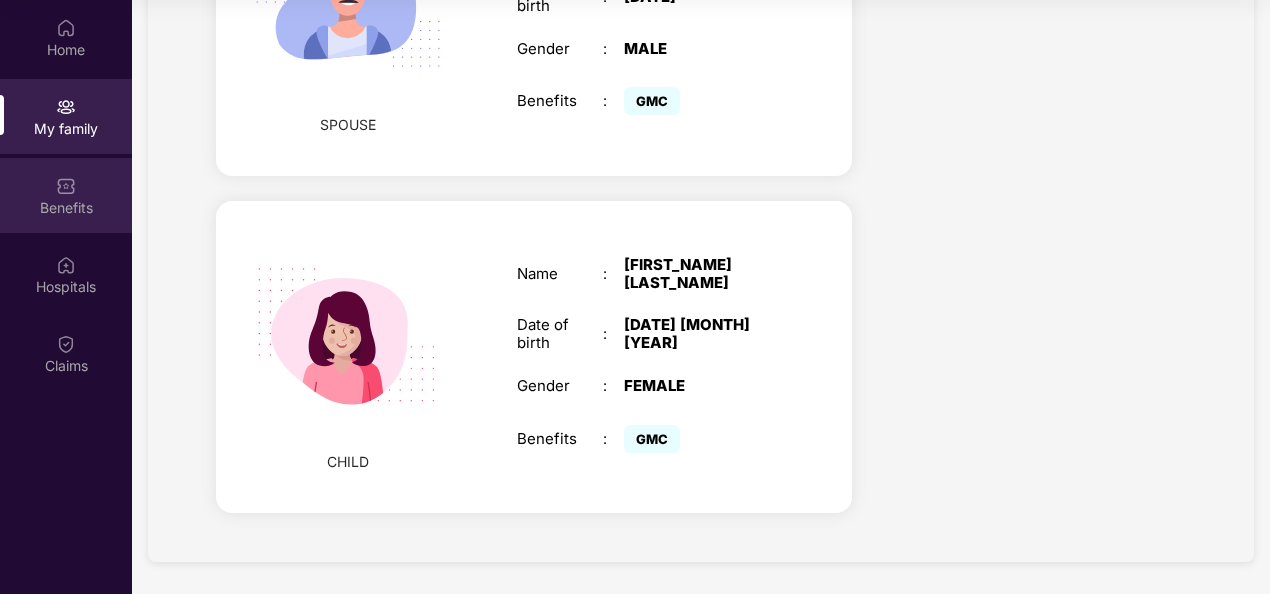 click on "Benefits" at bounding box center (66, 195) 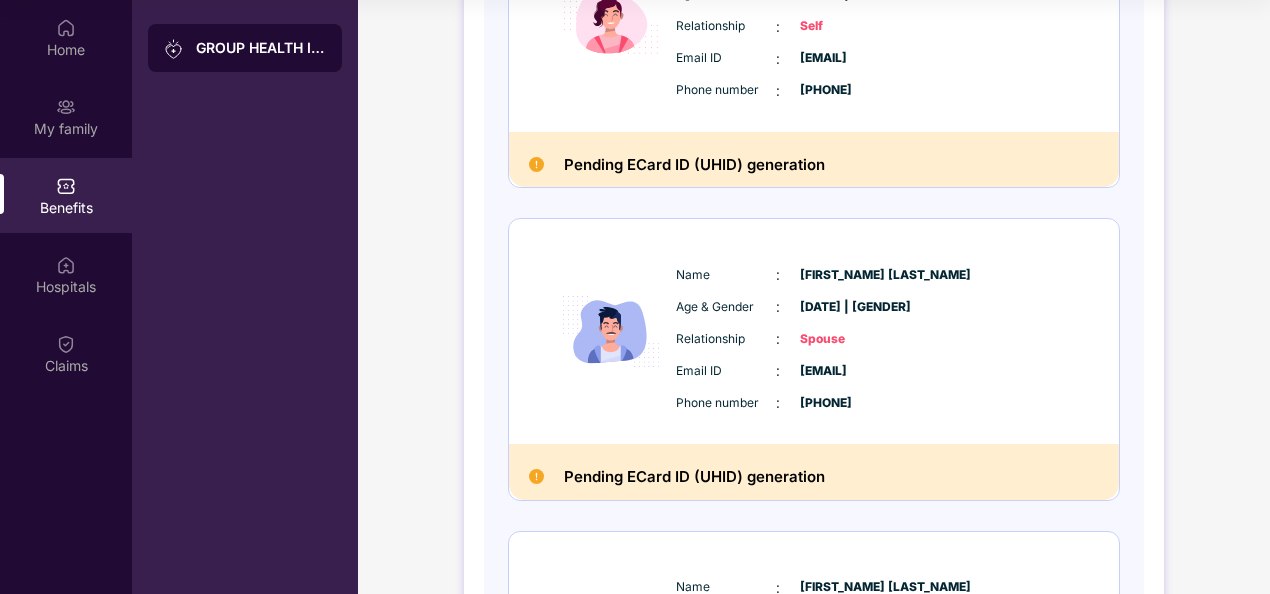 scroll, scrollTop: 0, scrollLeft: 0, axis: both 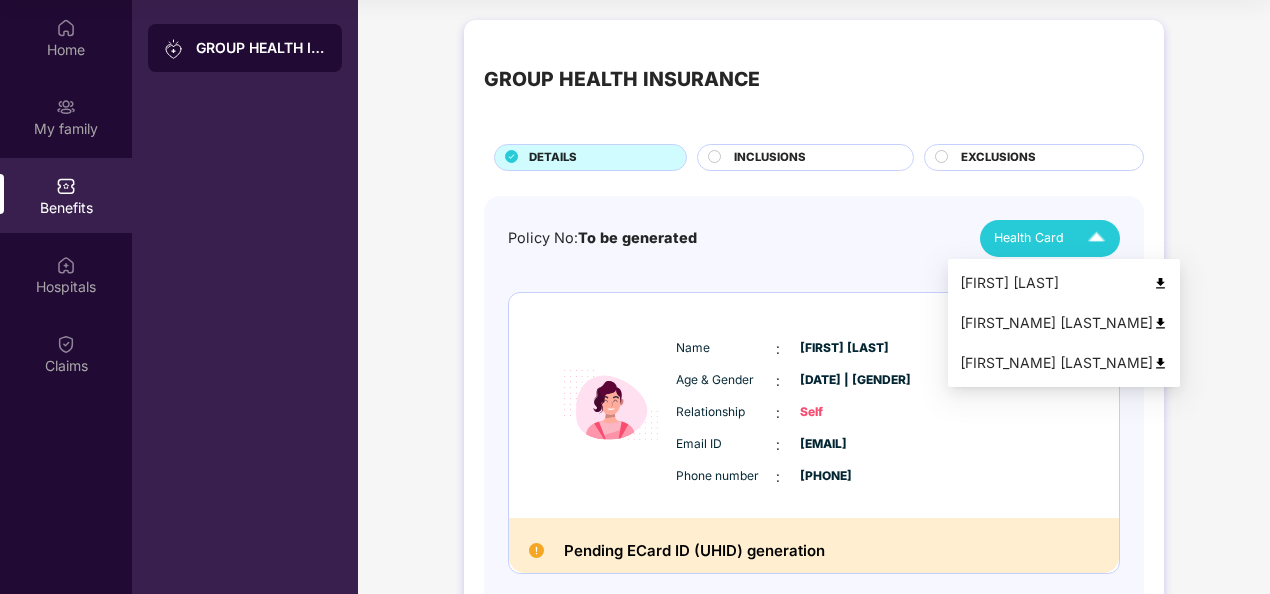 click on "Health Card" at bounding box center (1054, 238) 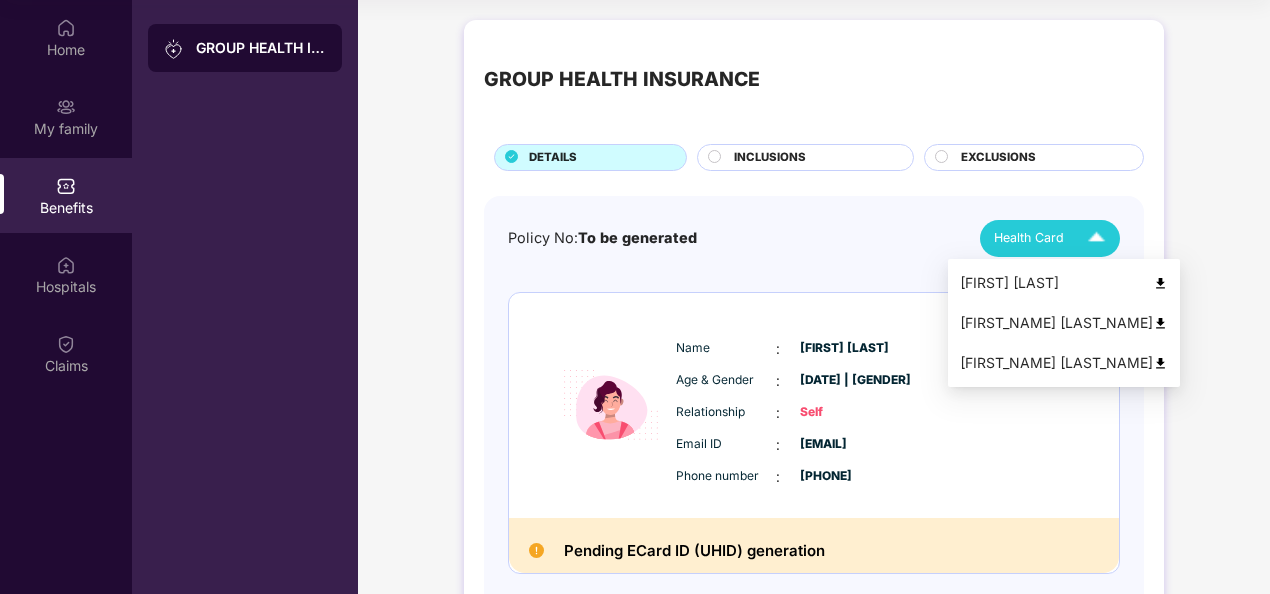 click on "[FIRST] [LAST]" at bounding box center [1064, 283] 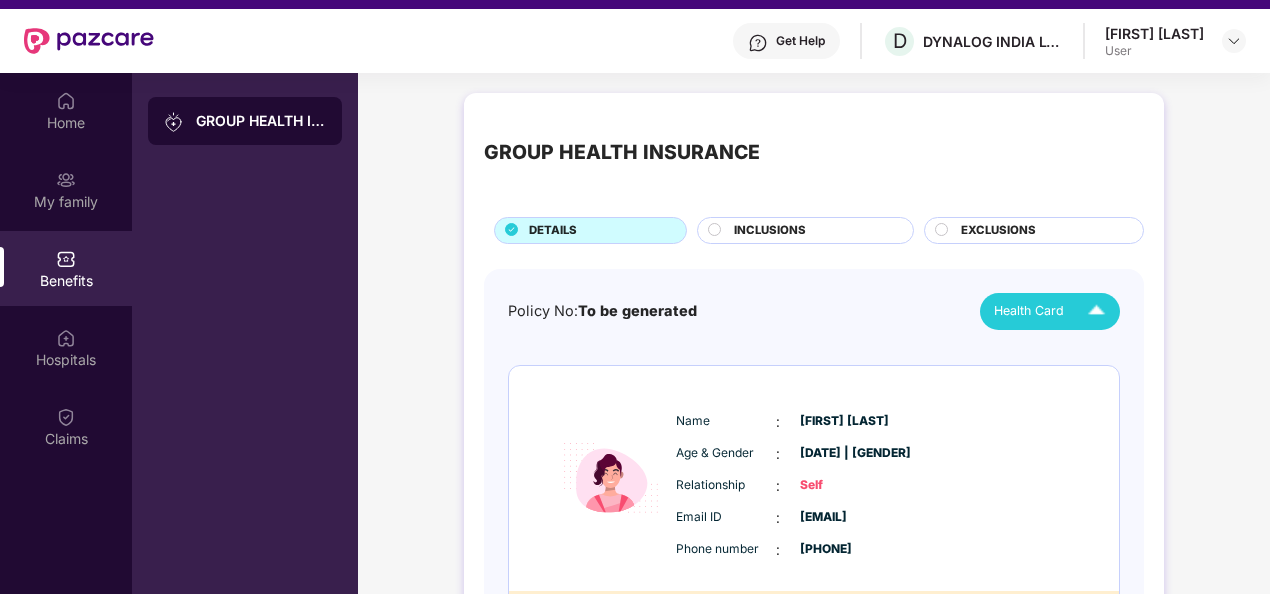 scroll, scrollTop: 0, scrollLeft: 0, axis: both 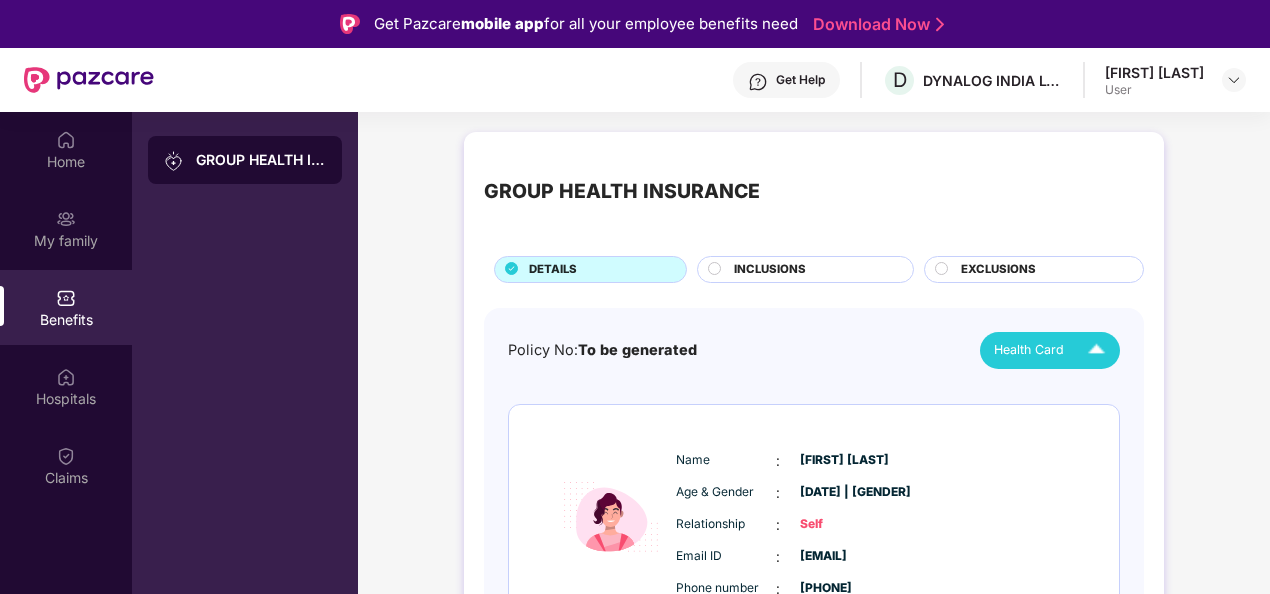 click on "GROUP HEALTH INSURANCE" at bounding box center [245, 409] 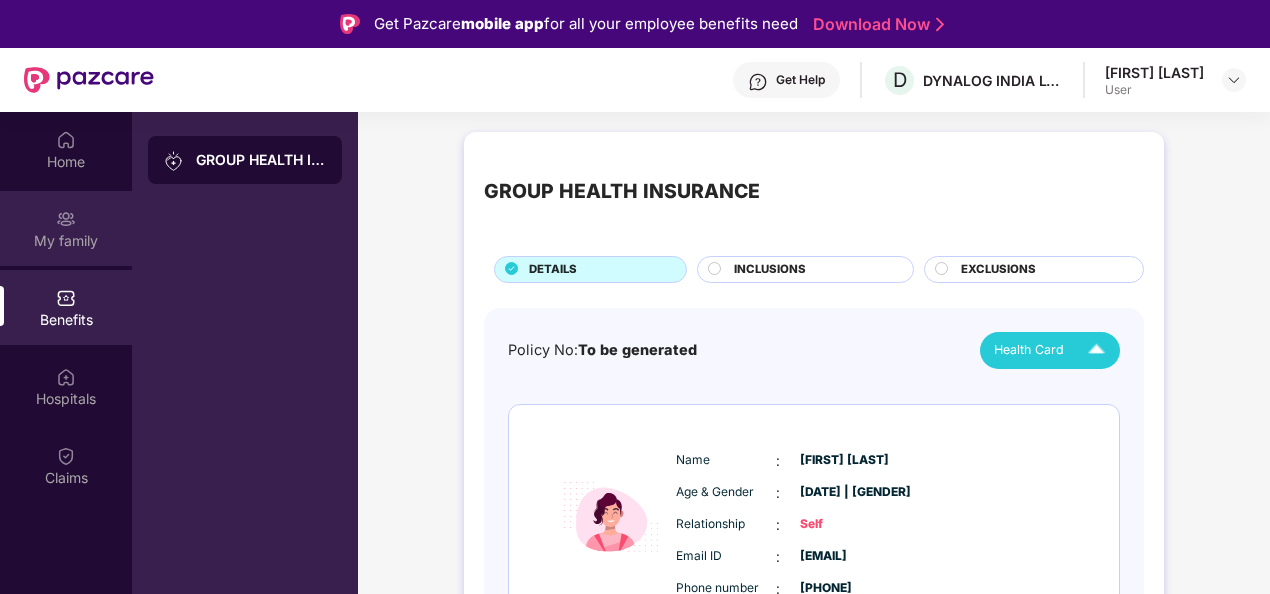 click on "My family" at bounding box center [66, 241] 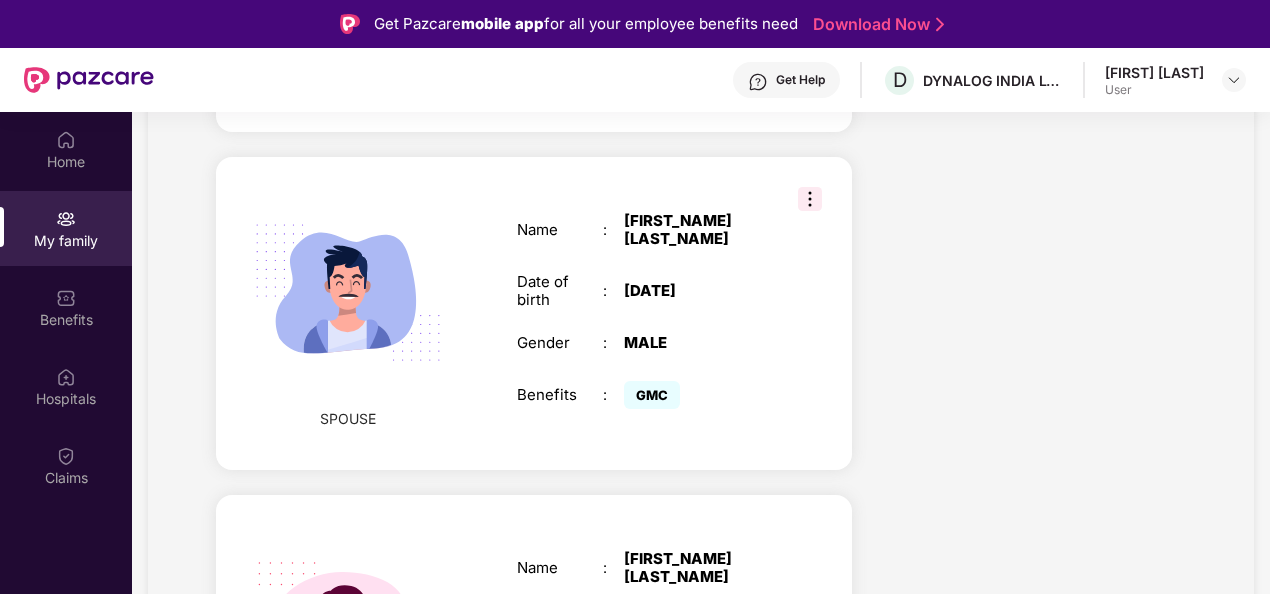 scroll, scrollTop: 735, scrollLeft: 0, axis: vertical 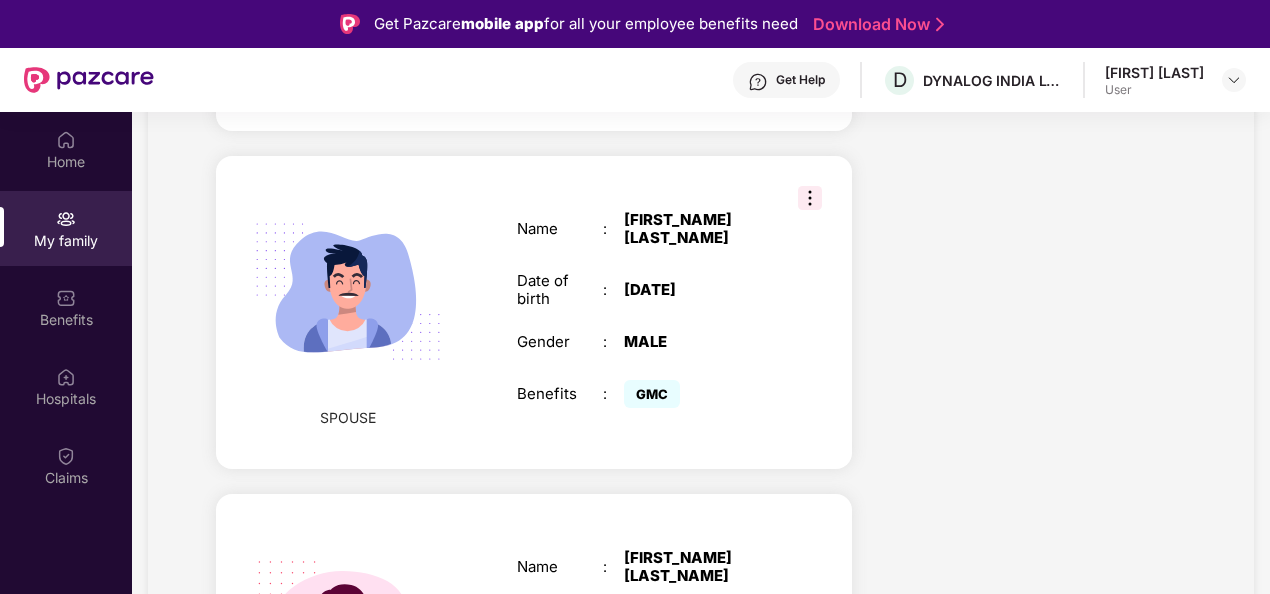 click at bounding box center [810, 198] 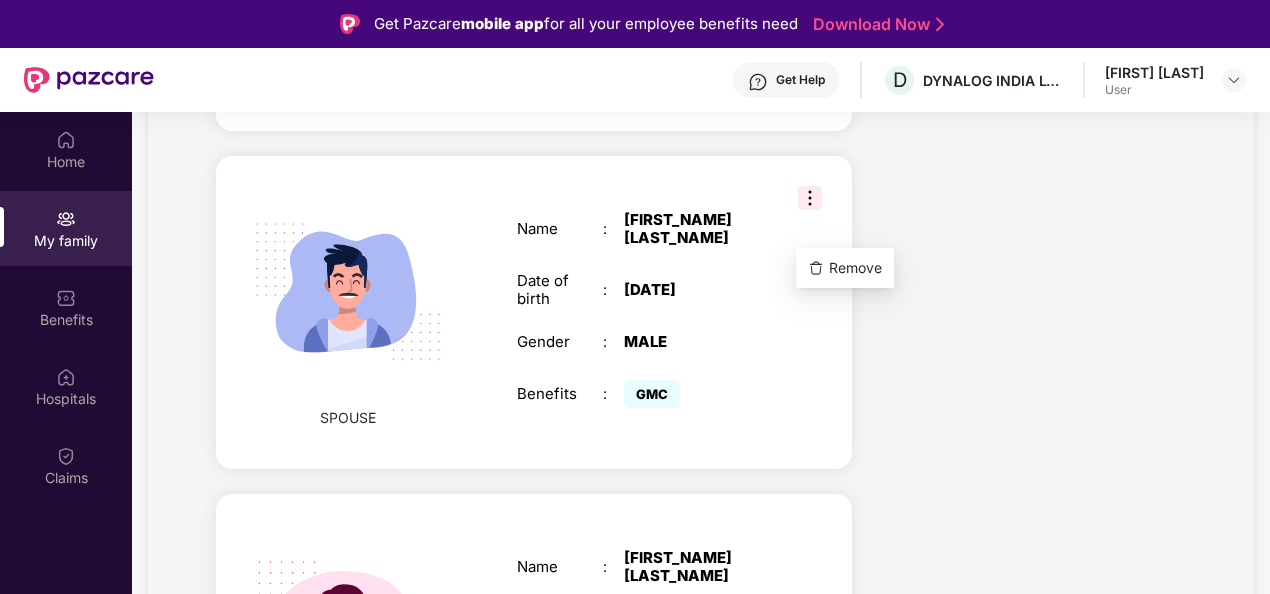 click on "[ORGANIZATION]    [ORGANIZATION] [NUMBER] [ORGANIZATION]  [DATE] [DATE] [DATE] [DATE] [ORGANIZATION] [NUMBER] [ORGANIZATION]" at bounding box center [1035, 166] 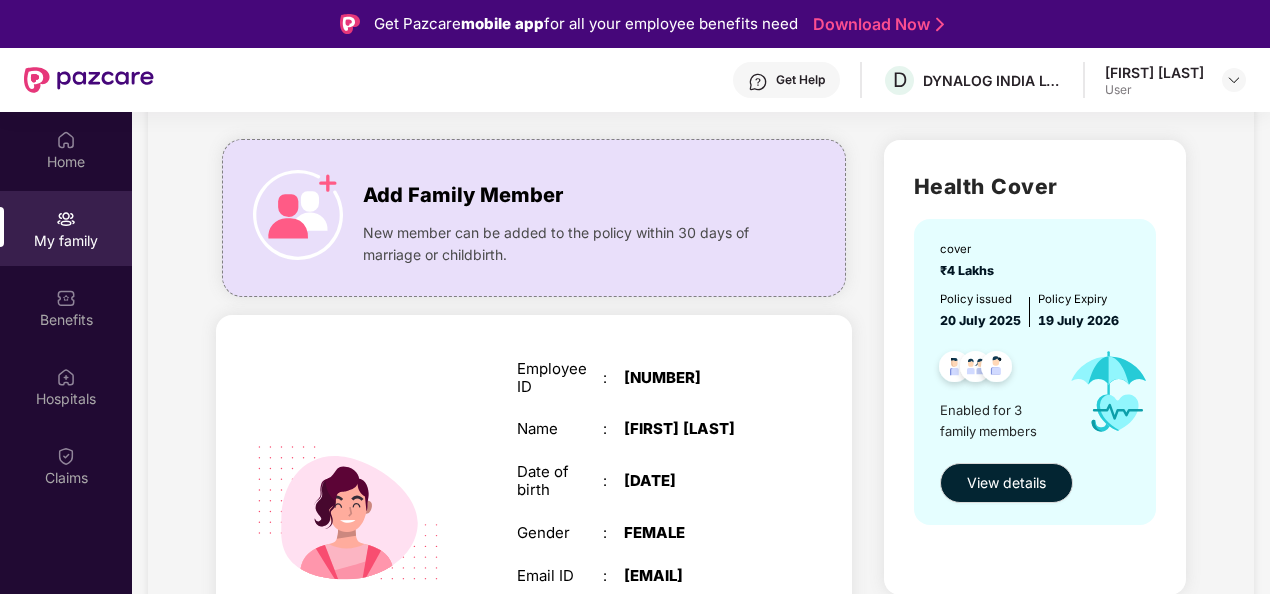 scroll, scrollTop: 114, scrollLeft: 0, axis: vertical 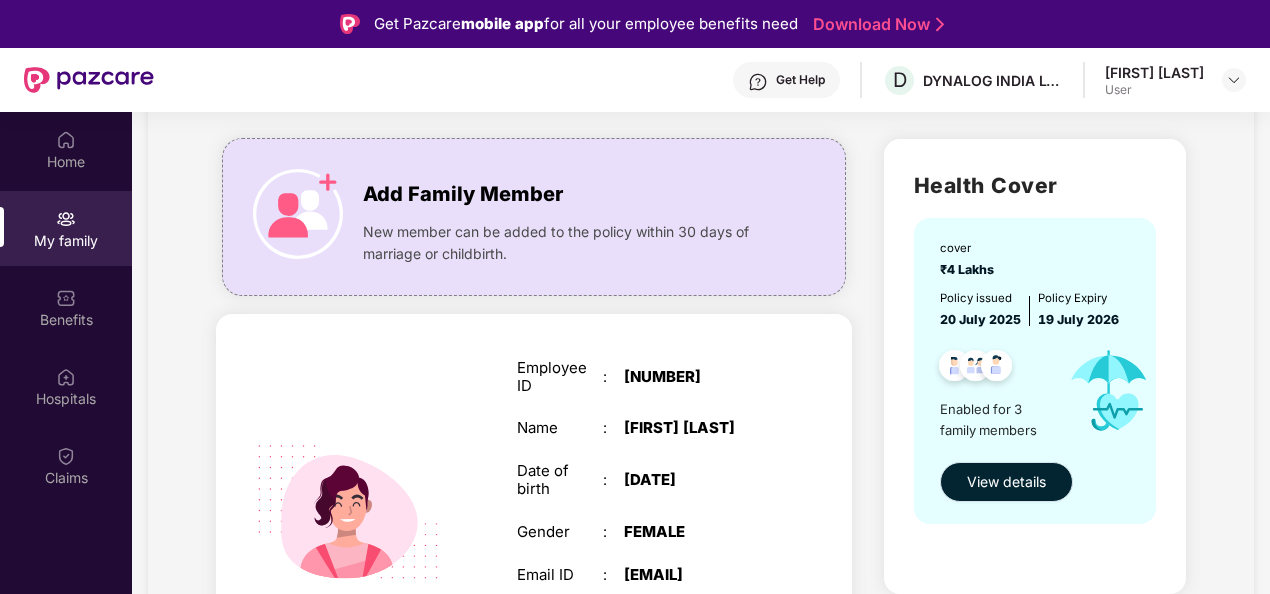 click on "View details" at bounding box center (1006, 482) 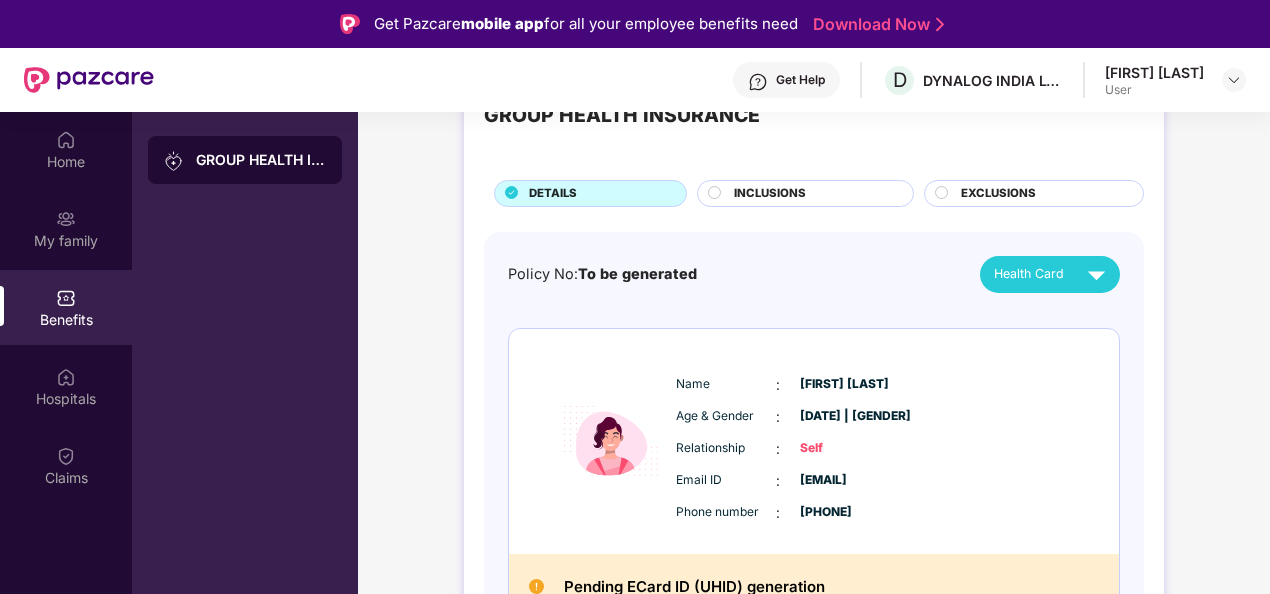 scroll, scrollTop: 60, scrollLeft: 0, axis: vertical 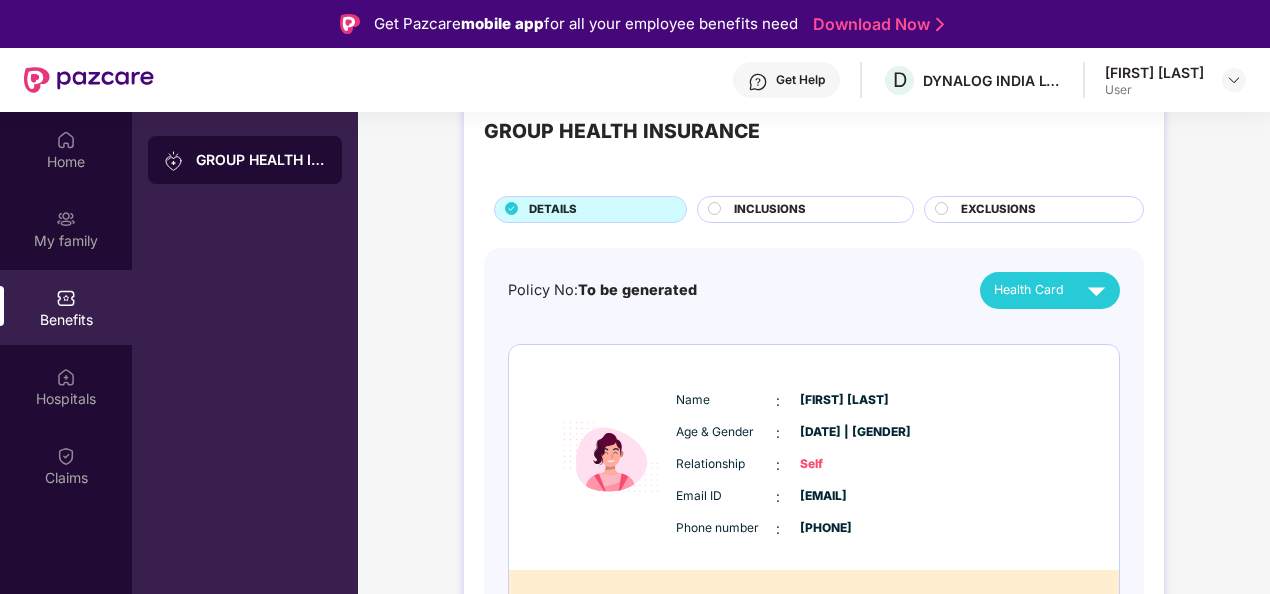 click on "INCLUSIONS" at bounding box center [813, 211] 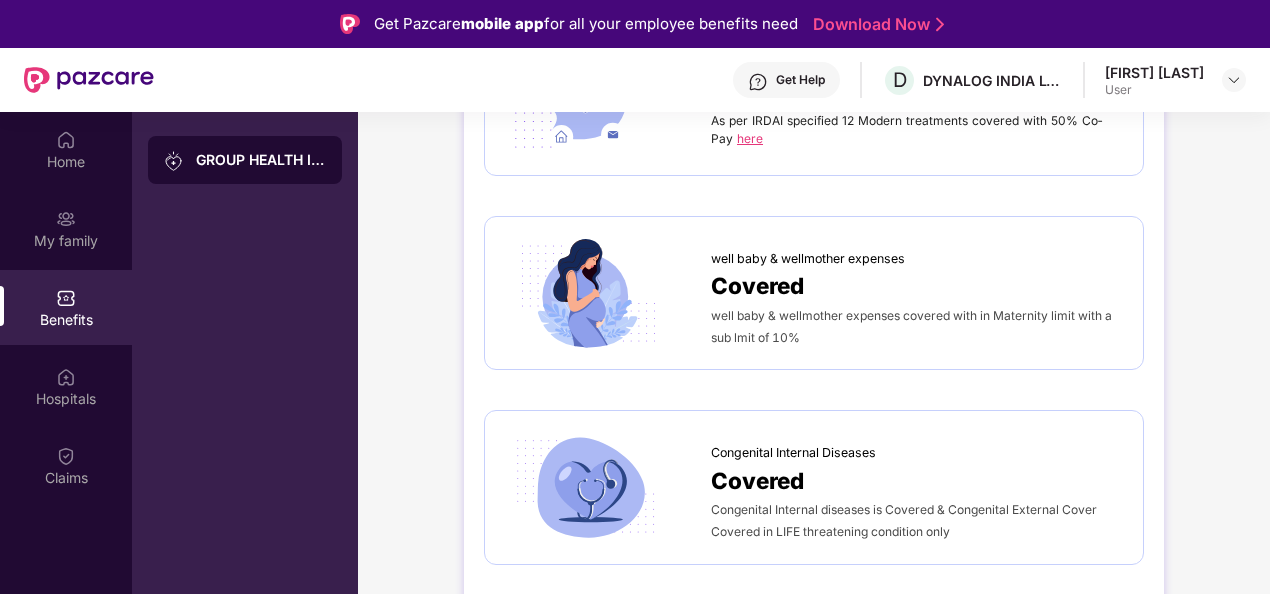 scroll, scrollTop: 4478, scrollLeft: 0, axis: vertical 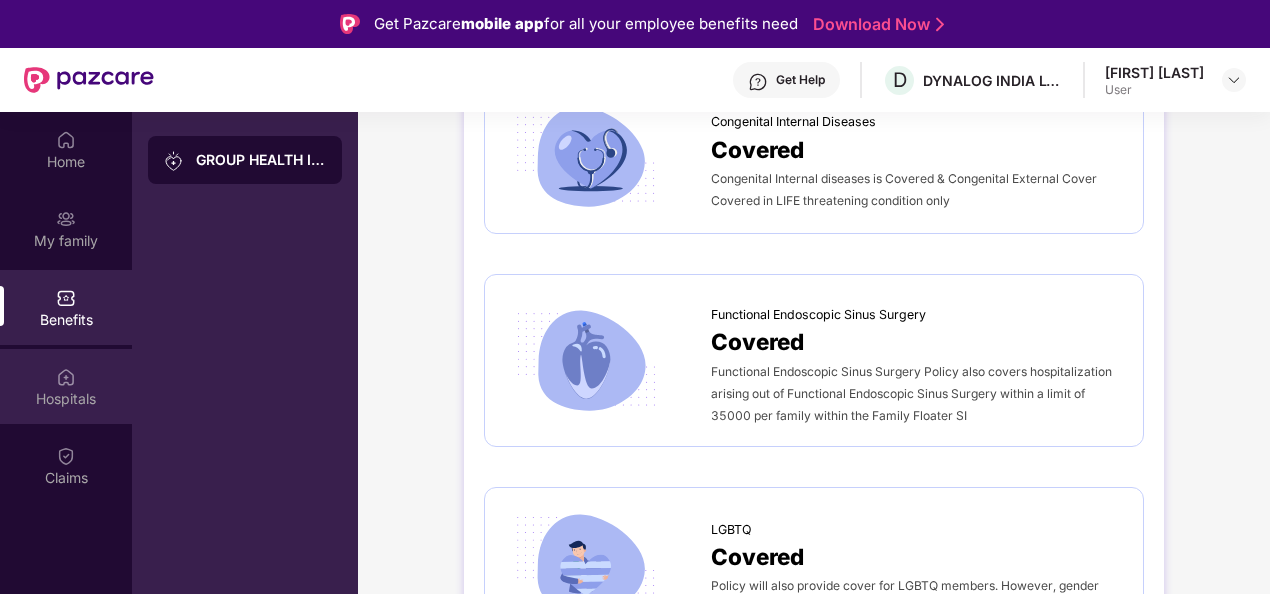 click on "Hospitals" at bounding box center (66, 399) 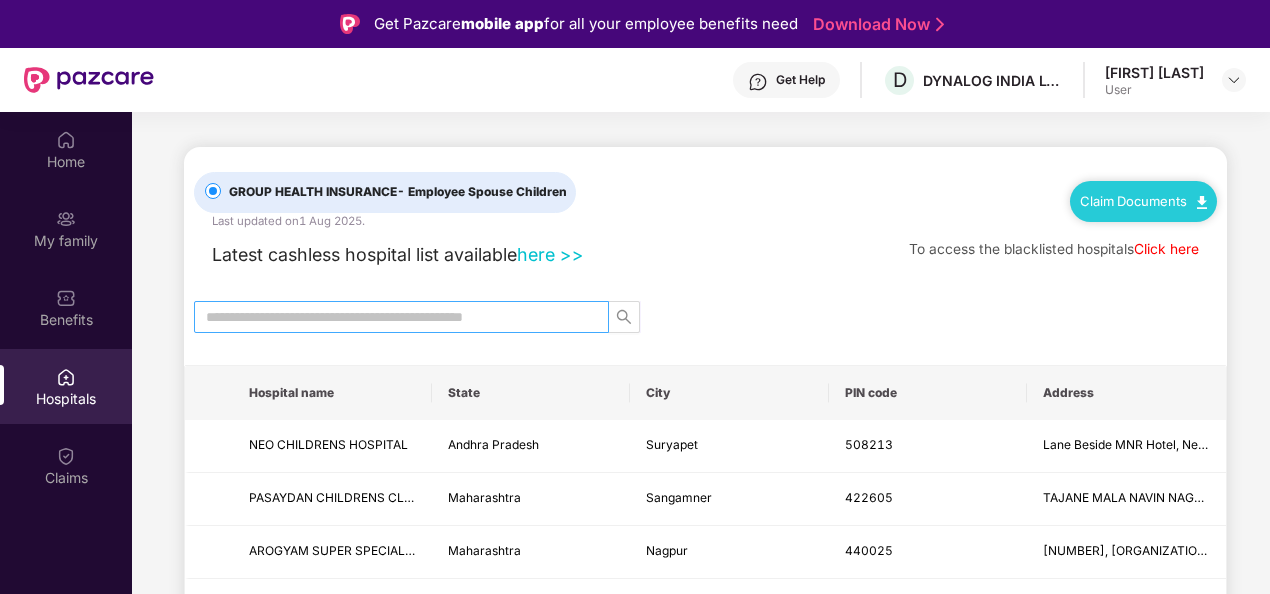click at bounding box center [401, 317] 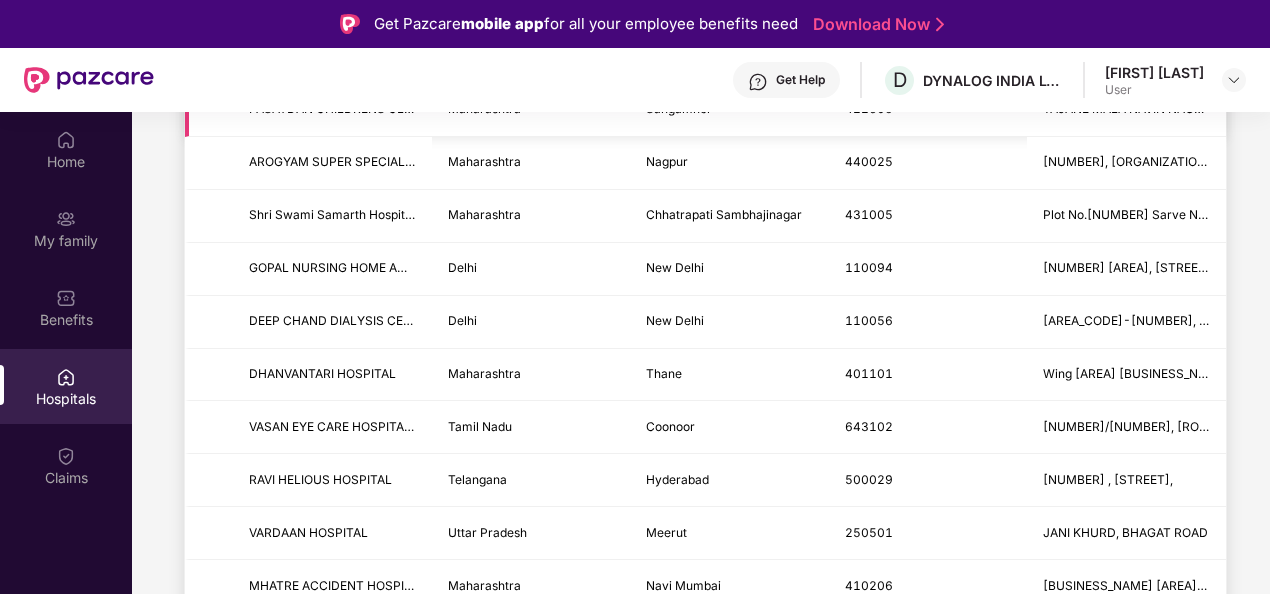 scroll, scrollTop: 0, scrollLeft: 0, axis: both 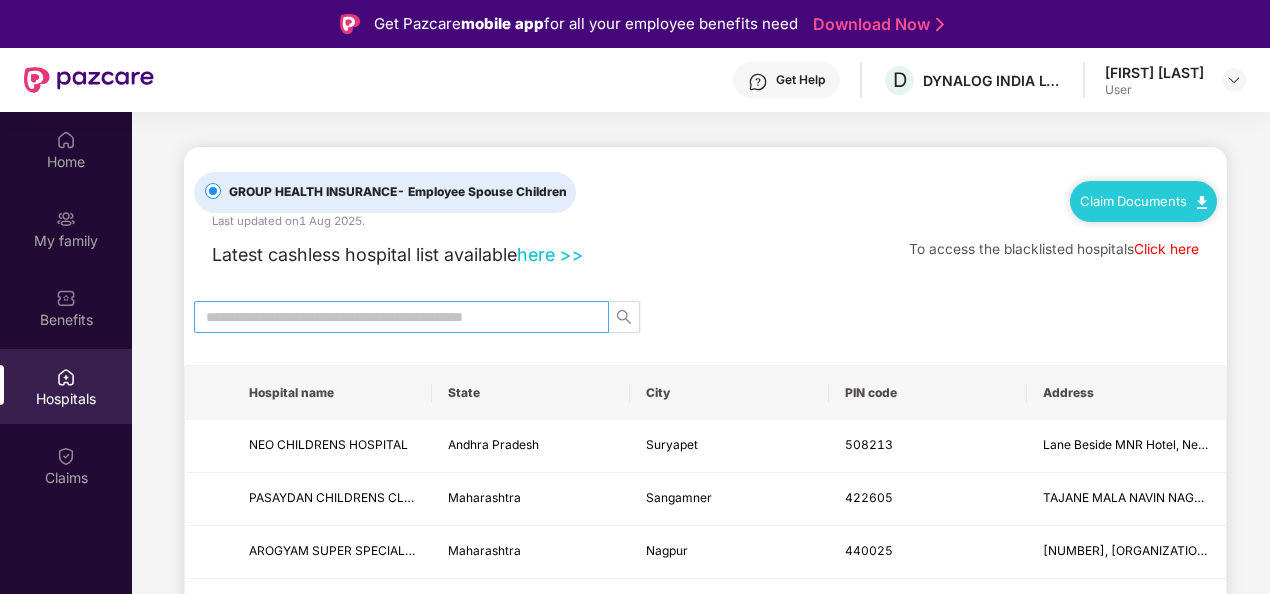 click at bounding box center [401, 317] 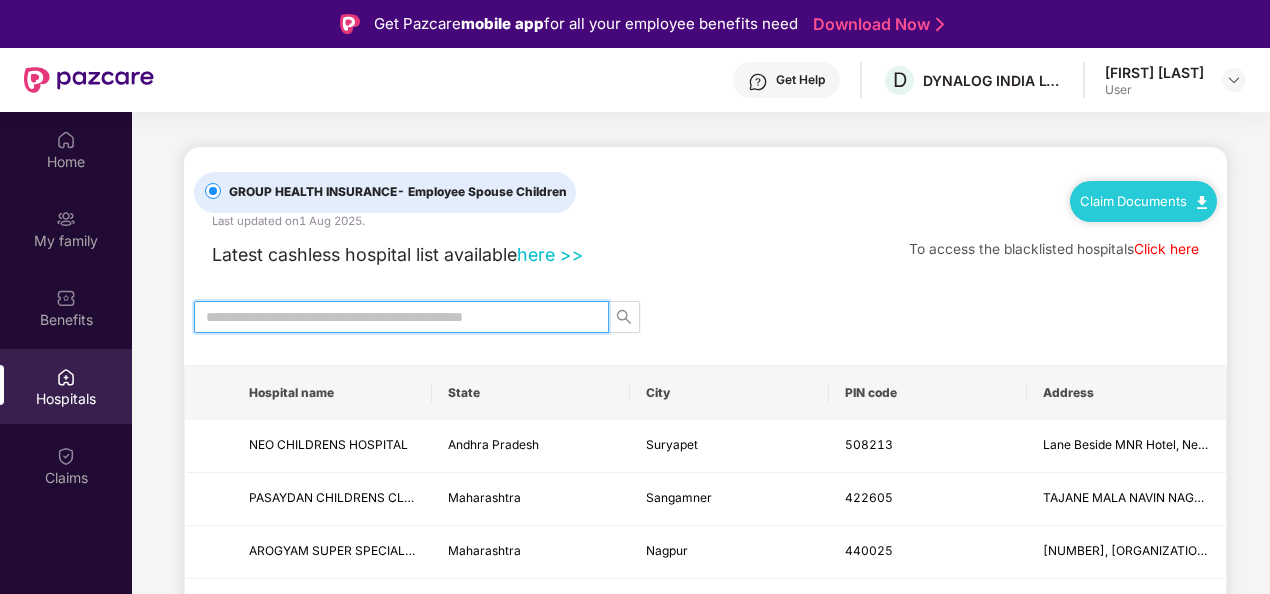 click at bounding box center [393, 317] 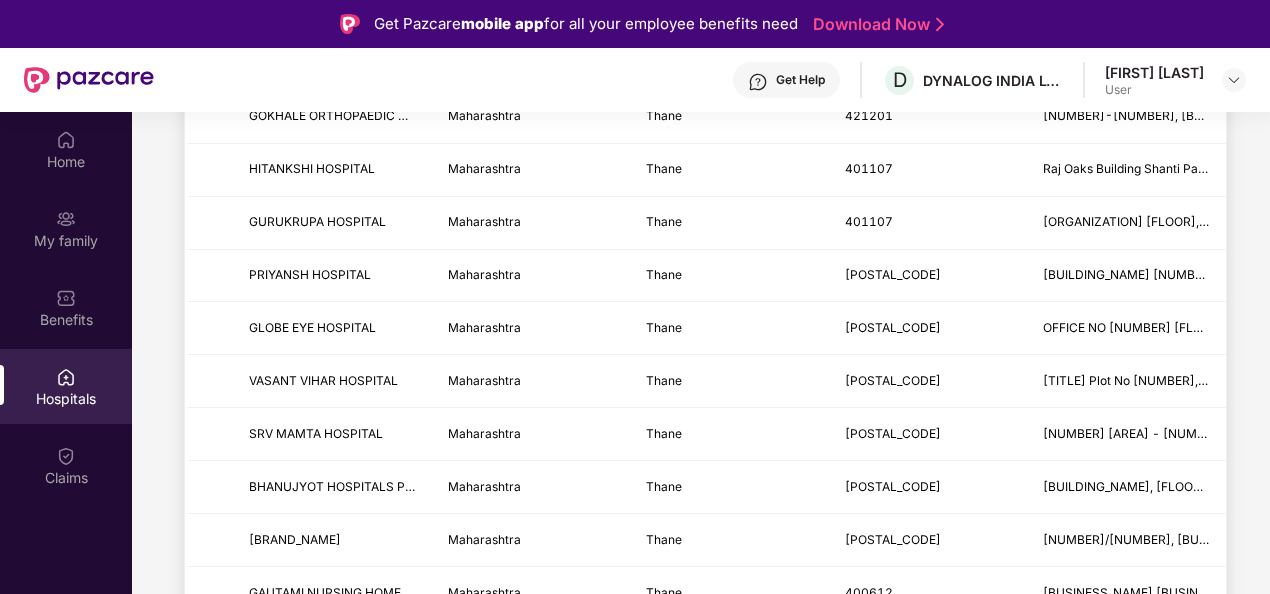 scroll, scrollTop: 0, scrollLeft: 0, axis: both 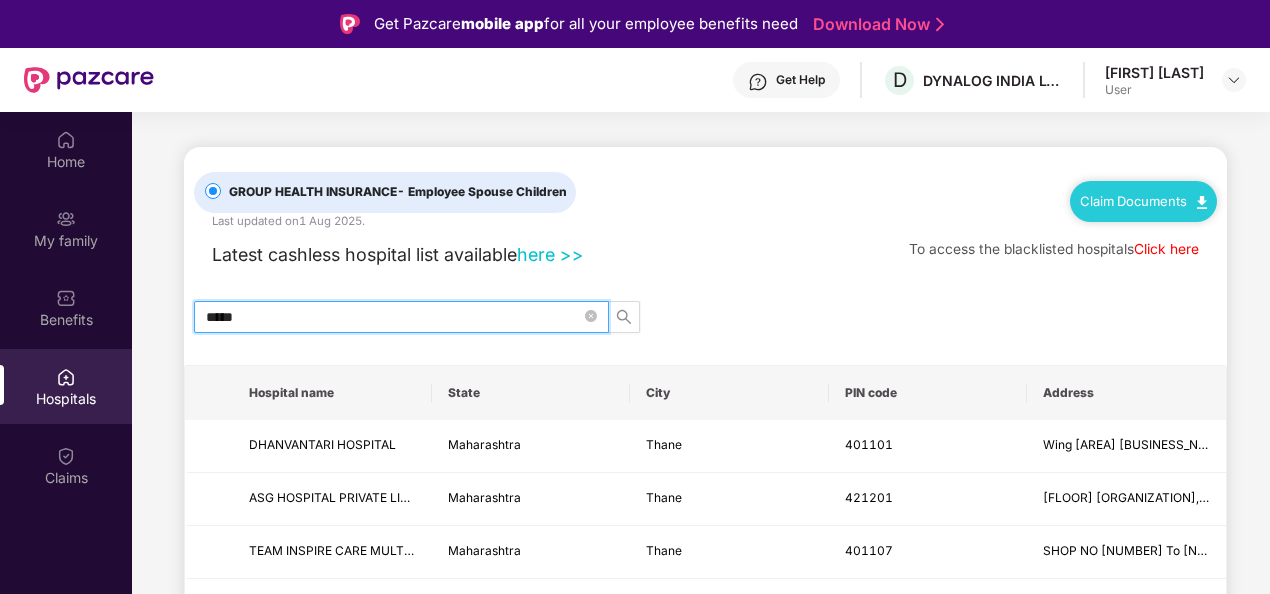 type on "*****" 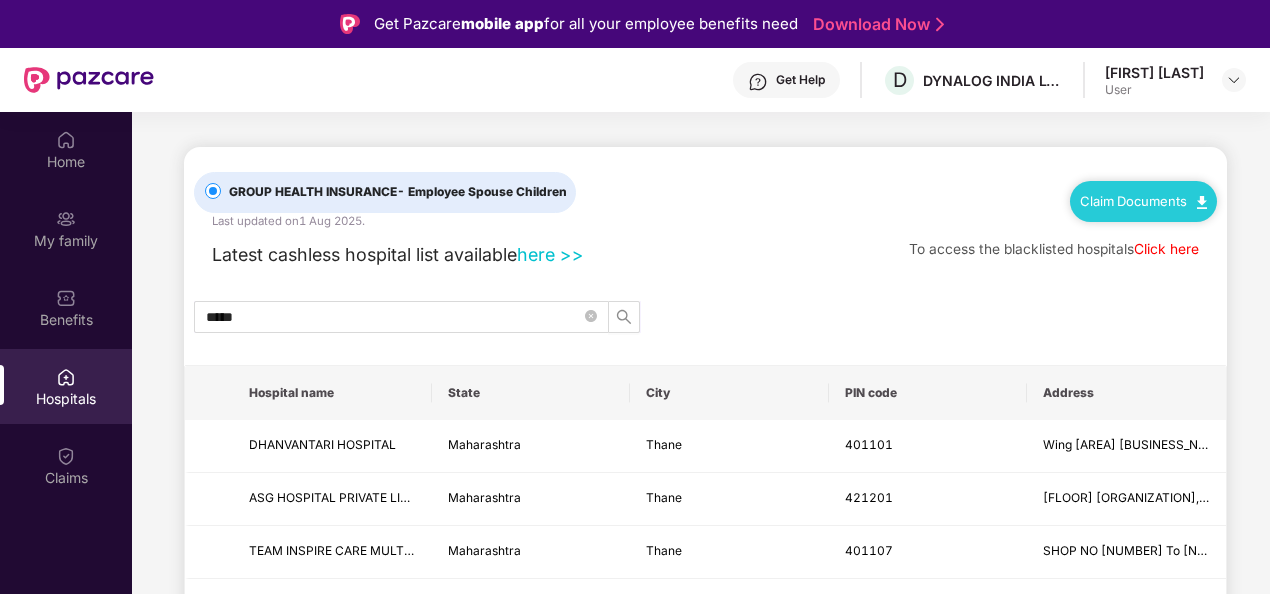 click on "here >>" at bounding box center (550, 254) 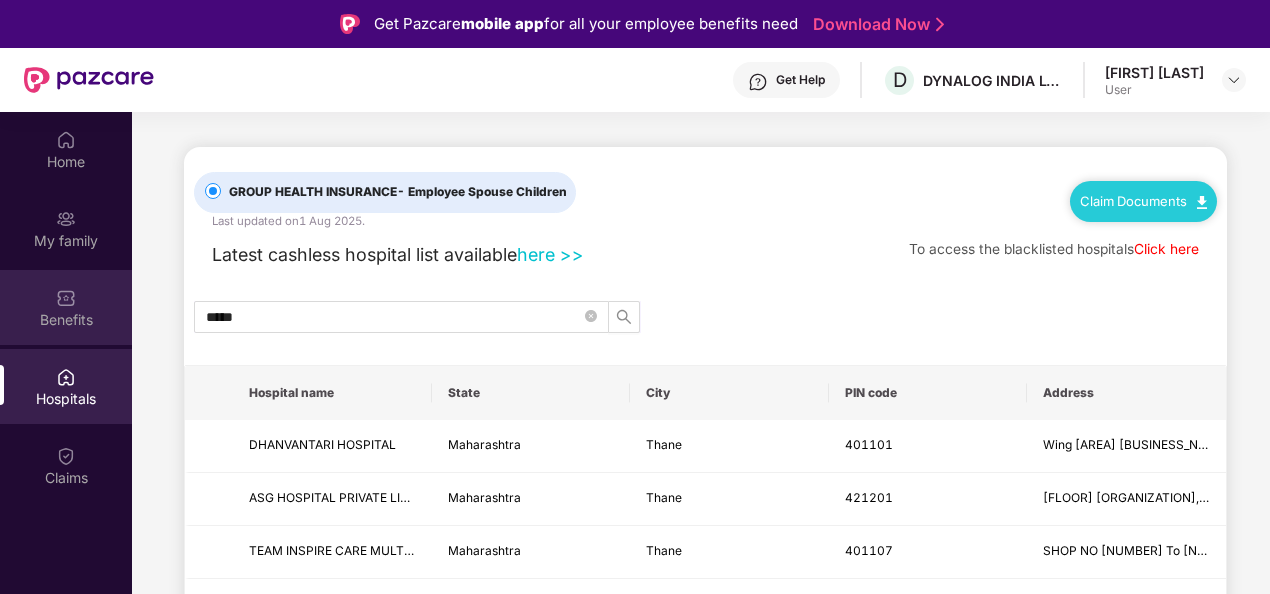 click on "Benefits" at bounding box center (66, 307) 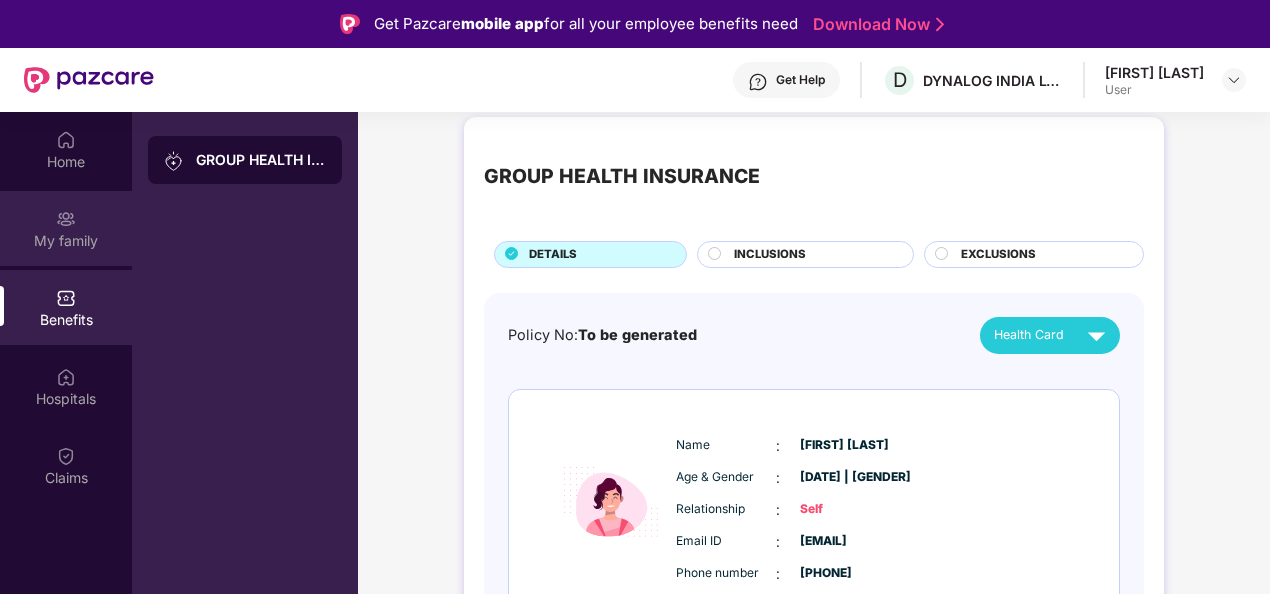 scroll, scrollTop: 14, scrollLeft: 0, axis: vertical 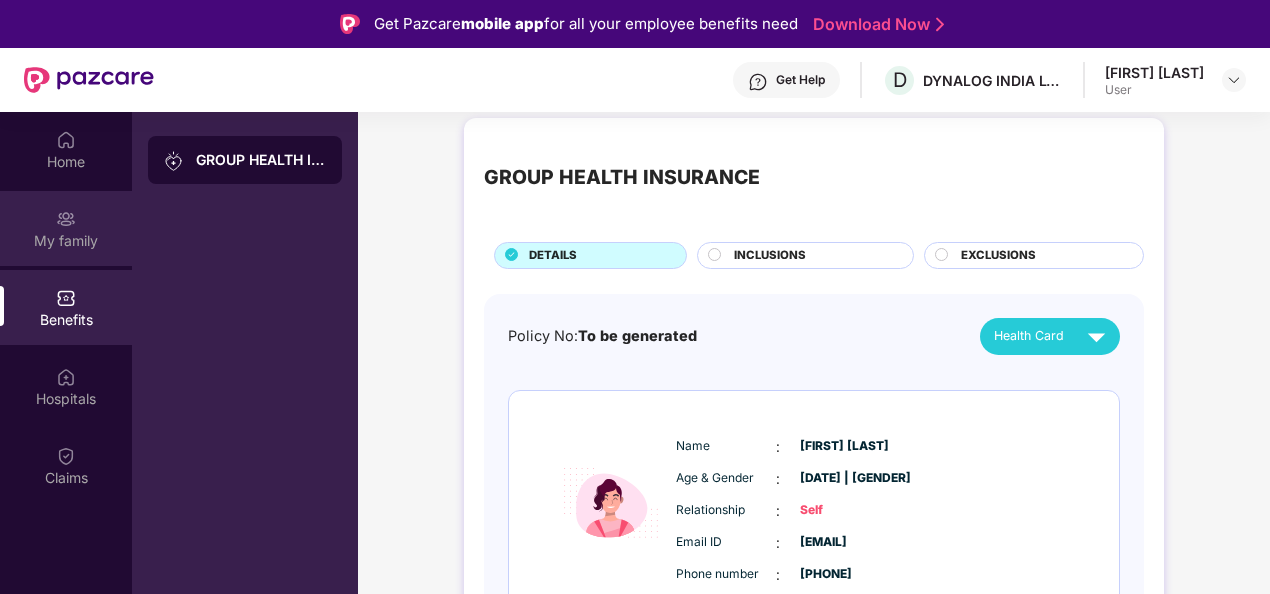 click on "My family" at bounding box center [66, 241] 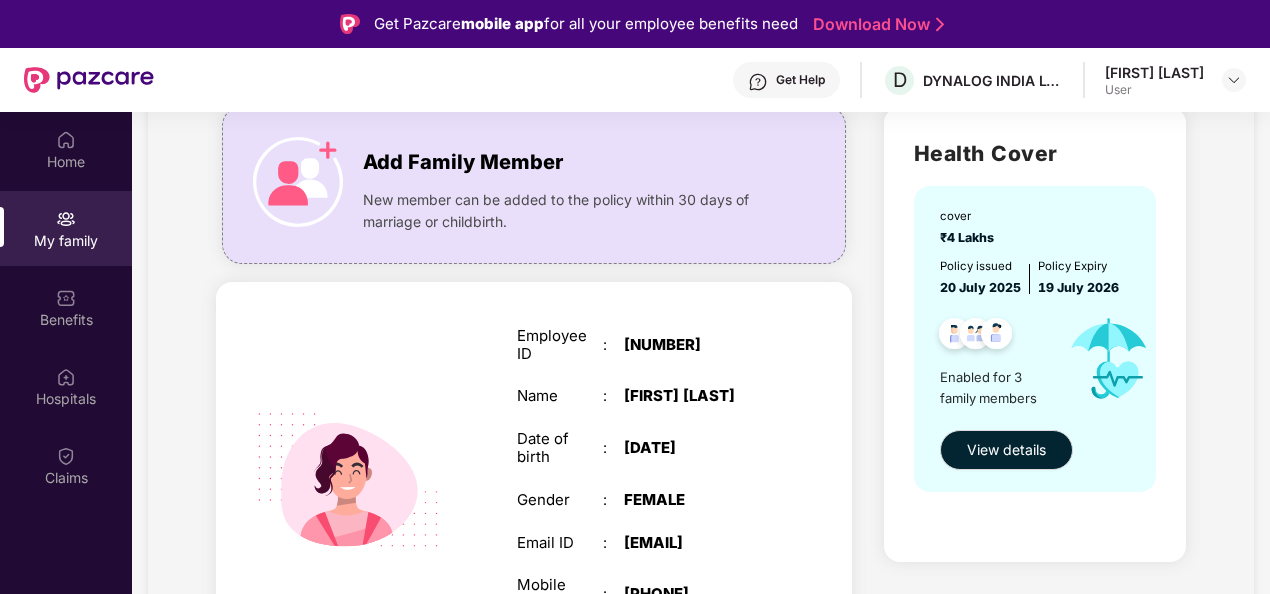 scroll, scrollTop: 148, scrollLeft: 0, axis: vertical 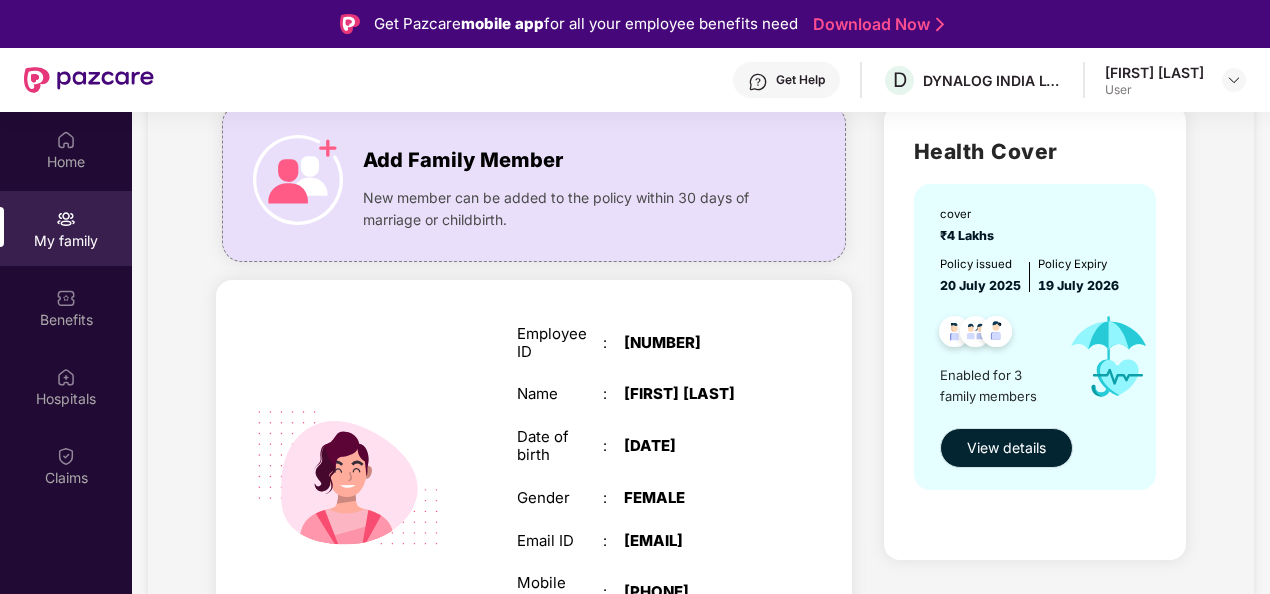 click on "View details" at bounding box center (1006, 448) 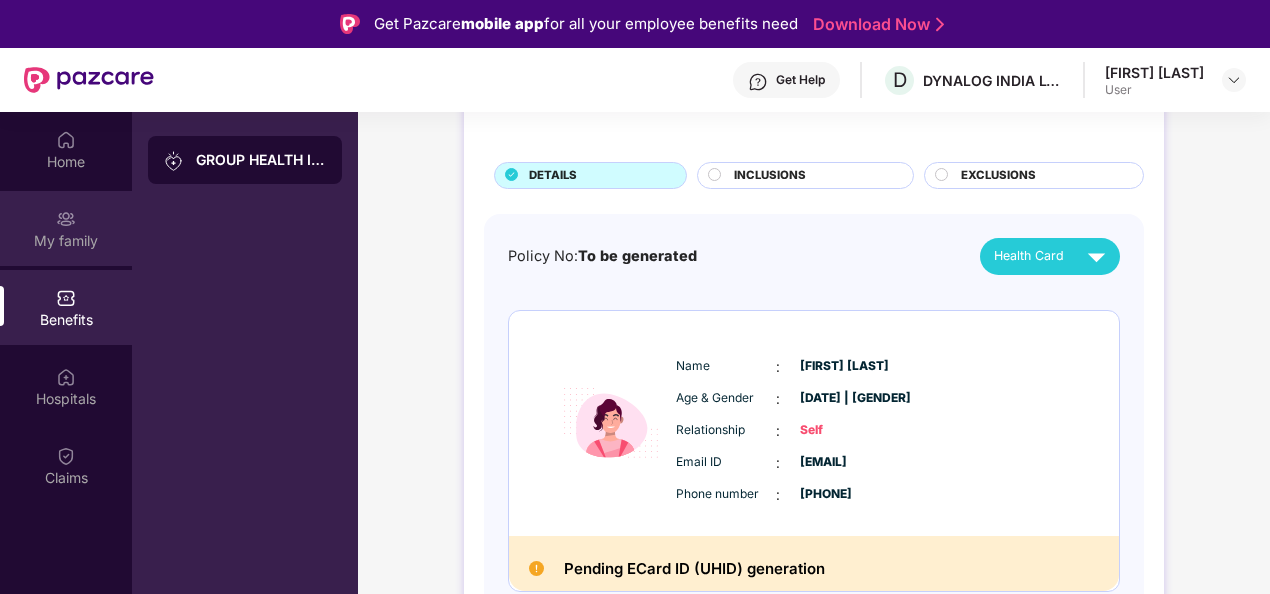 scroll, scrollTop: 119, scrollLeft: 0, axis: vertical 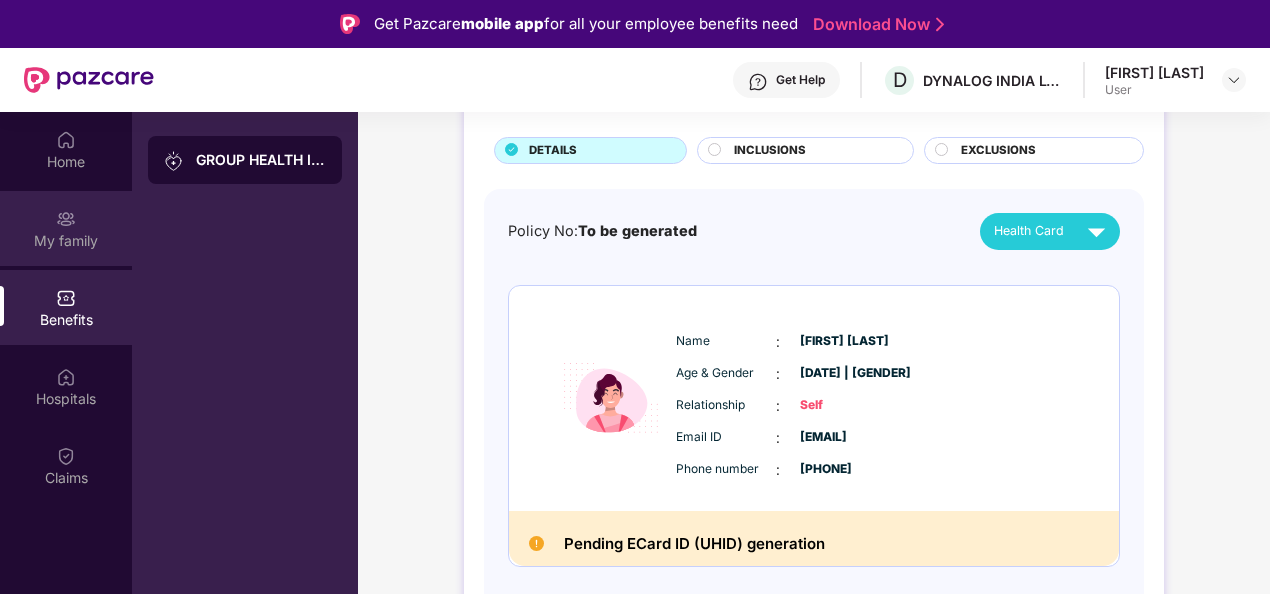 click on "My family" at bounding box center [66, 228] 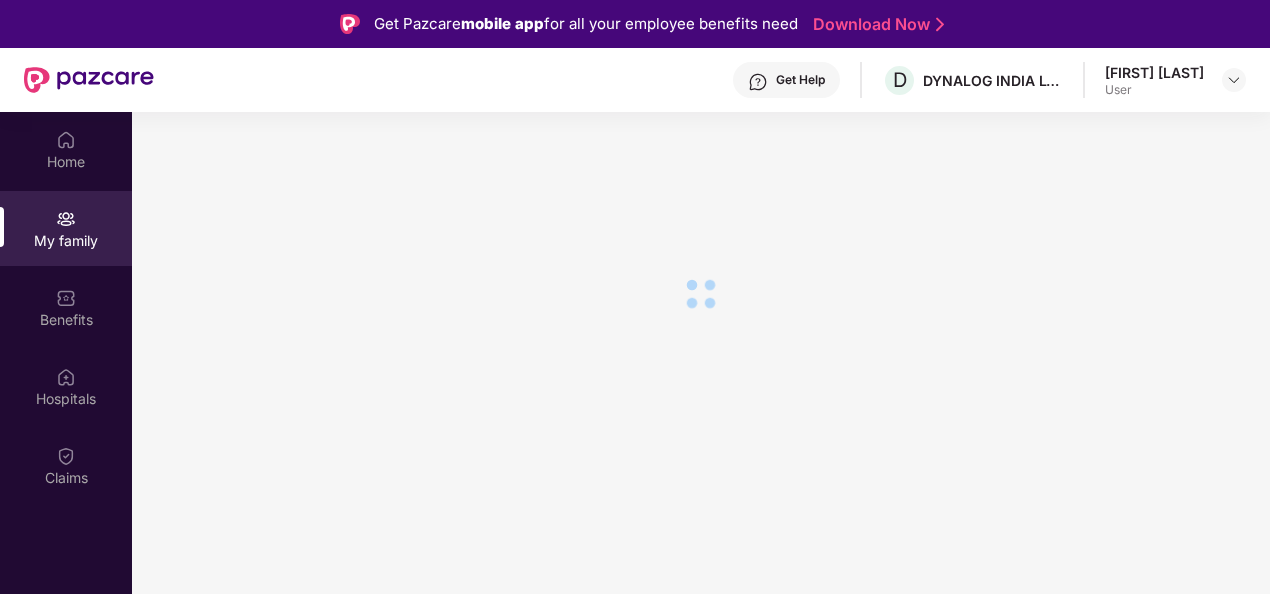scroll, scrollTop: 0, scrollLeft: 0, axis: both 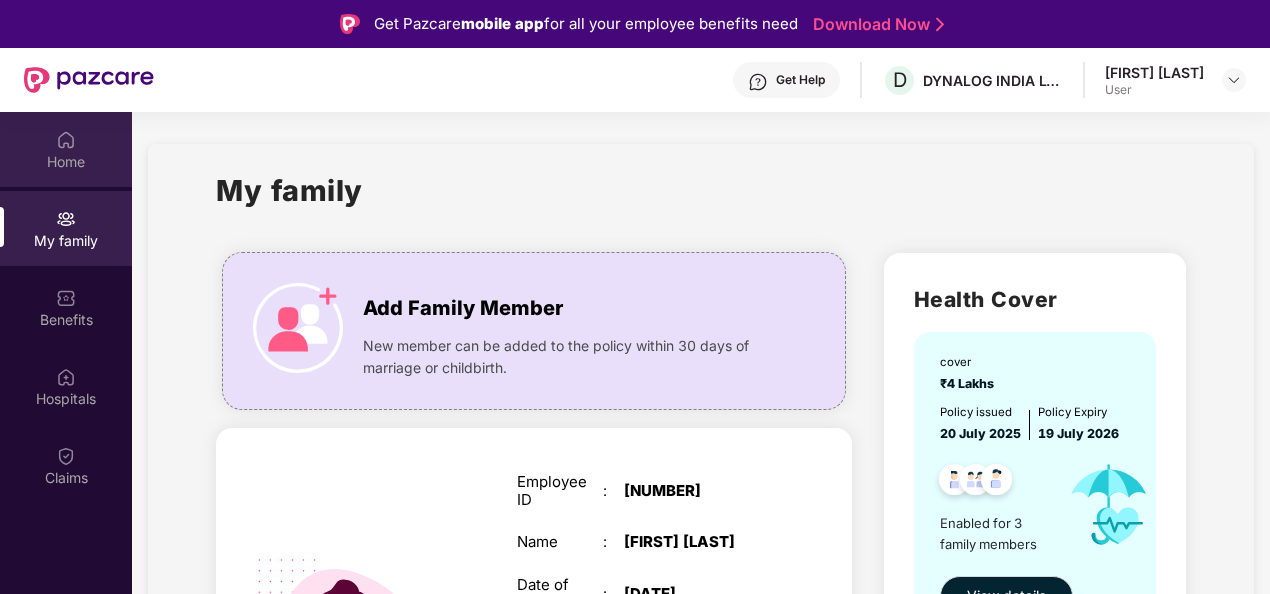 click on "Home" at bounding box center (66, 162) 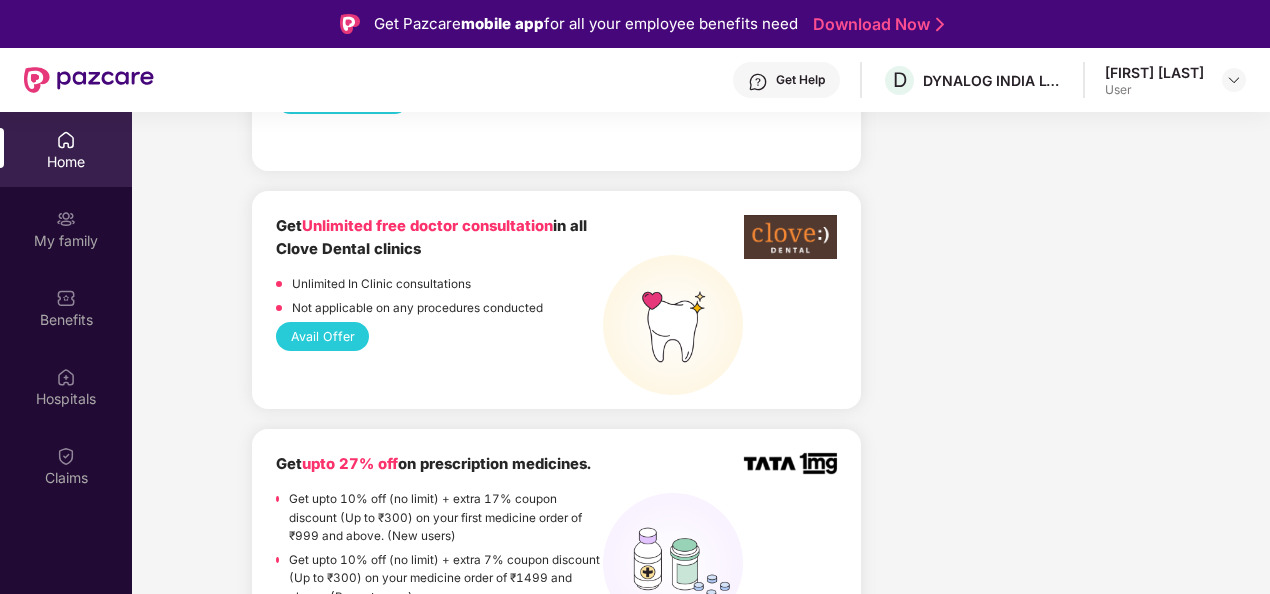 scroll, scrollTop: 1127, scrollLeft: 0, axis: vertical 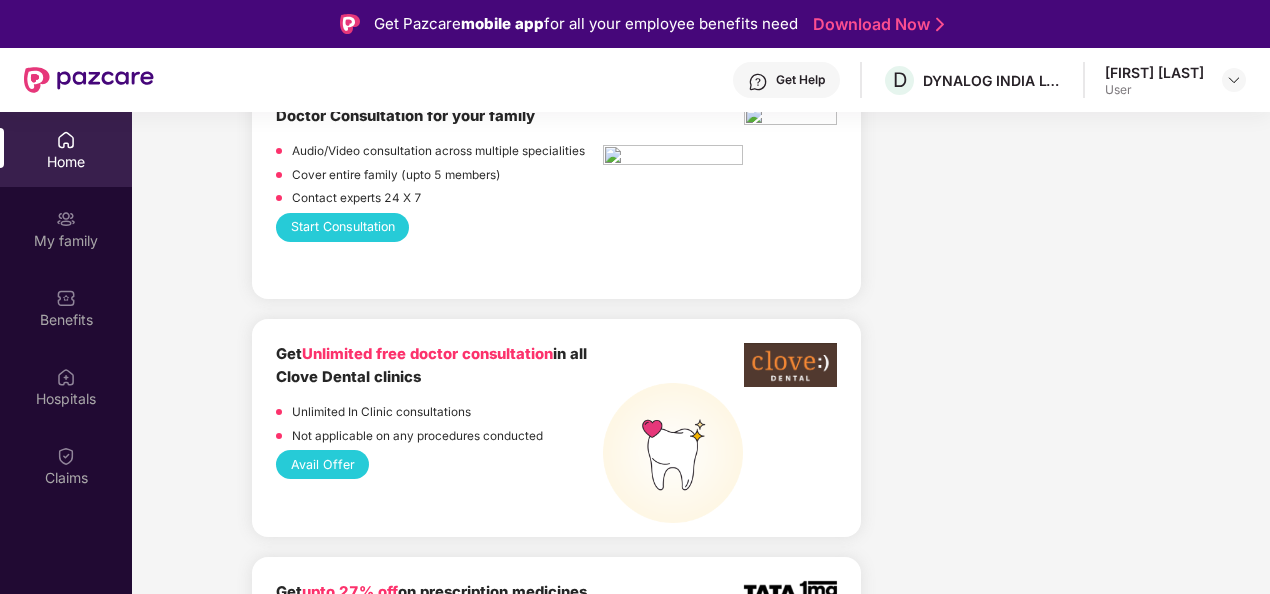 click on "Unlimited free doctor consultation" at bounding box center (427, 354) 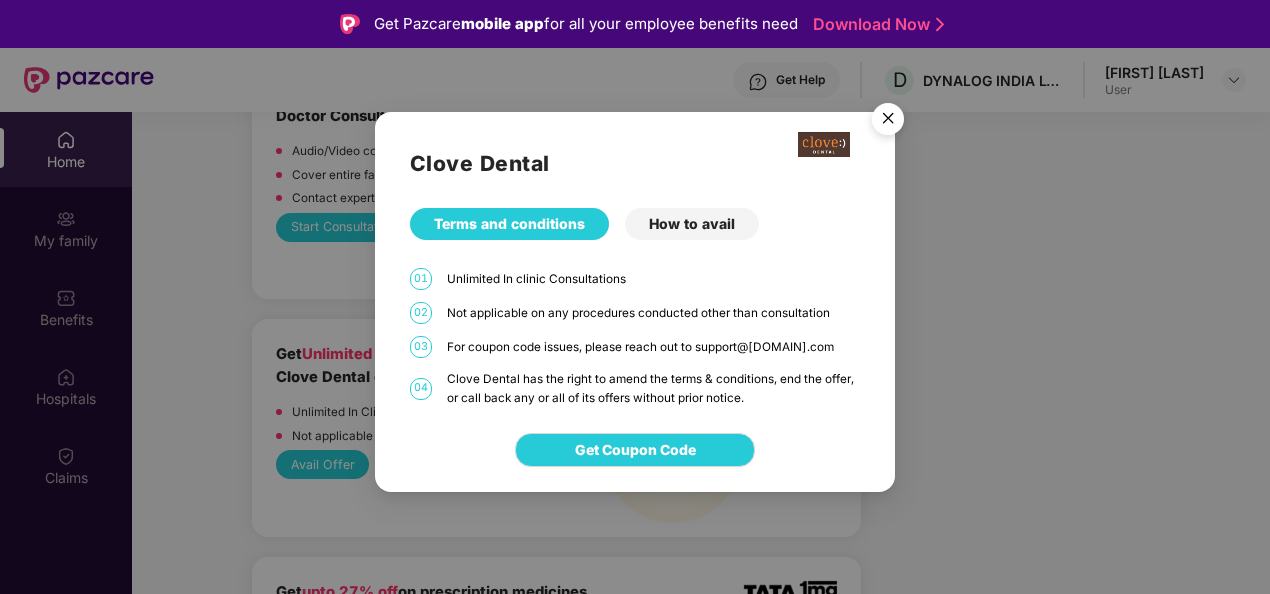 click on "How to avail" at bounding box center [692, 224] 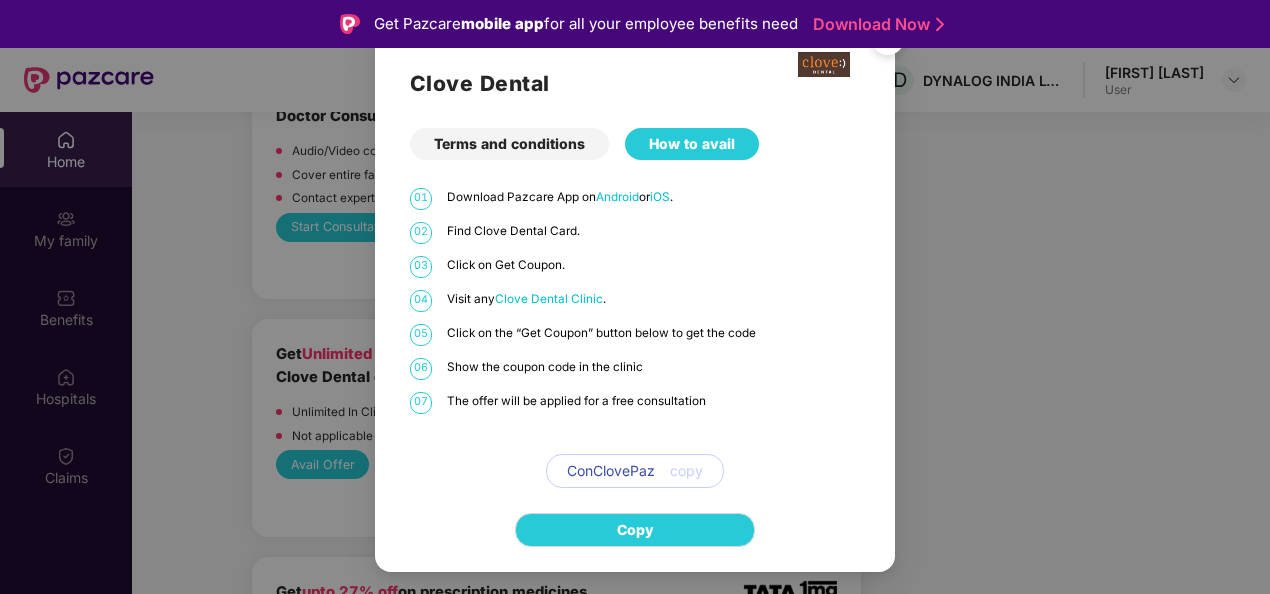 click at bounding box center [888, 42] 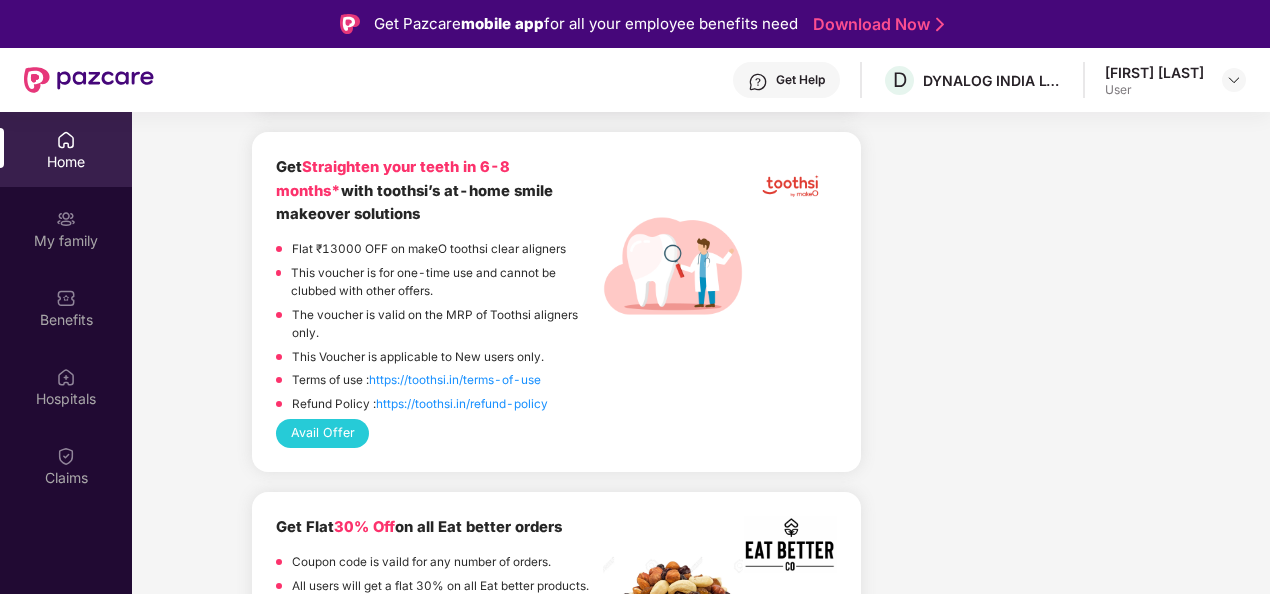 scroll, scrollTop: 3278, scrollLeft: 0, axis: vertical 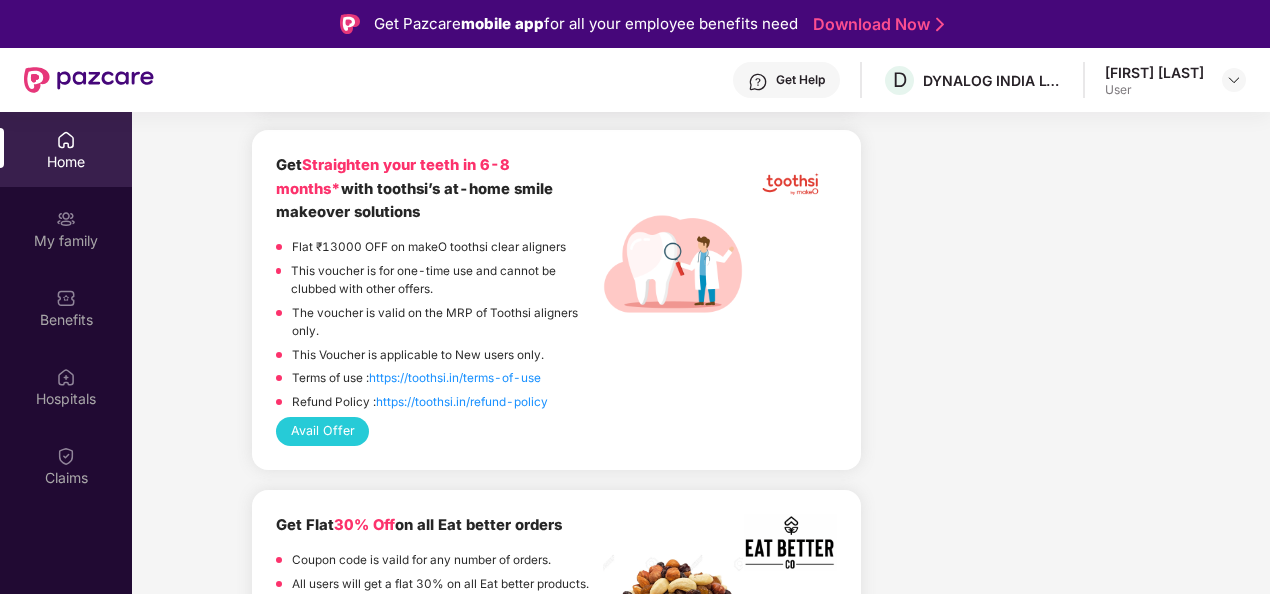 click on "Avail Offer" at bounding box center (322, 431) 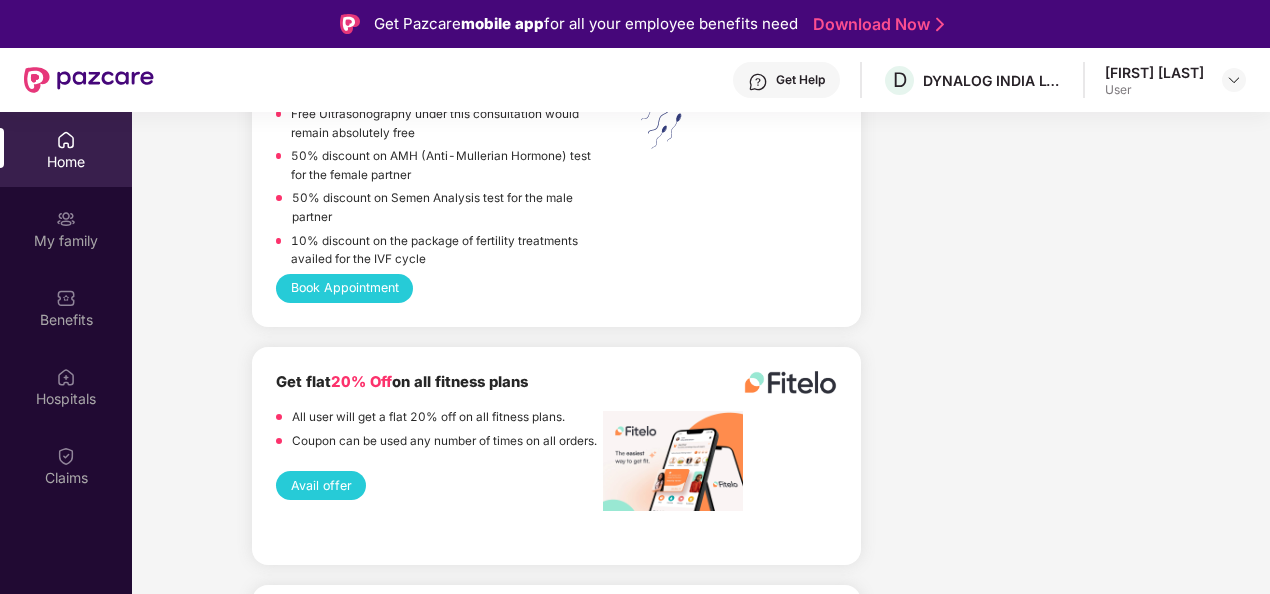 scroll, scrollTop: 5106, scrollLeft: 0, axis: vertical 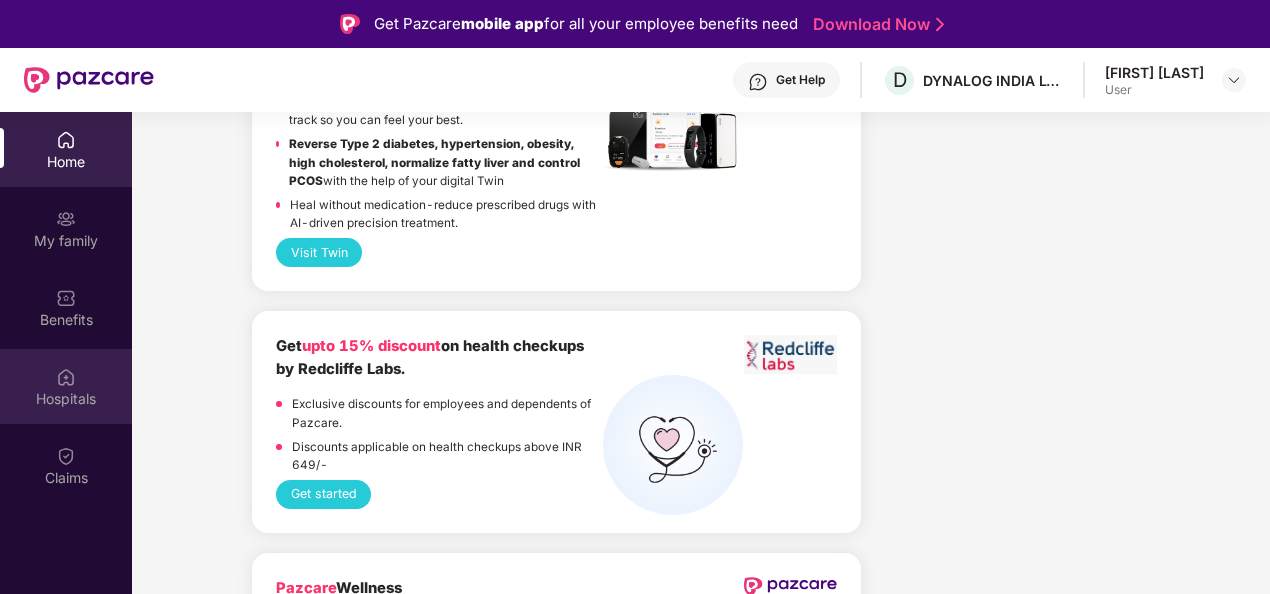 click on "Hospitals" at bounding box center (66, 386) 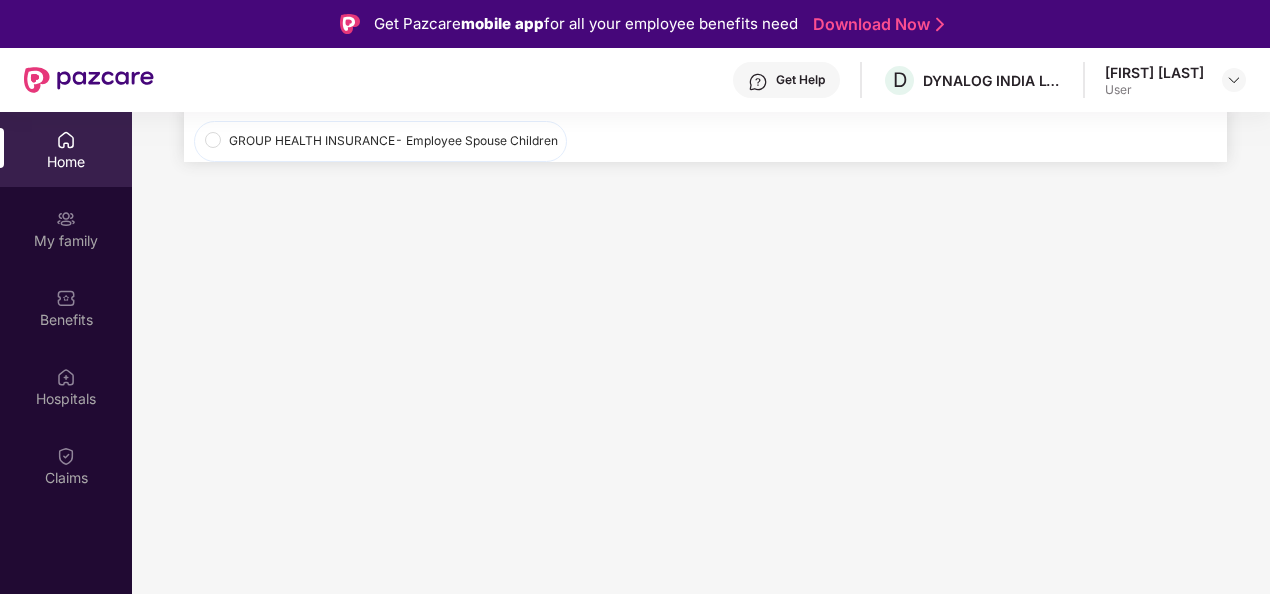 scroll, scrollTop: 0, scrollLeft: 0, axis: both 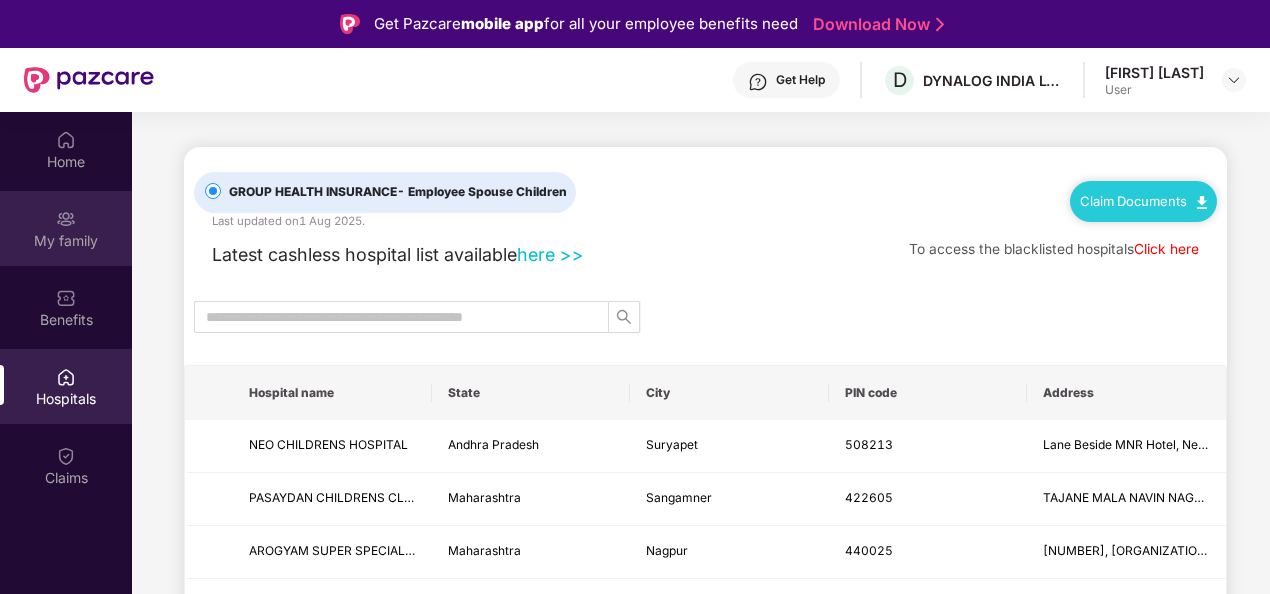 click on "My family" at bounding box center (66, 241) 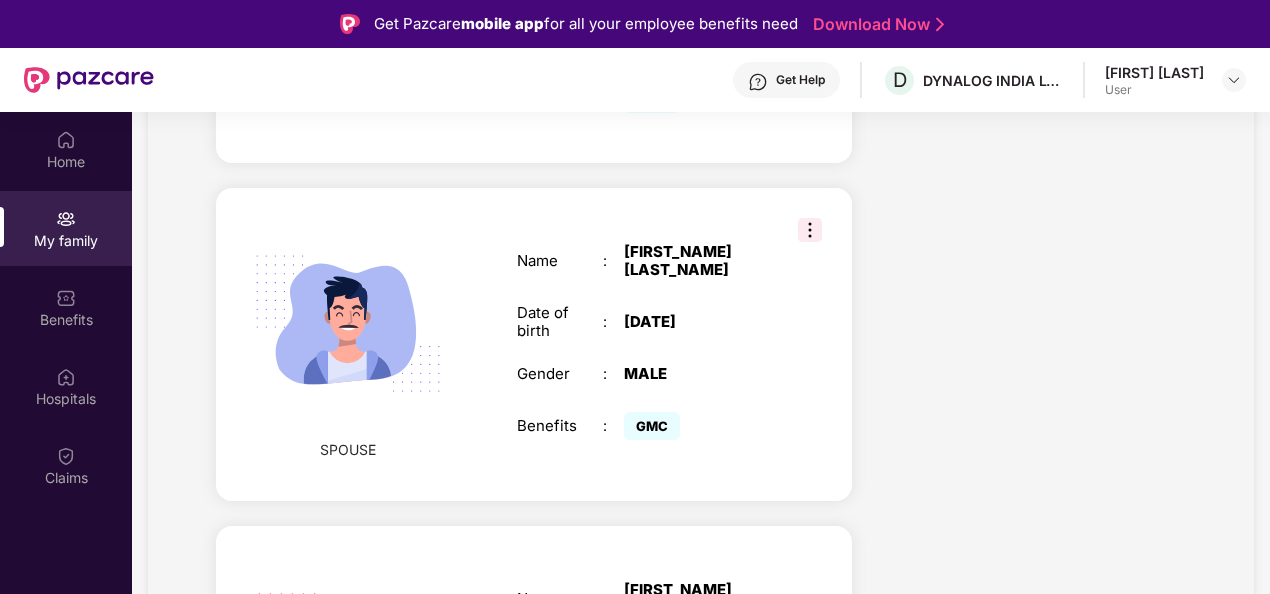 scroll, scrollTop: 951, scrollLeft: 0, axis: vertical 